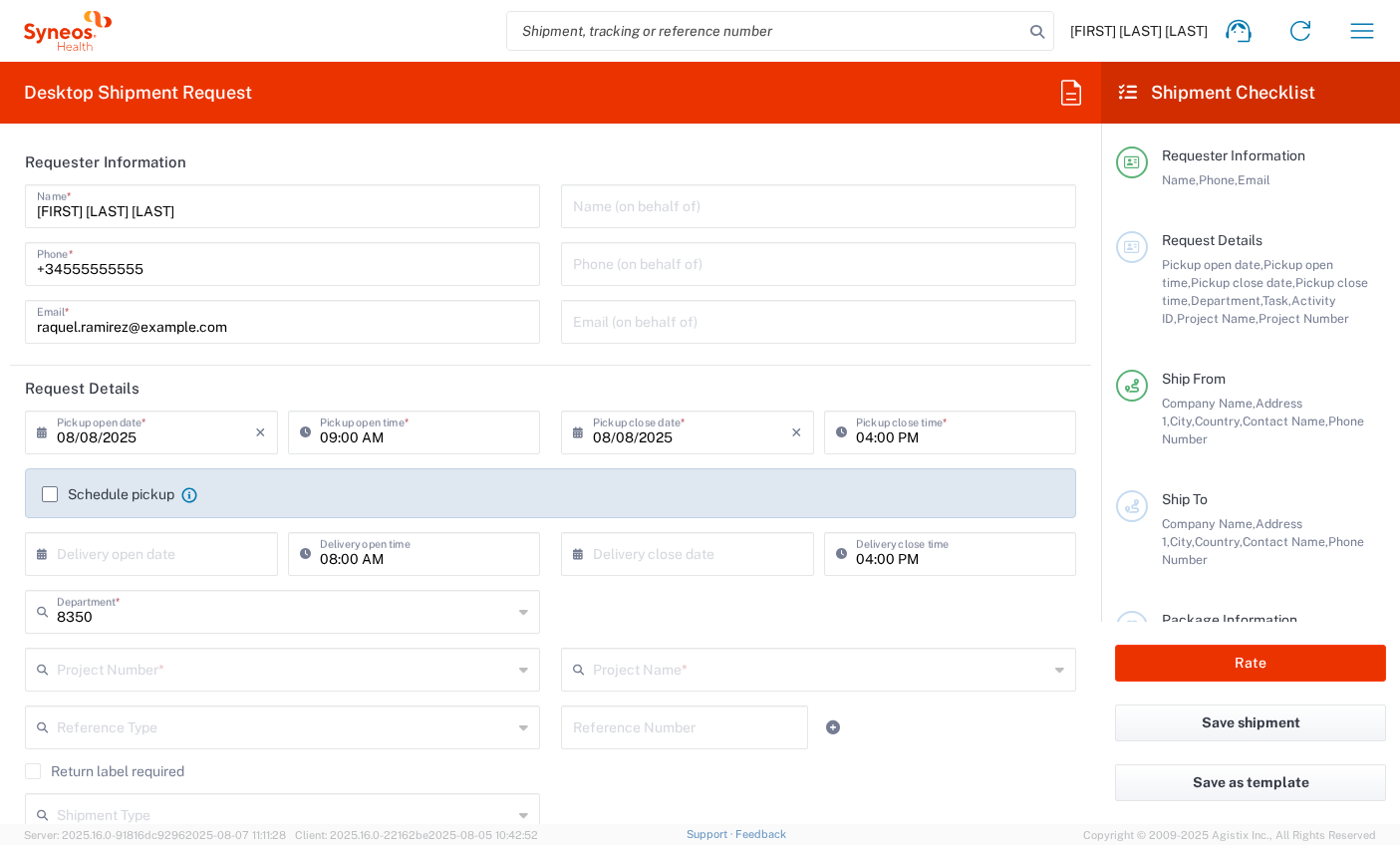 scroll, scrollTop: 0, scrollLeft: 0, axis: both 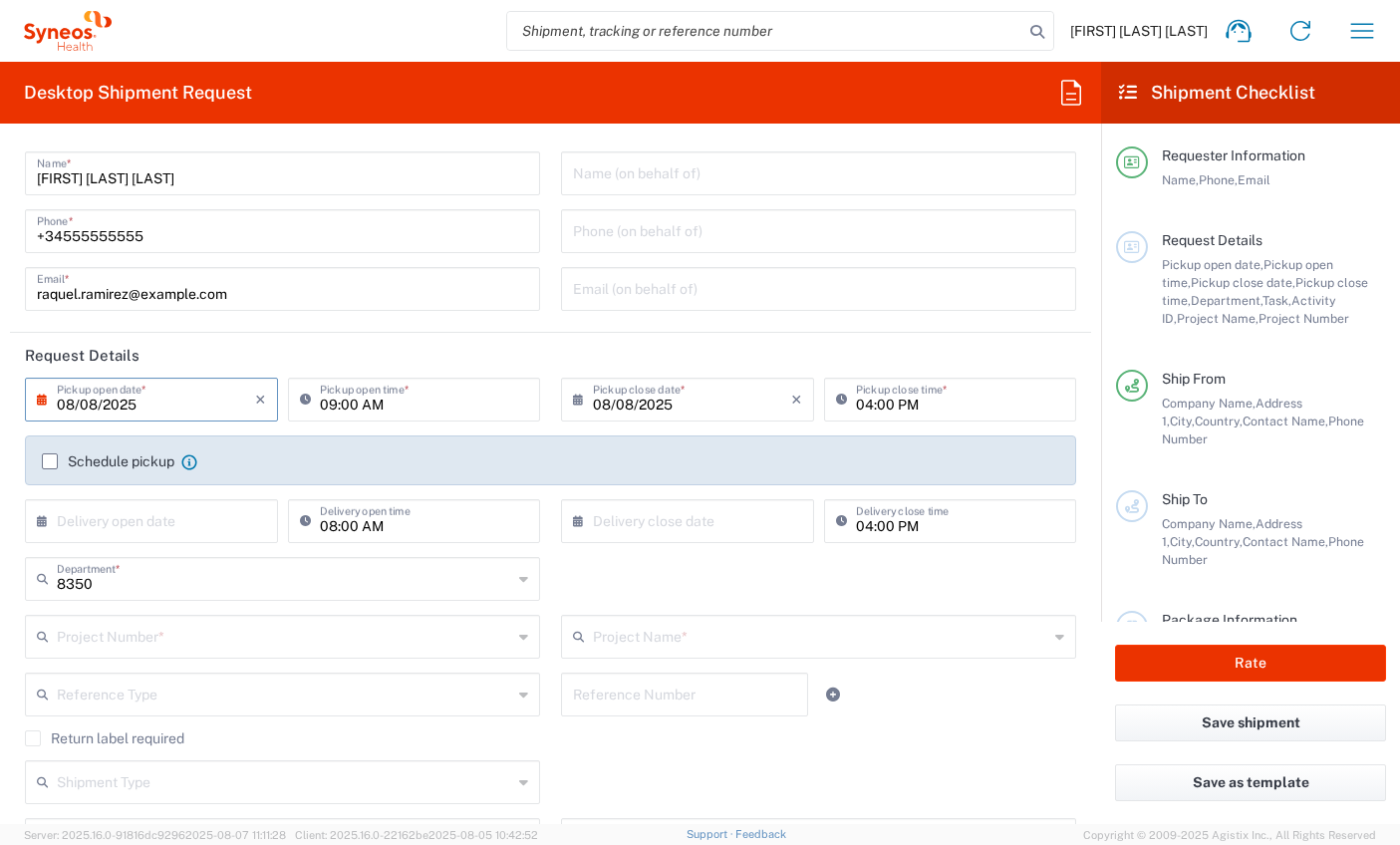click on "08/08/2025" at bounding box center (155, 398) 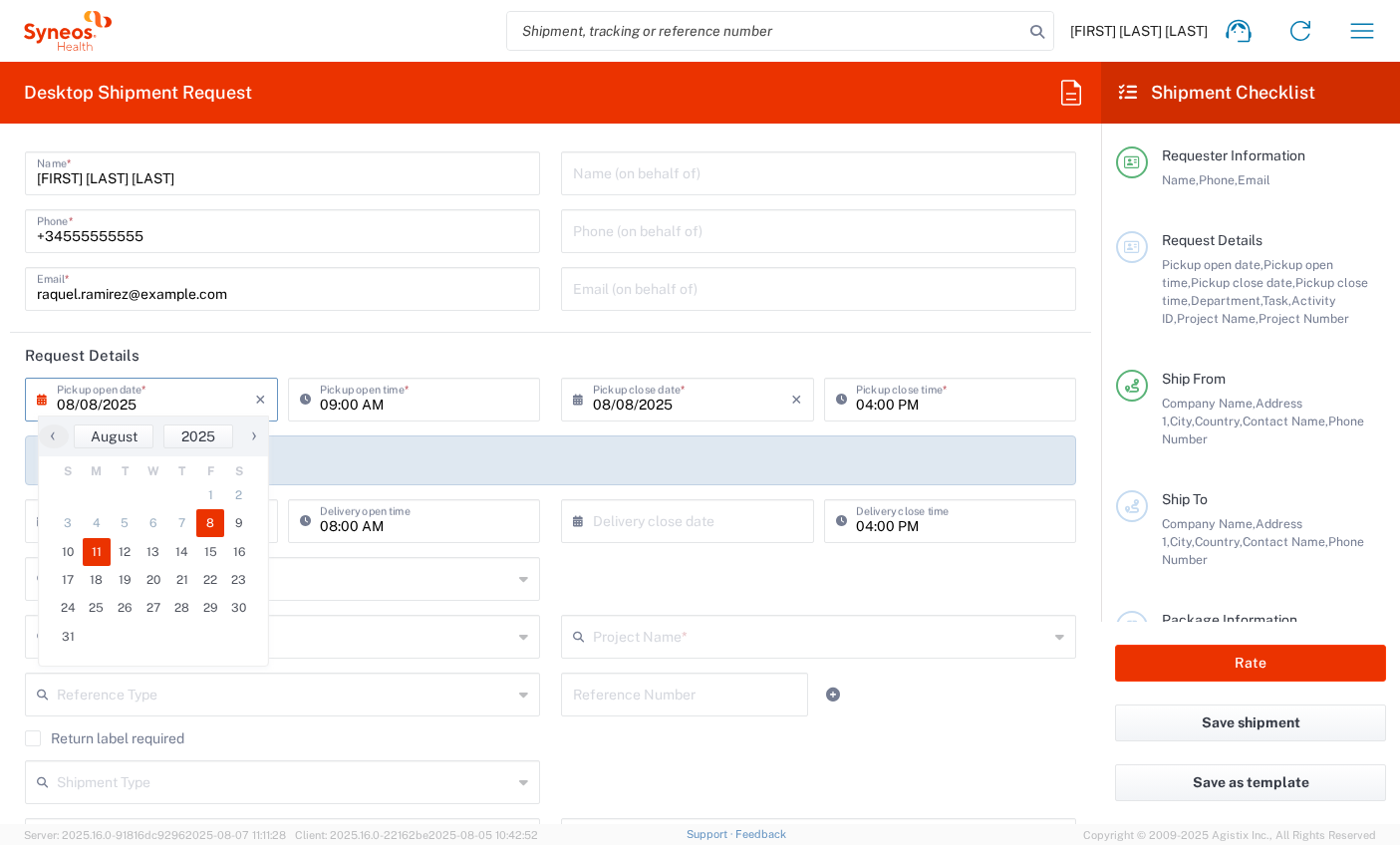 click on "11" 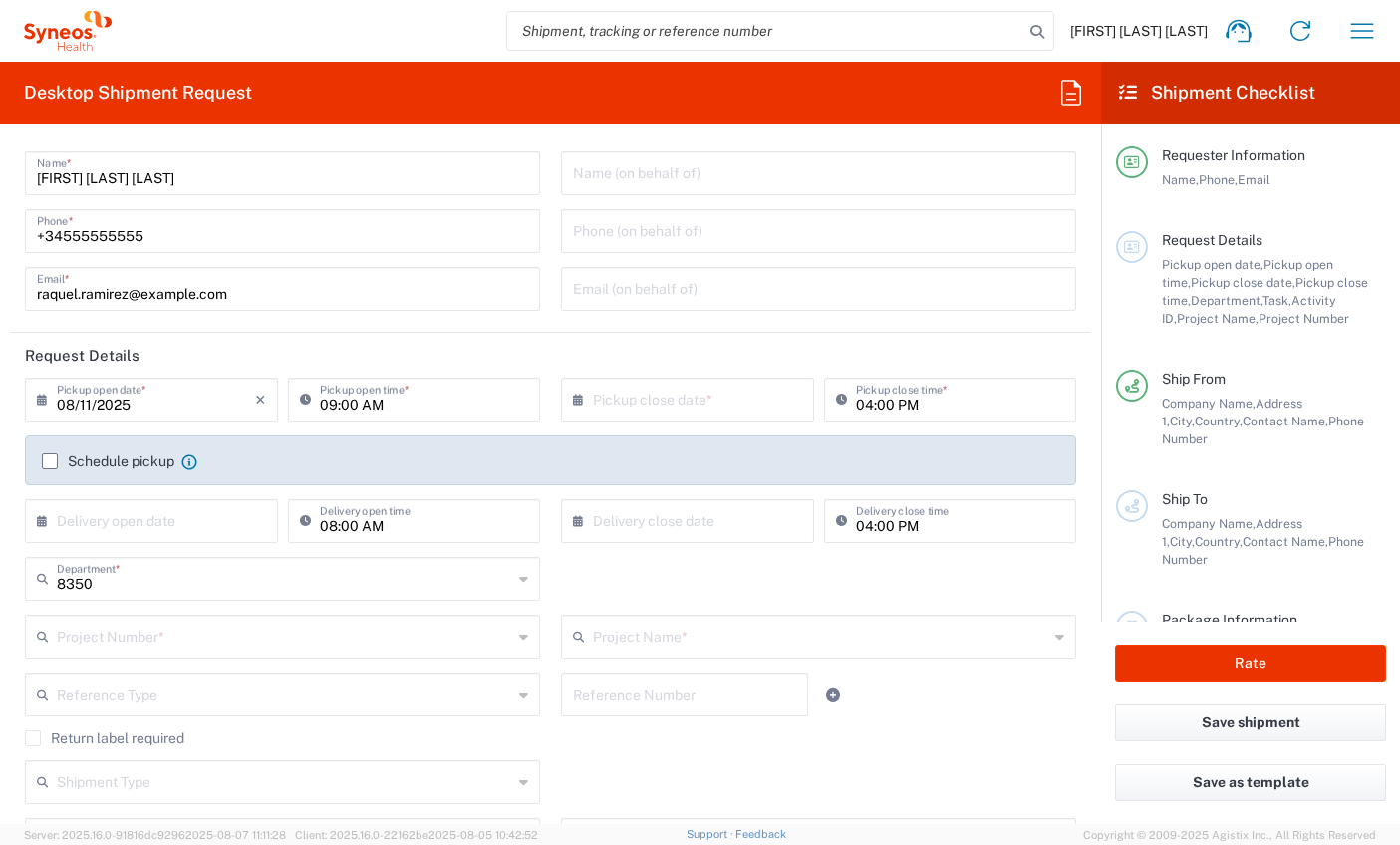 click on "Schedule pickup" 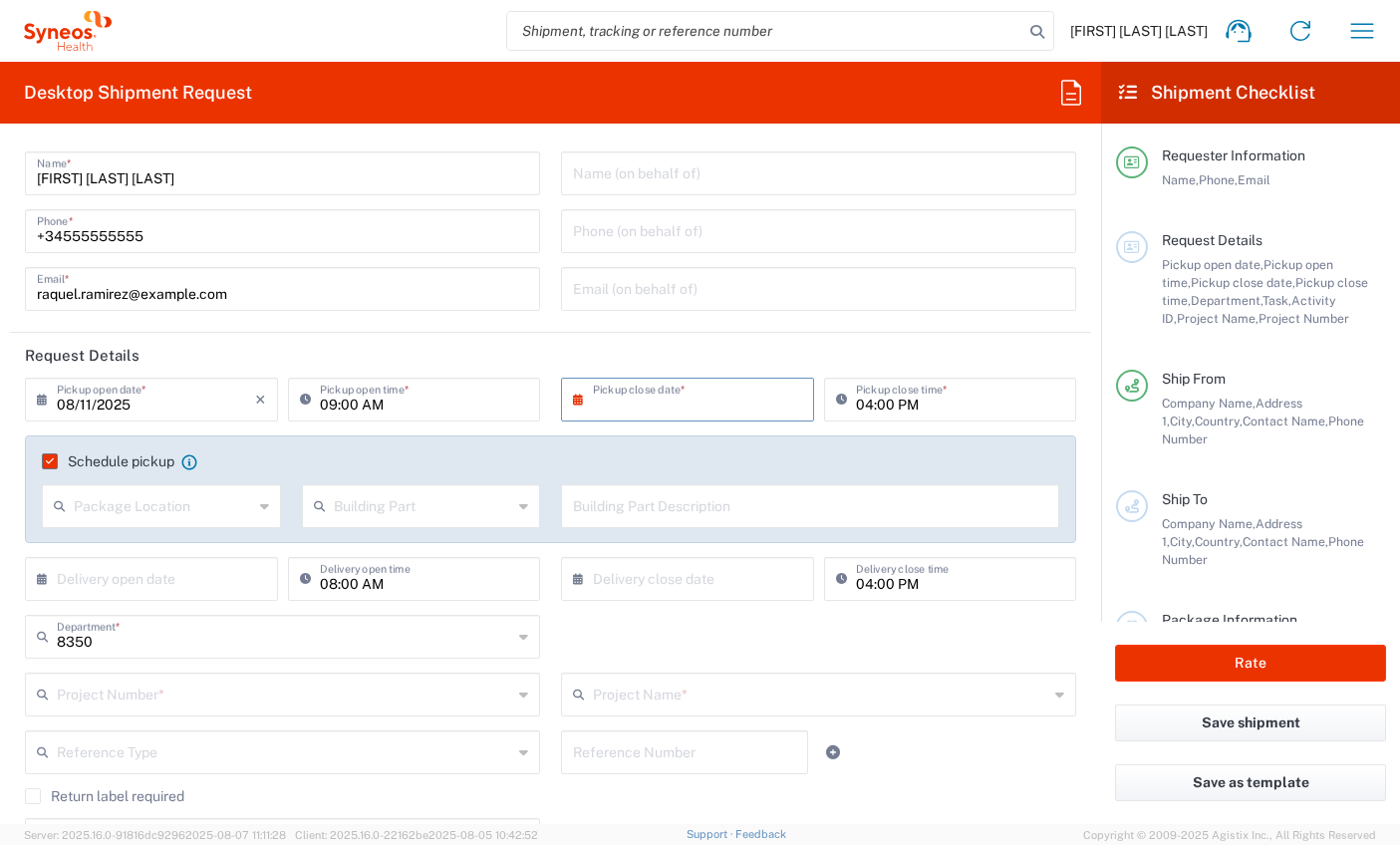 click at bounding box center [692, 398] 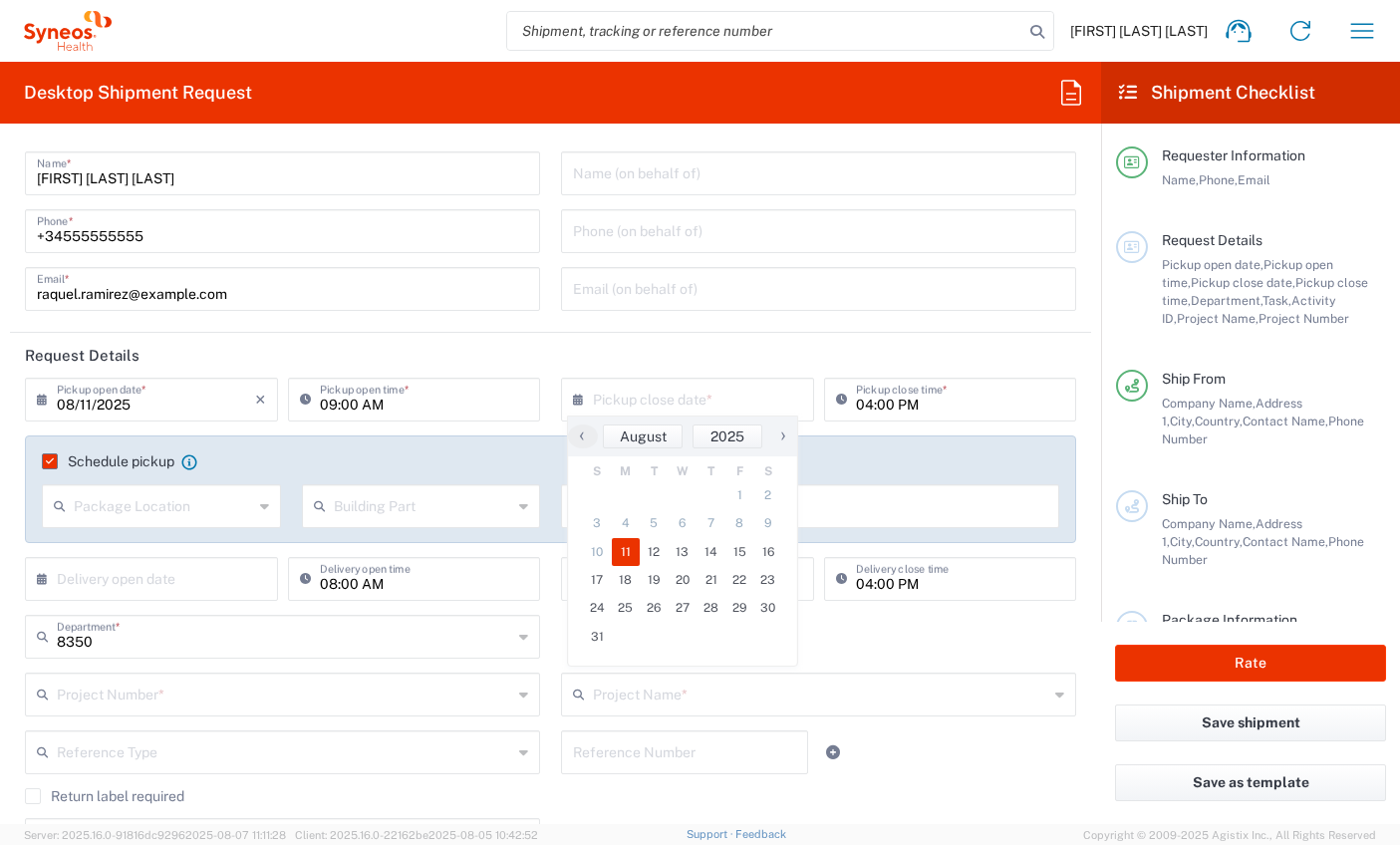 click on "11" 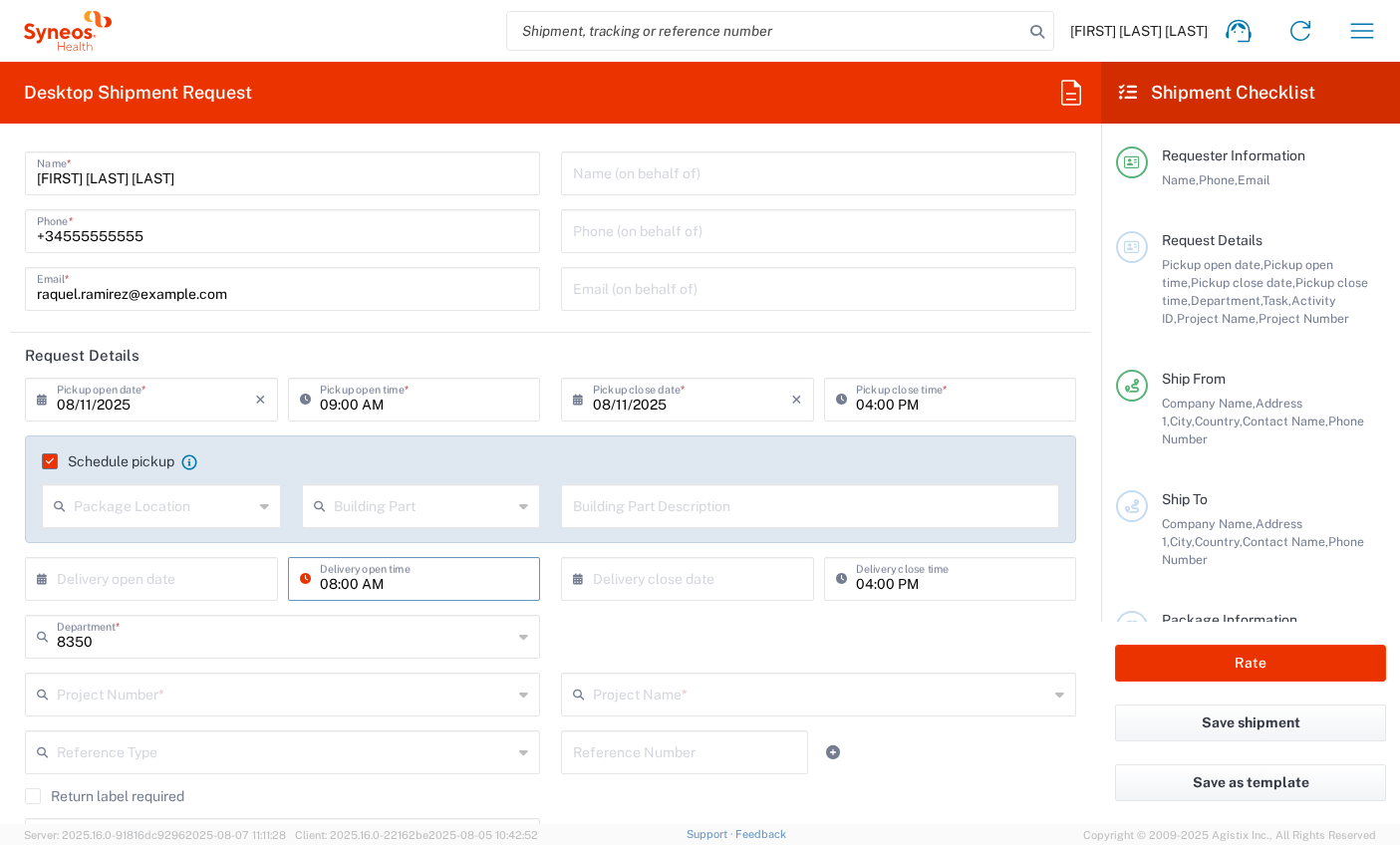 click on "×  Delivery open date  Cancel Apply 08:00 AM  Delivery open time" 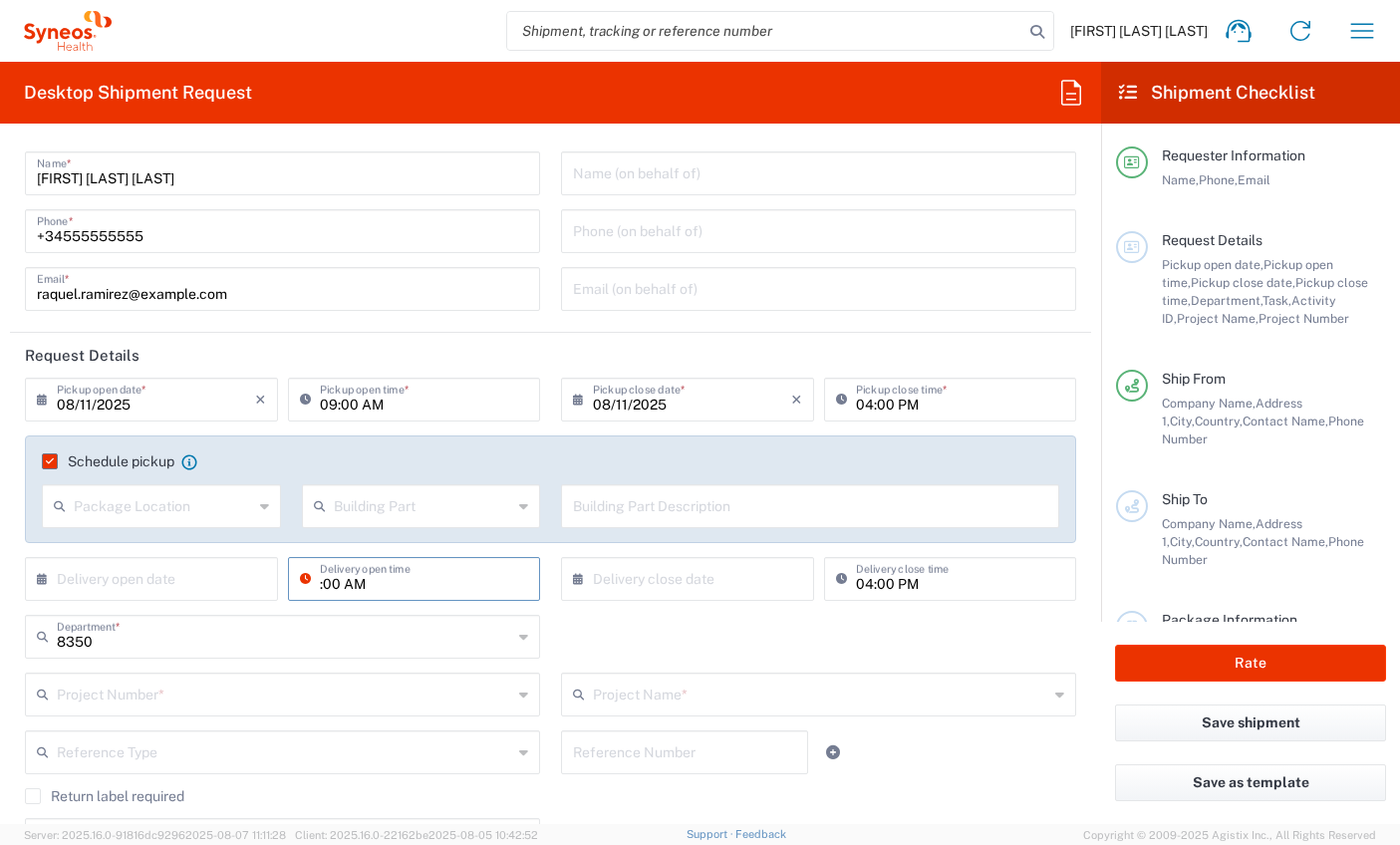 type on ":00 AM" 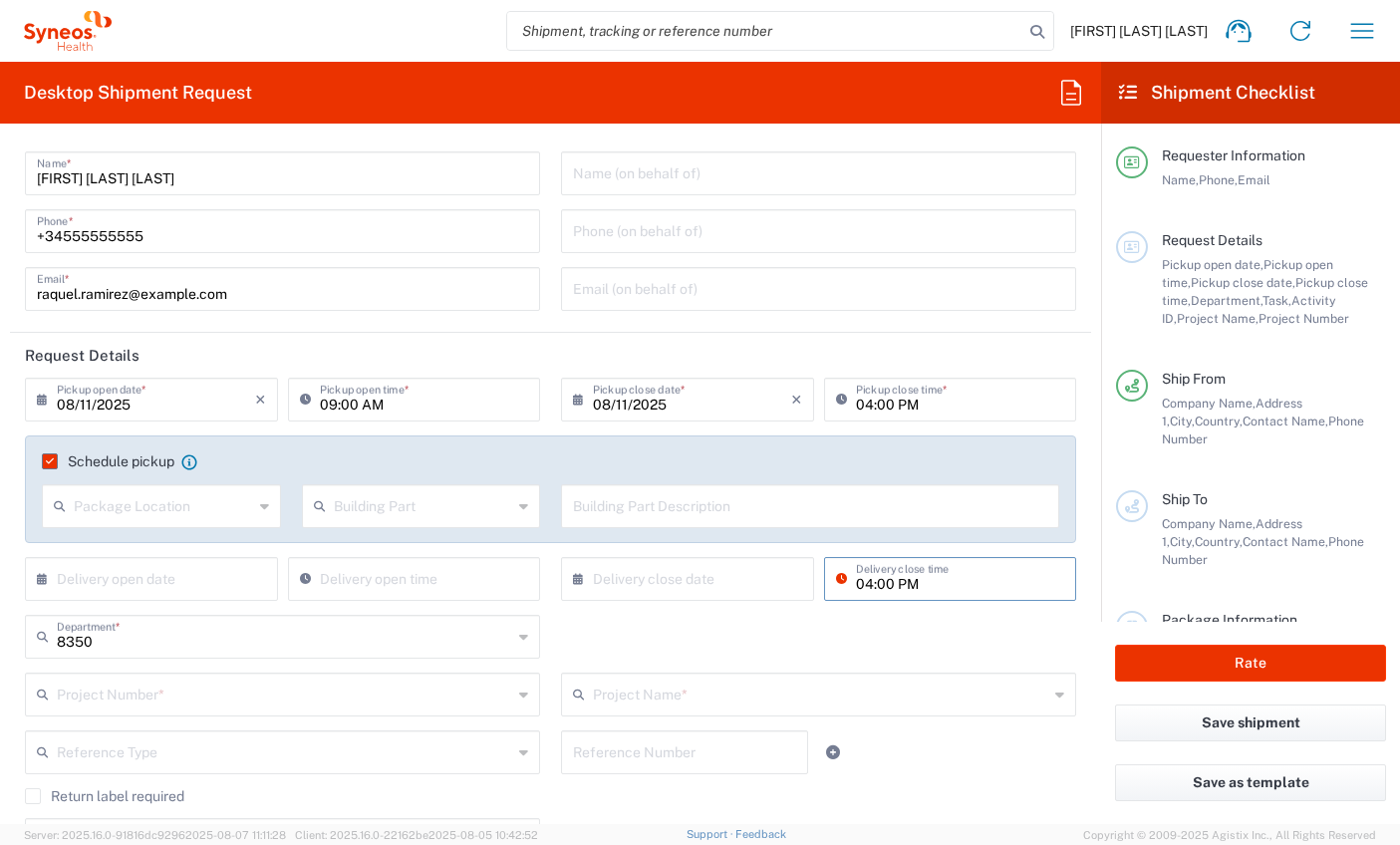 click on "04:00 PM" at bounding box center (961, 577) 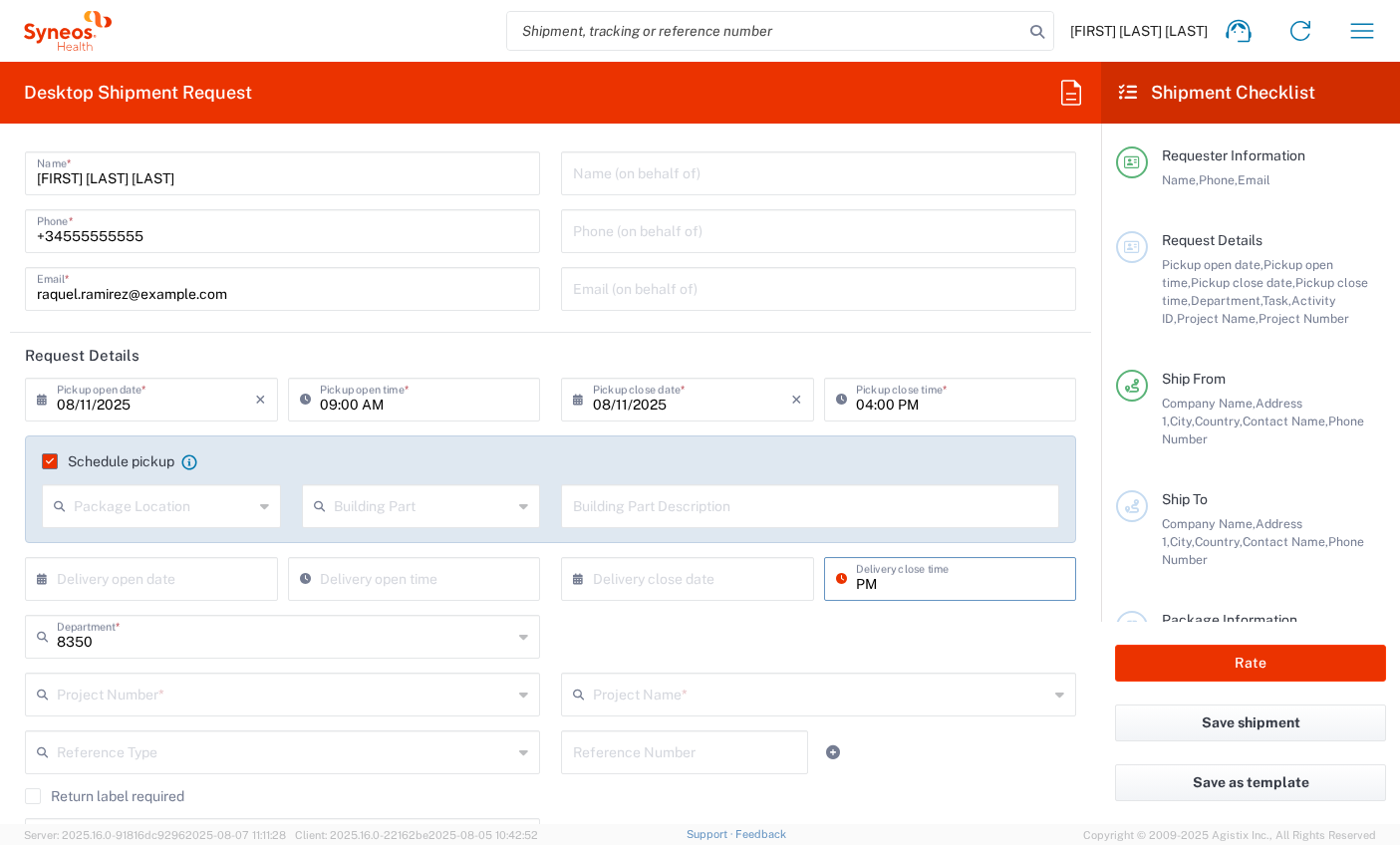 type on "M" 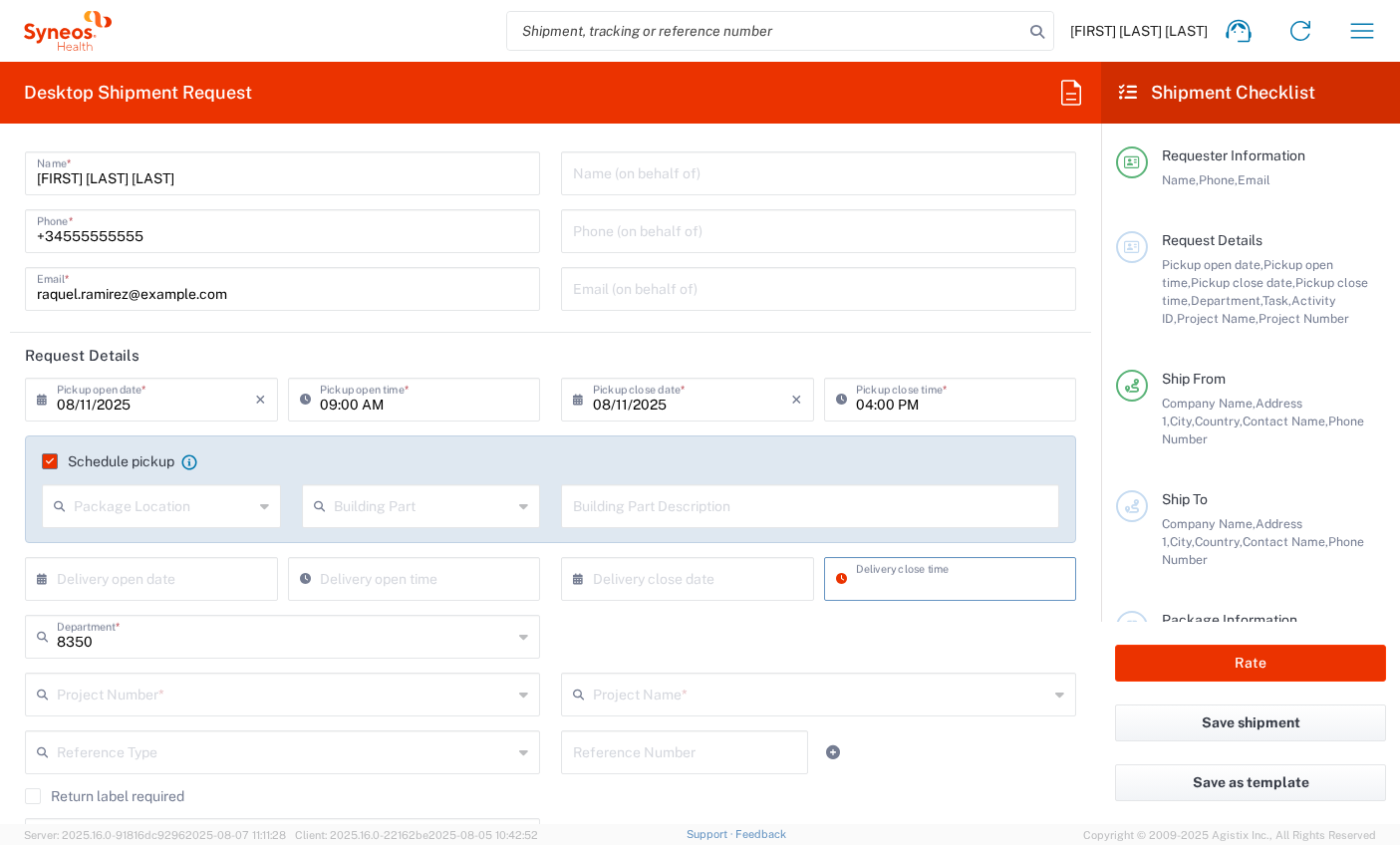 type 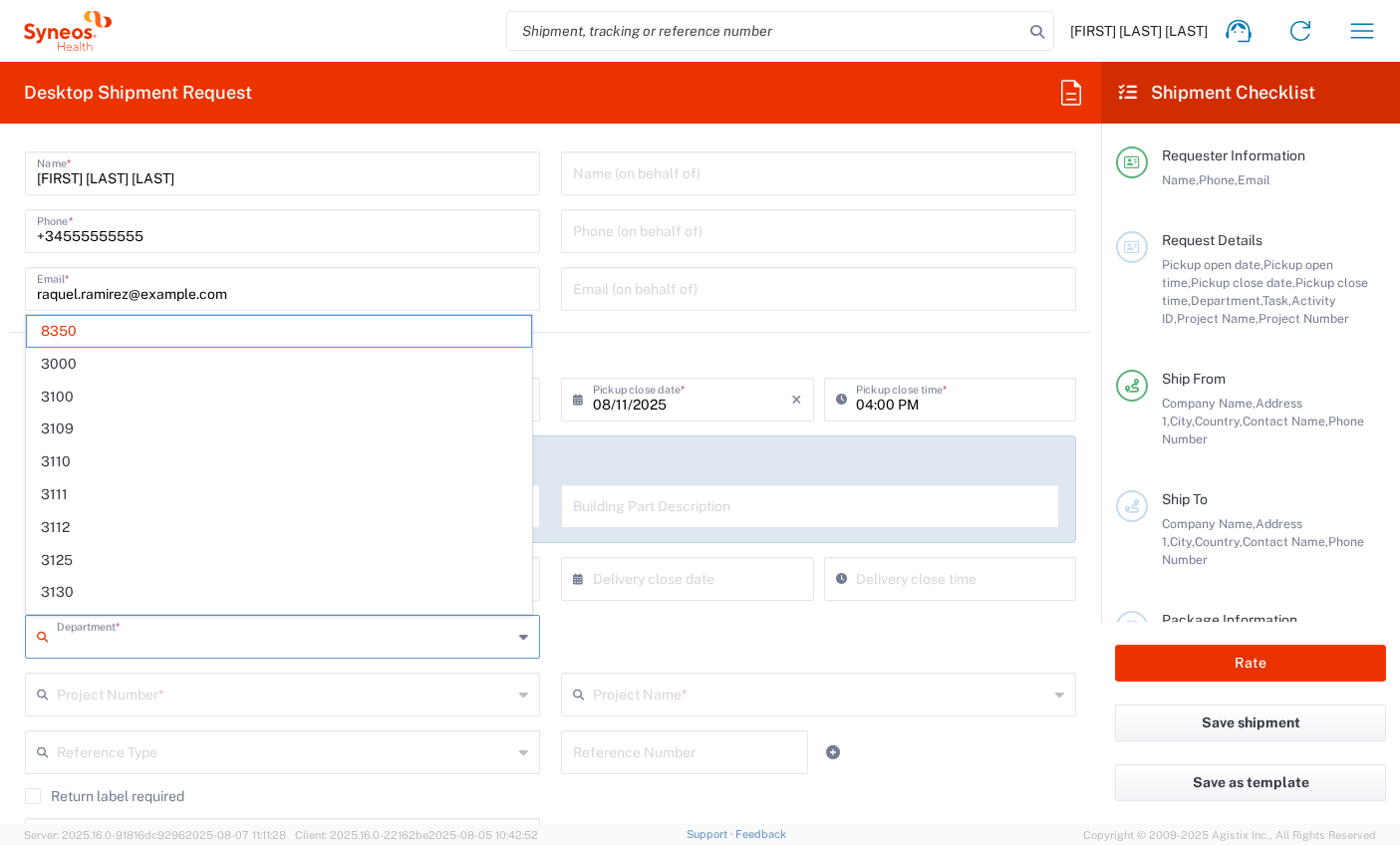 click at bounding box center [284, 635] 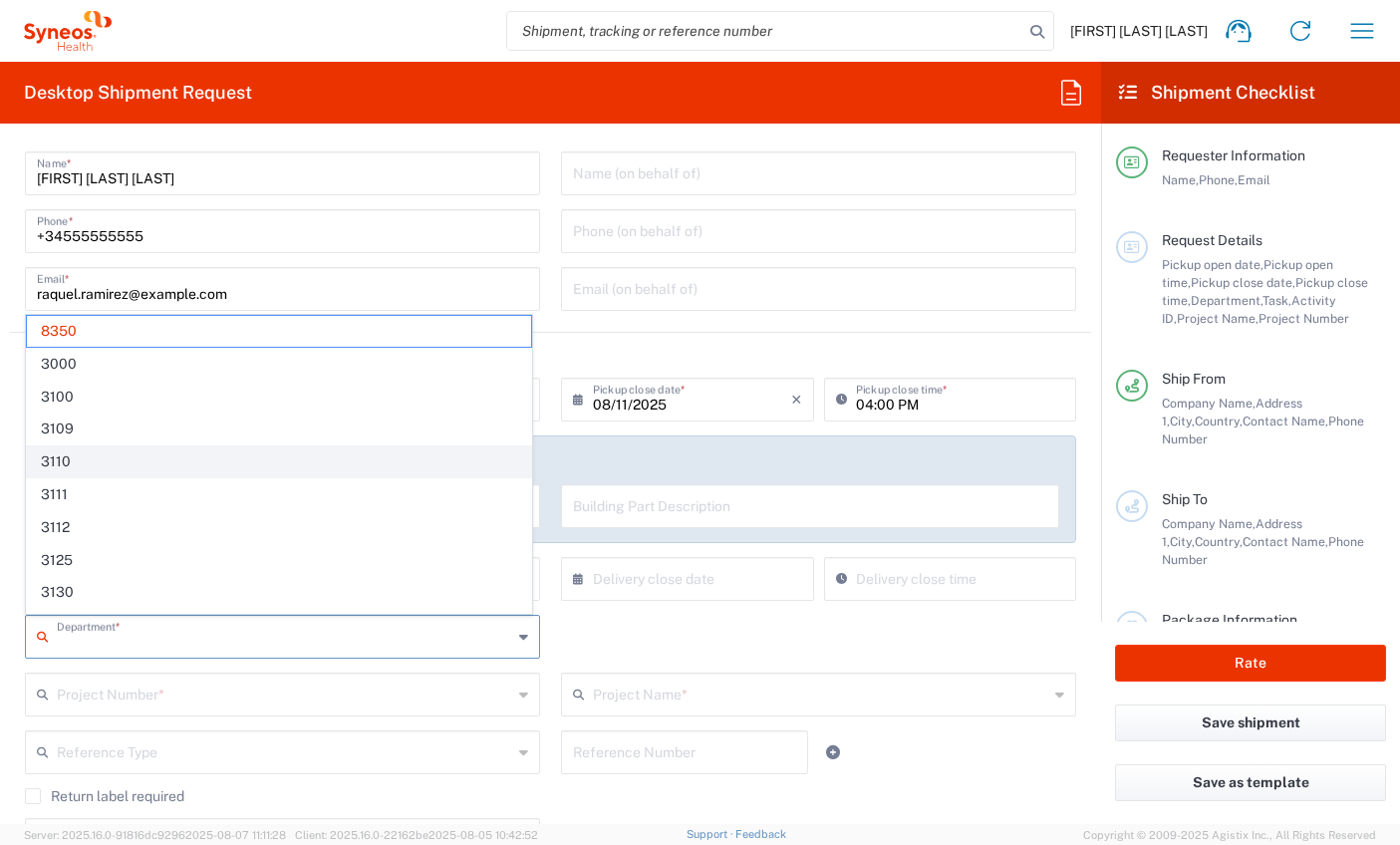 click on "3110" 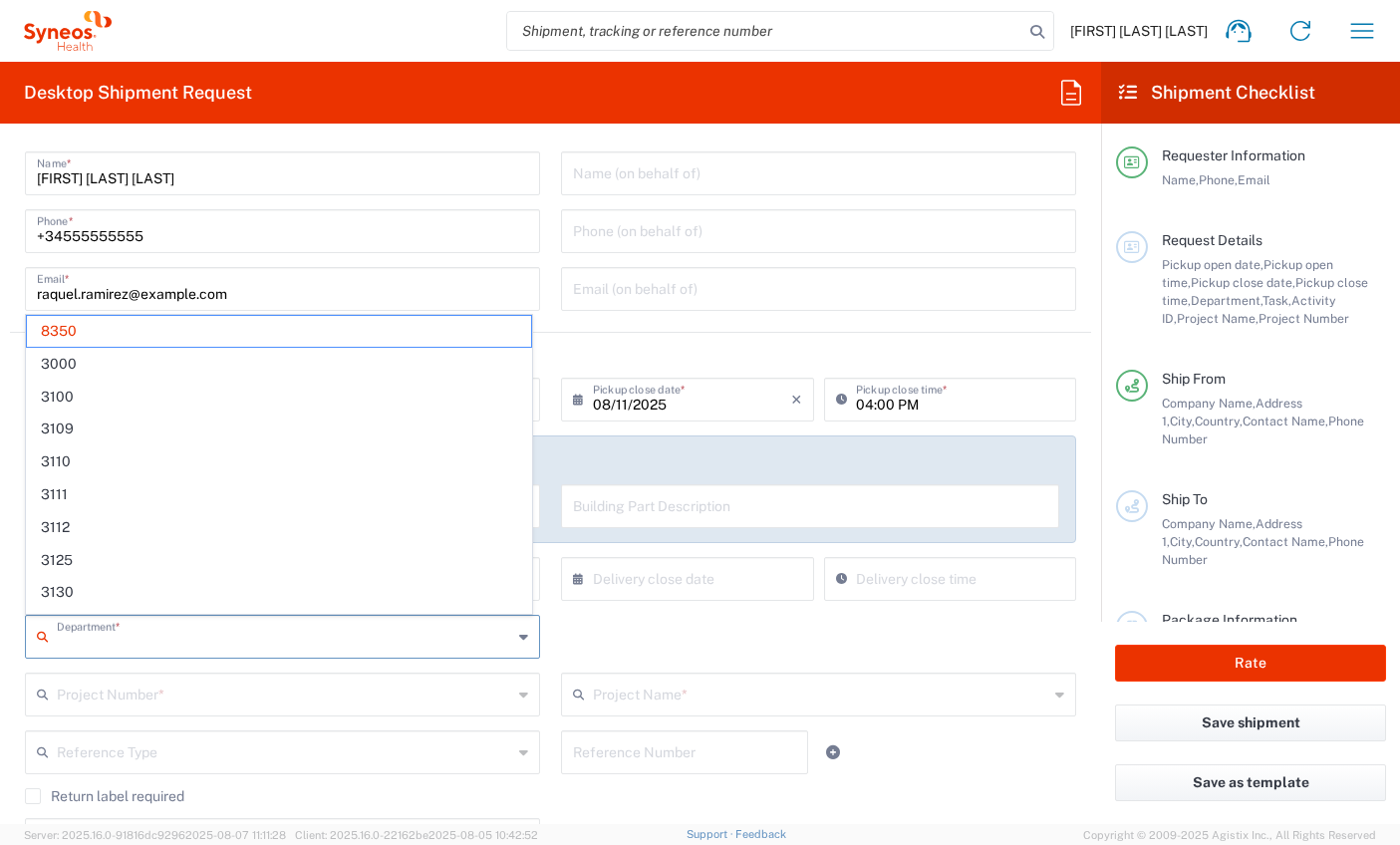 type on "3110" 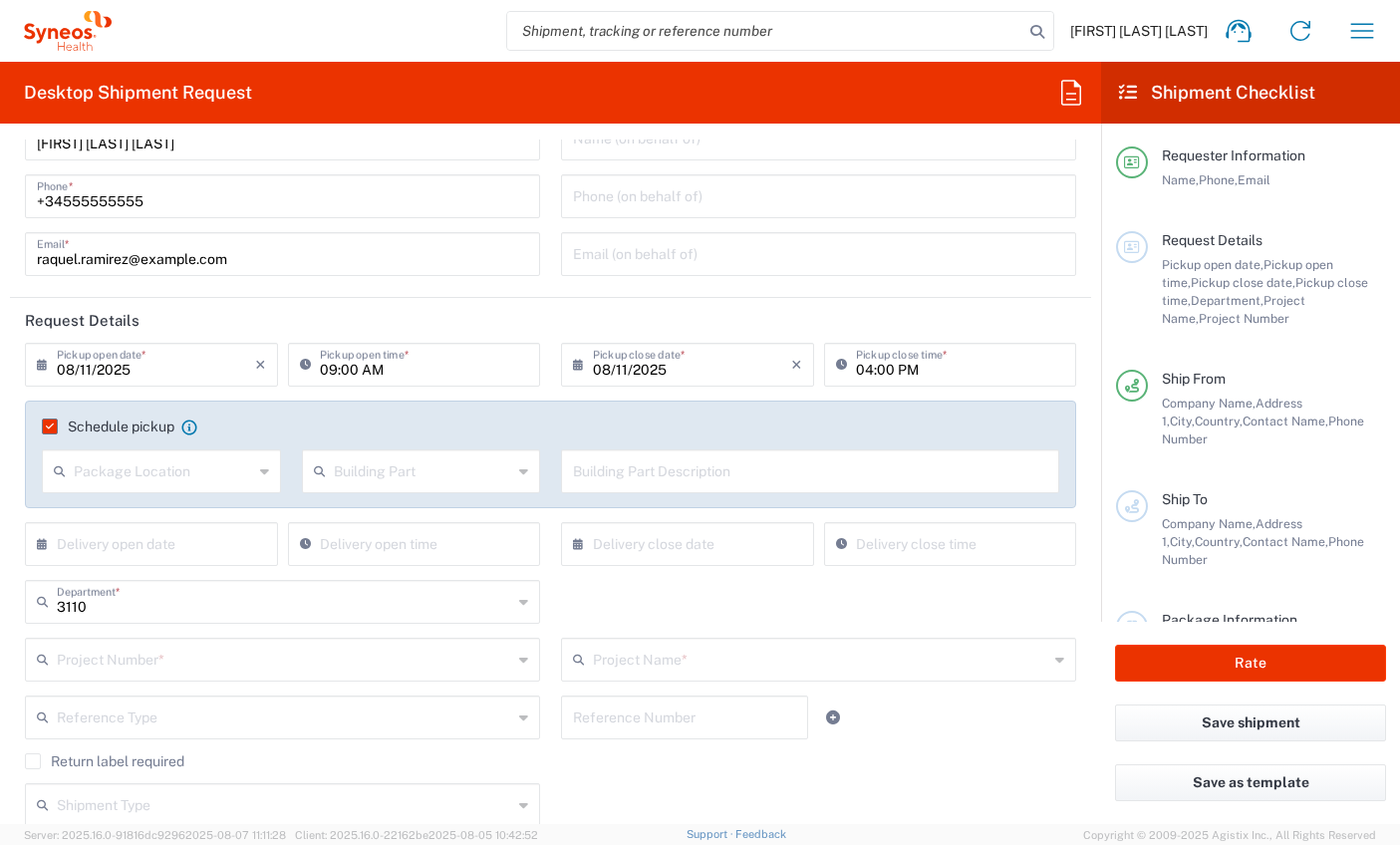 scroll, scrollTop: 80, scrollLeft: 0, axis: vertical 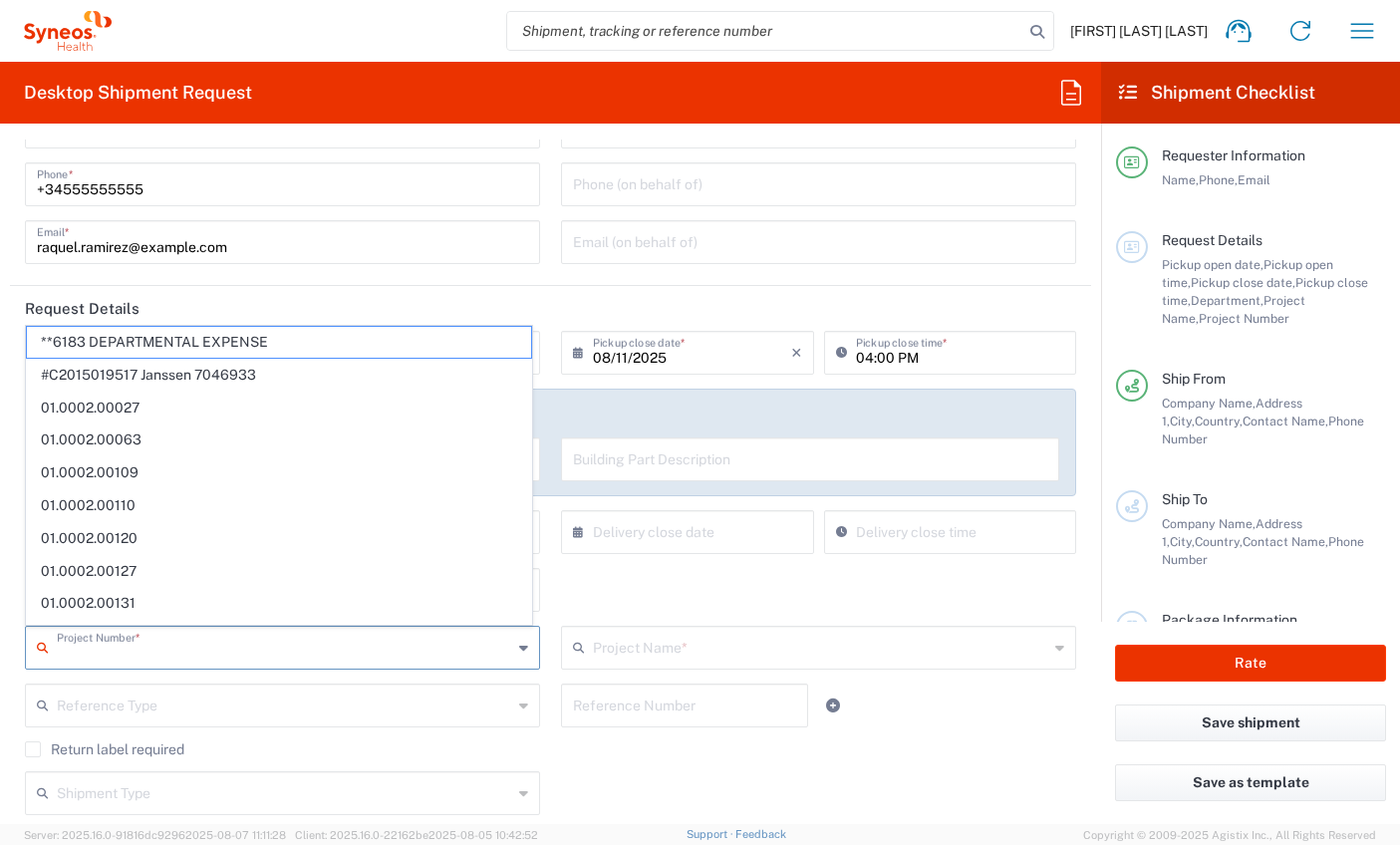 click at bounding box center (284, 646) 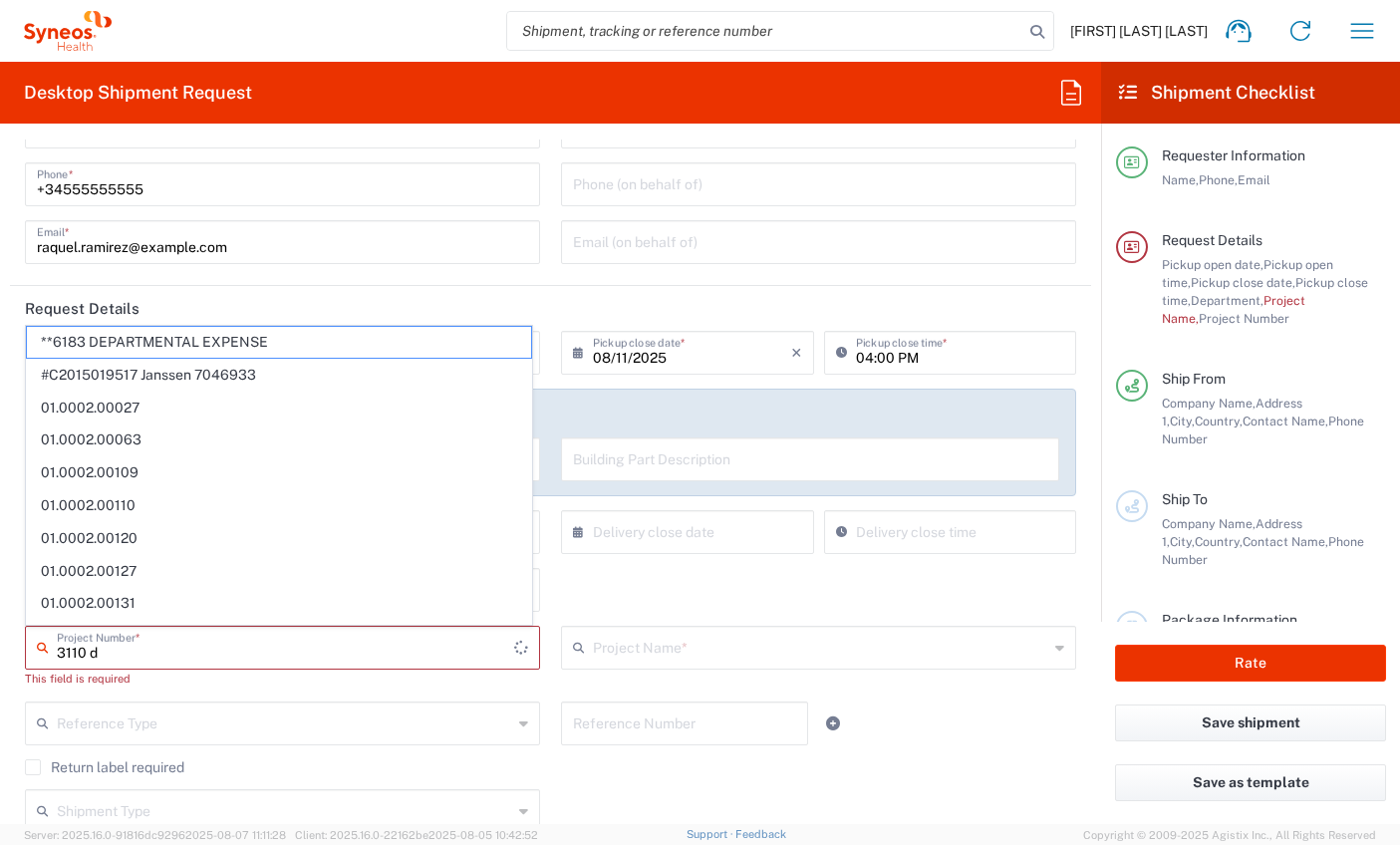 type on "3110 d" 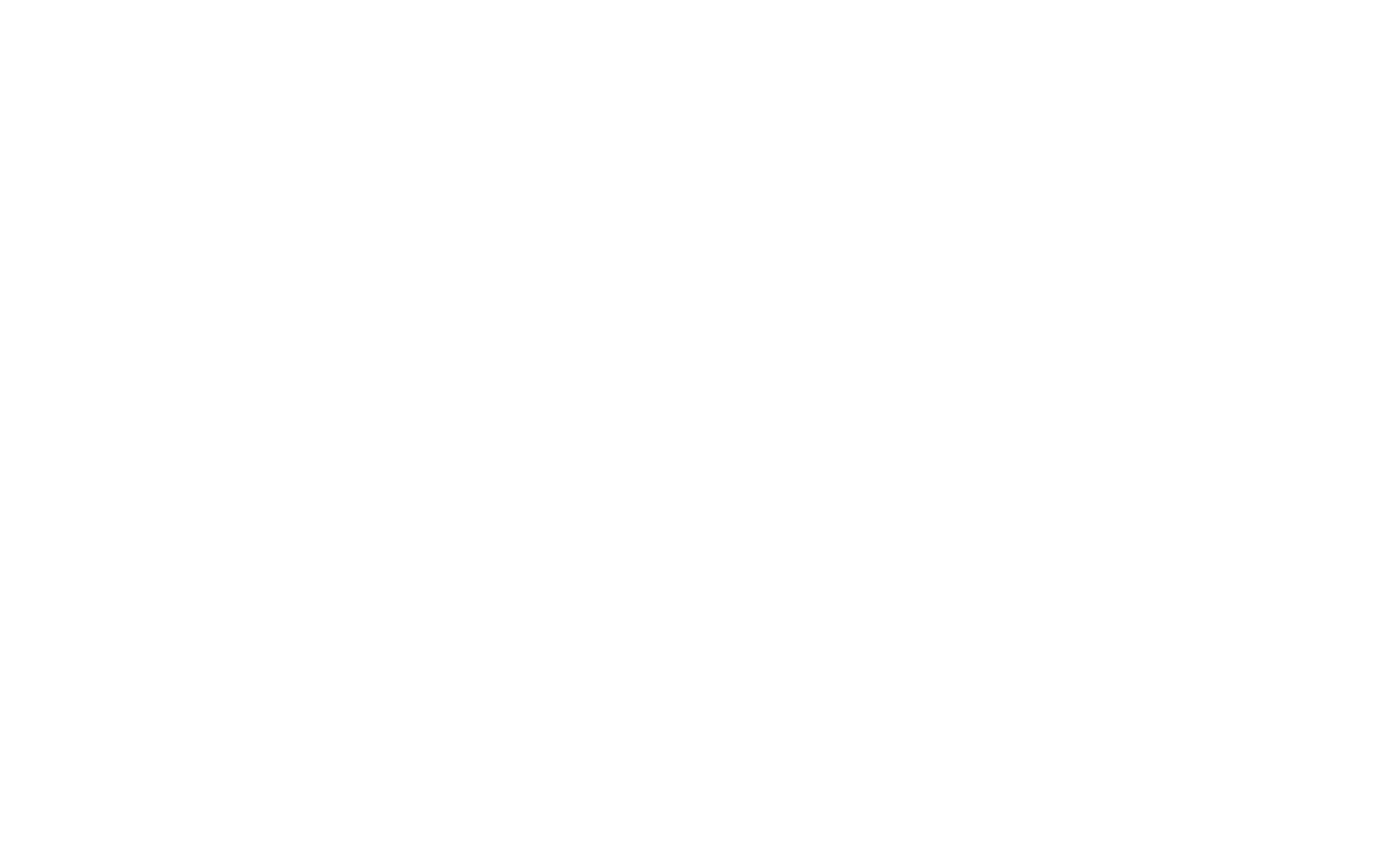 scroll, scrollTop: 0, scrollLeft: 0, axis: both 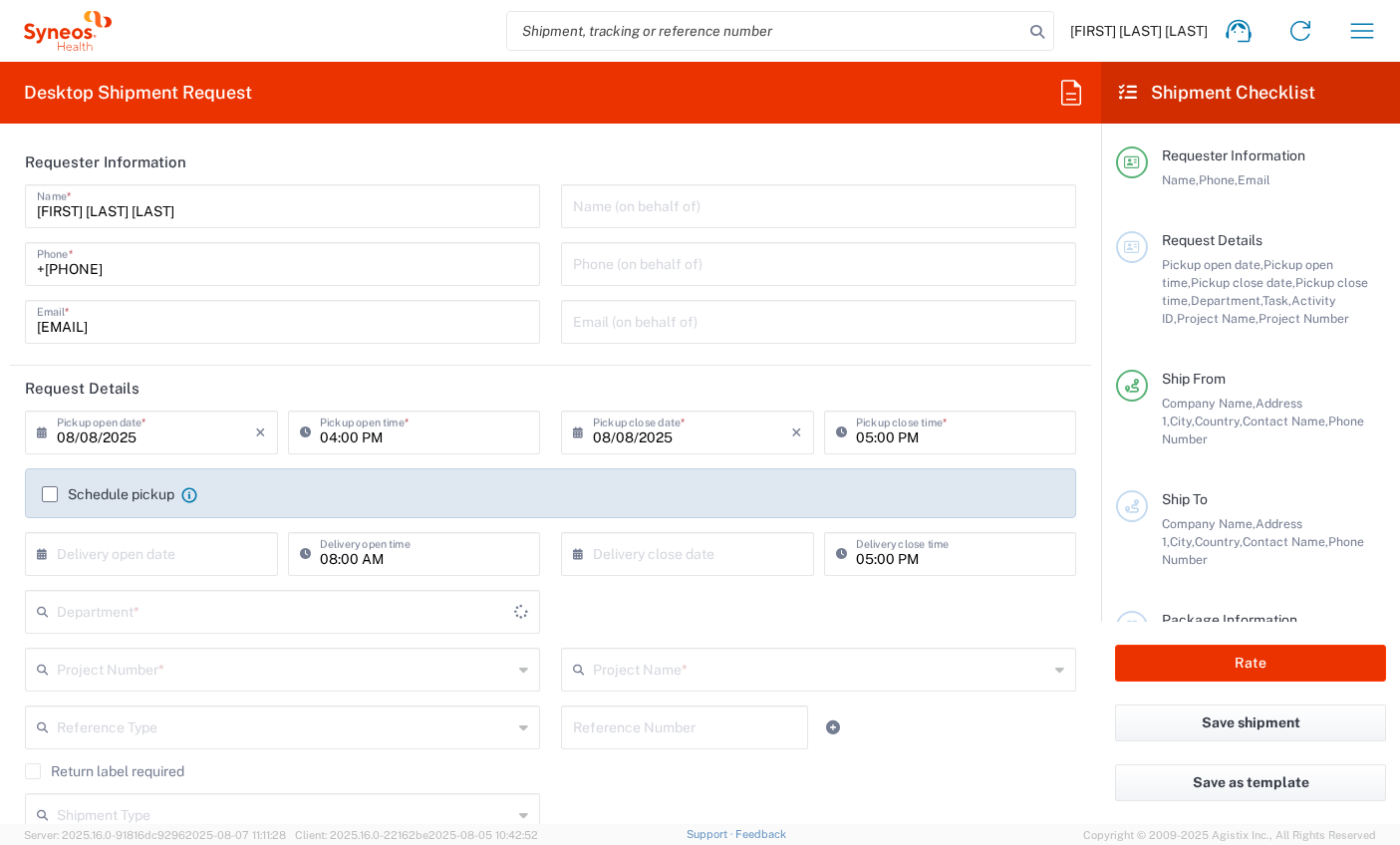 type on "Comunidad de Madrid" 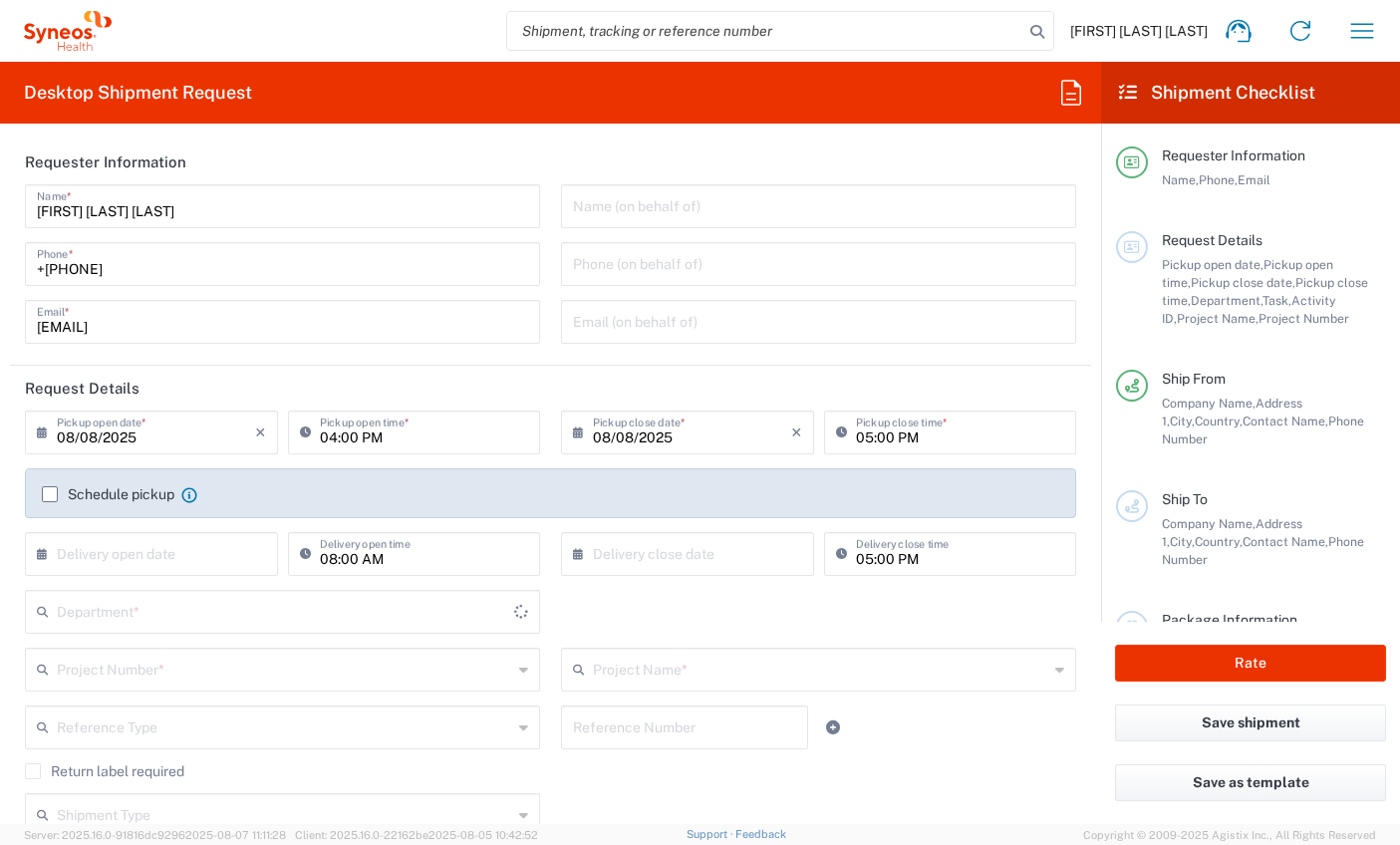 type on "8350" 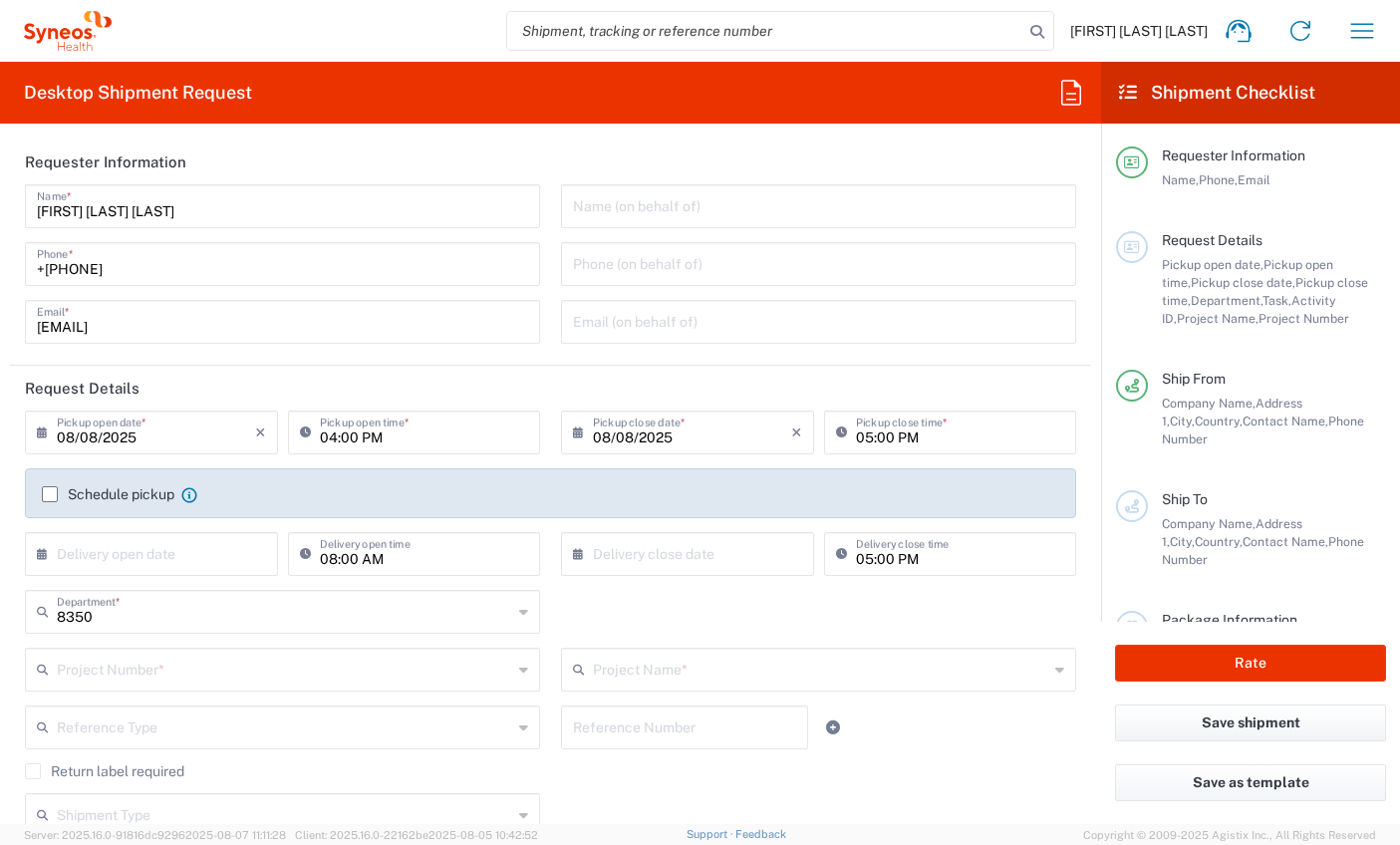 type on "Spain" 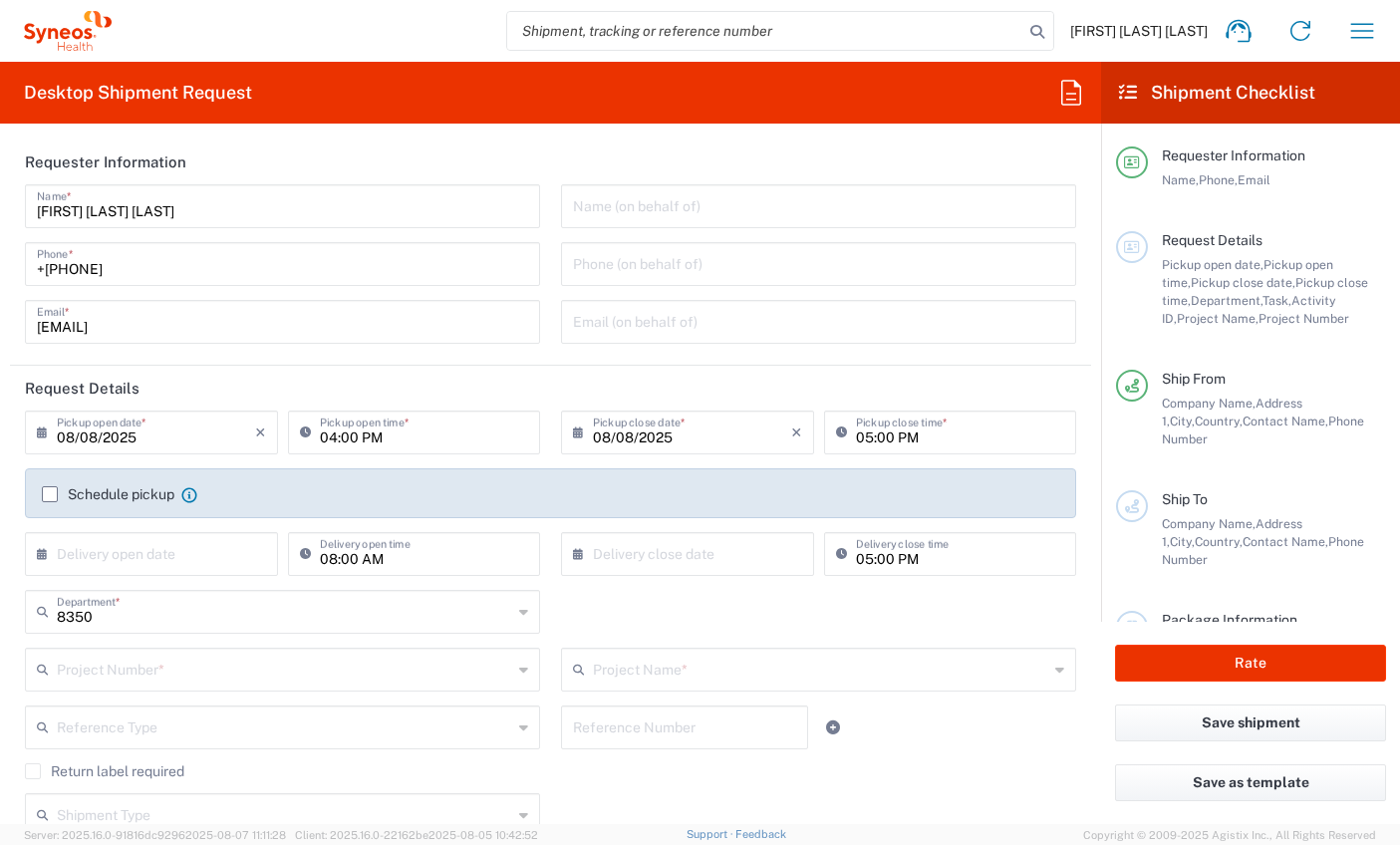 type on "Syneos Health Clinical Spain" 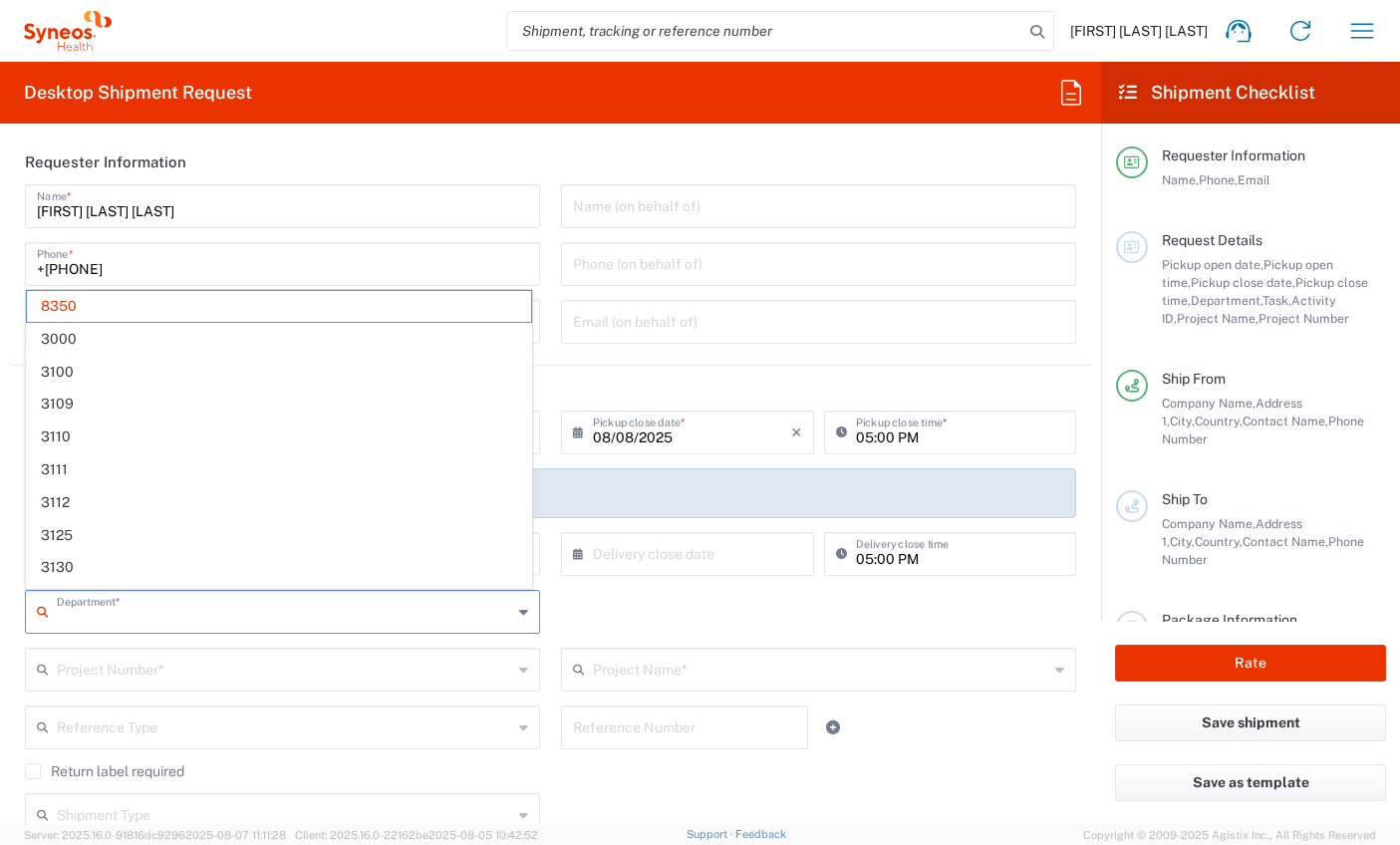 click at bounding box center (284, 610) 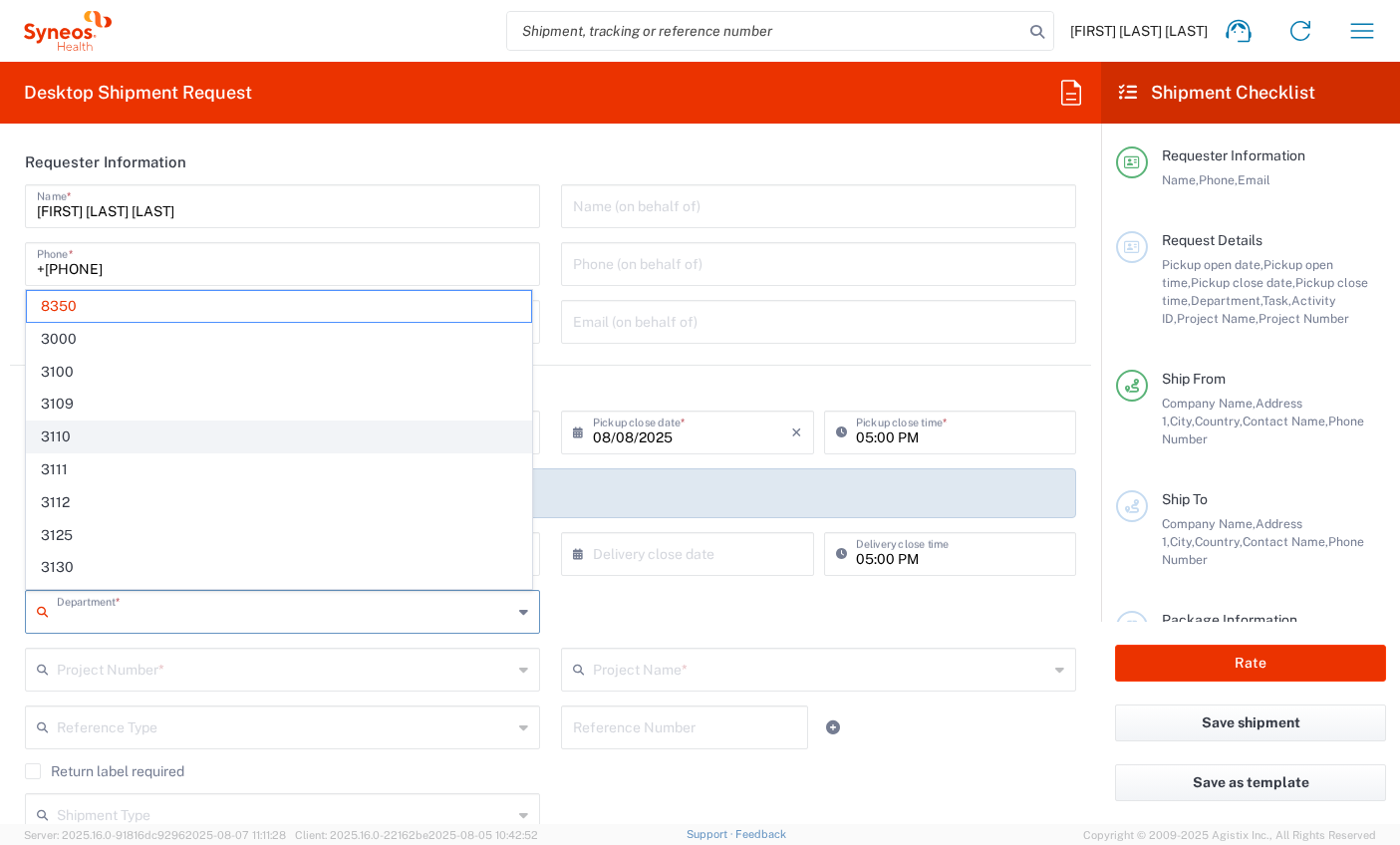click on "3110" 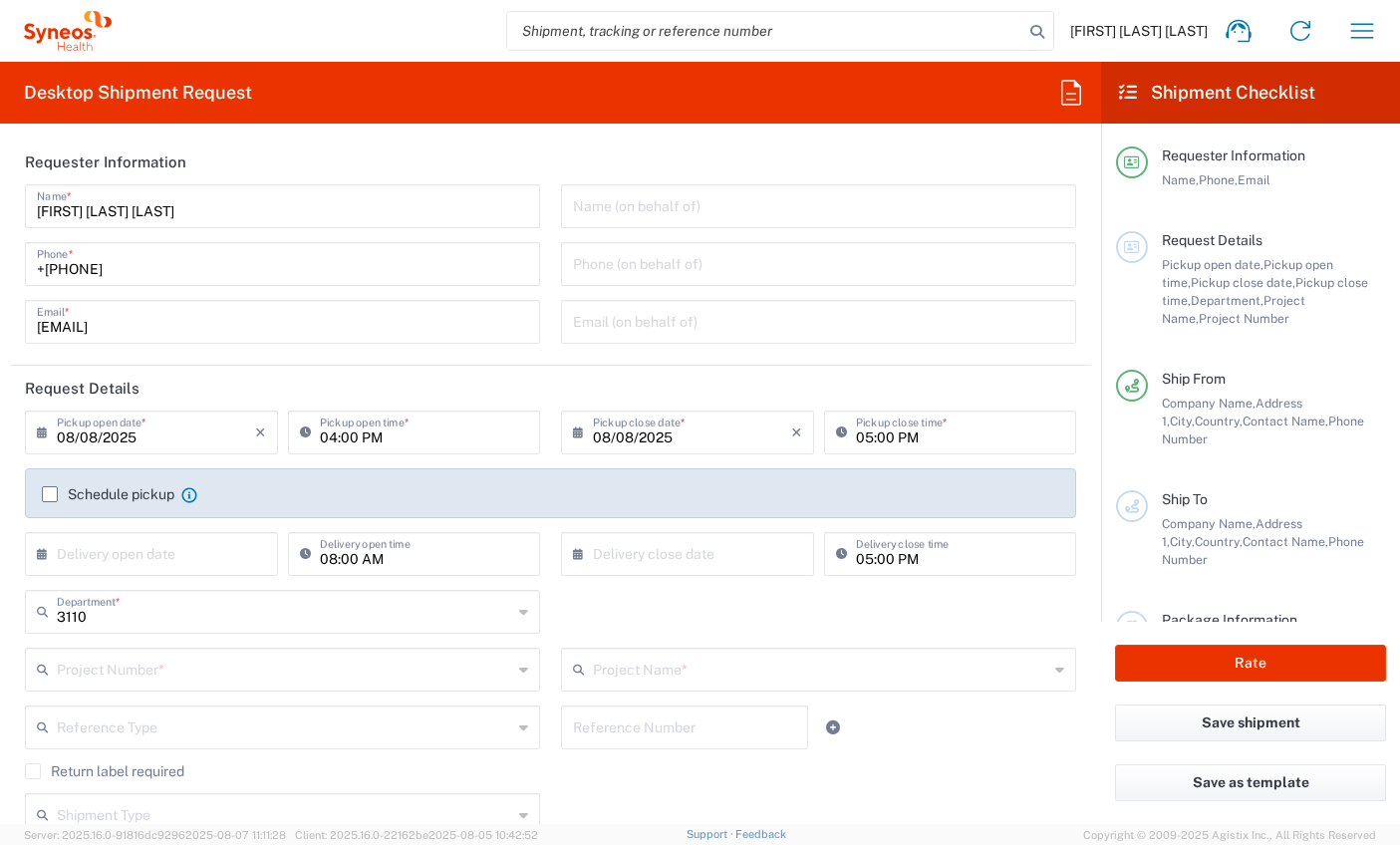 click at bounding box center [284, 668] 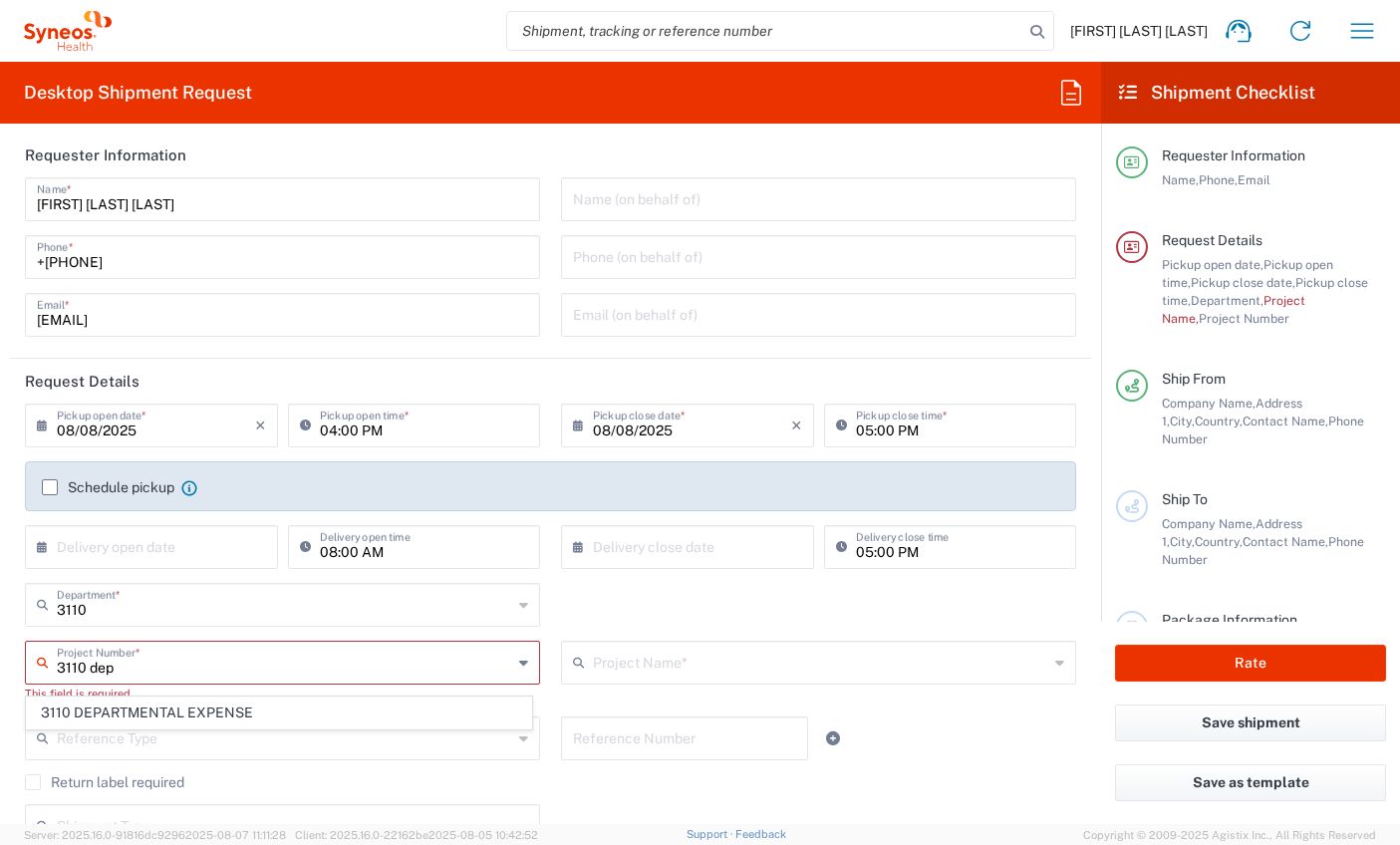 scroll, scrollTop: 0, scrollLeft: 0, axis: both 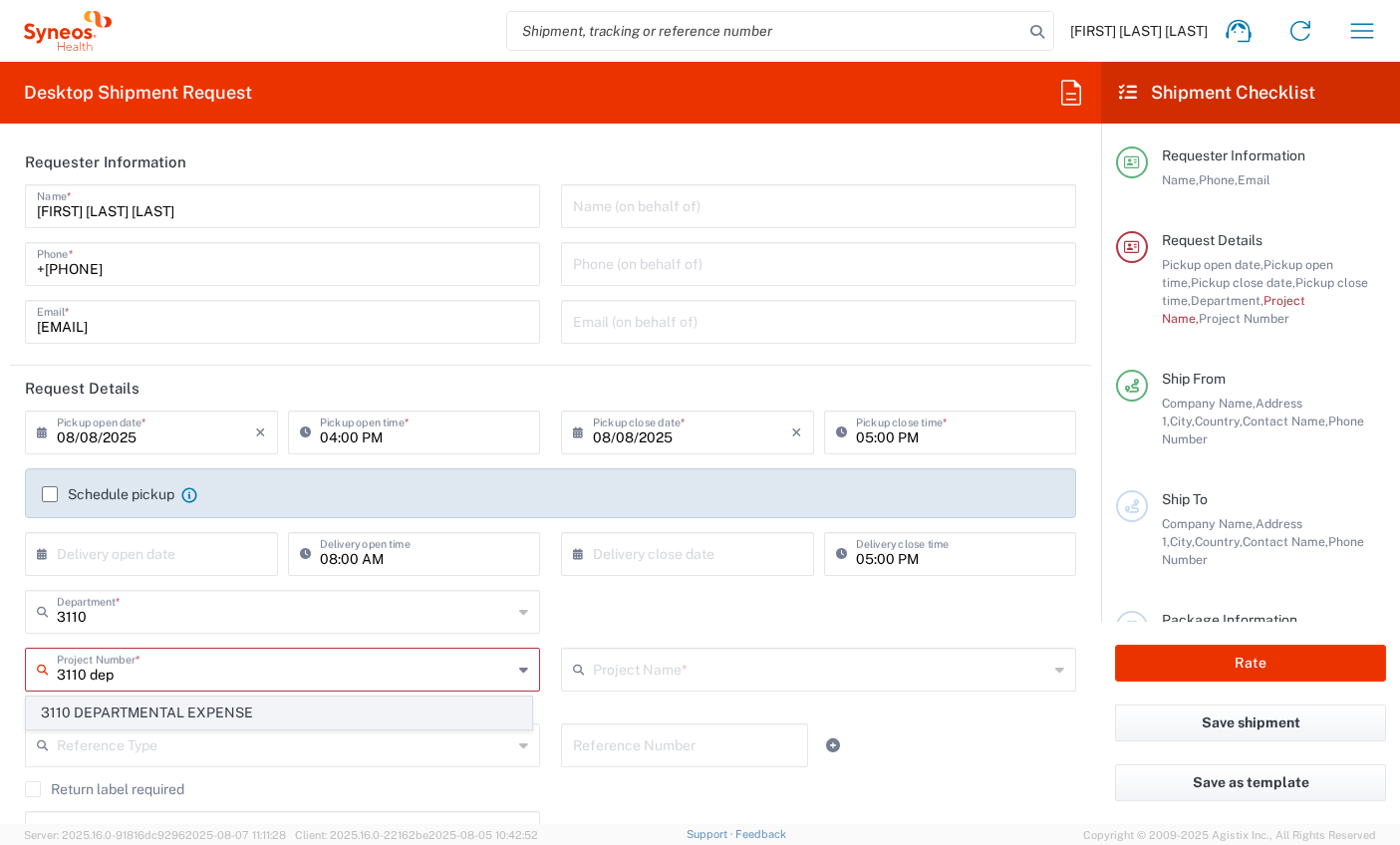 click on "3110 DEPARTMENTAL EXPENSE" 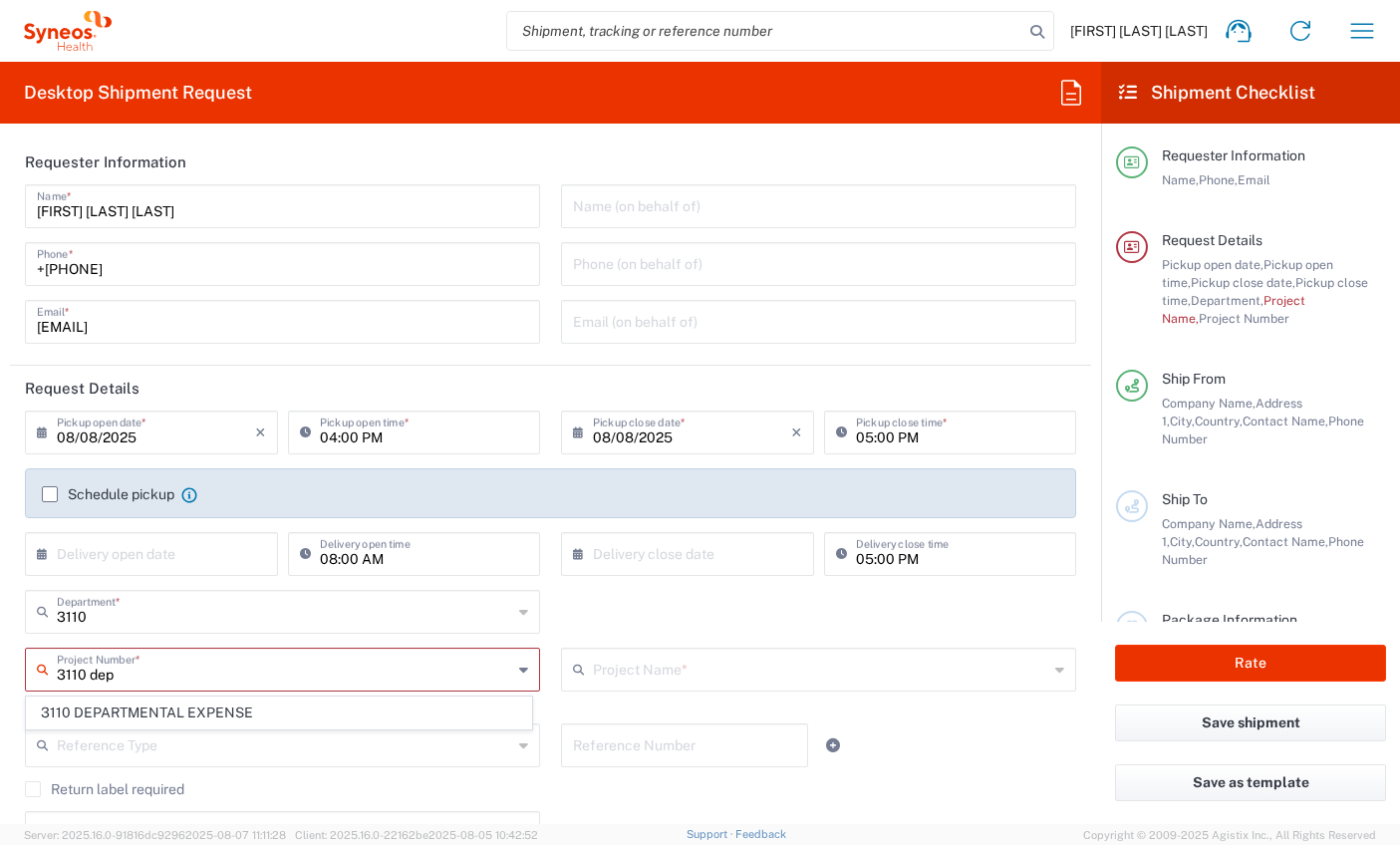 type on "3110 DEPARTMENTAL EXPENSE" 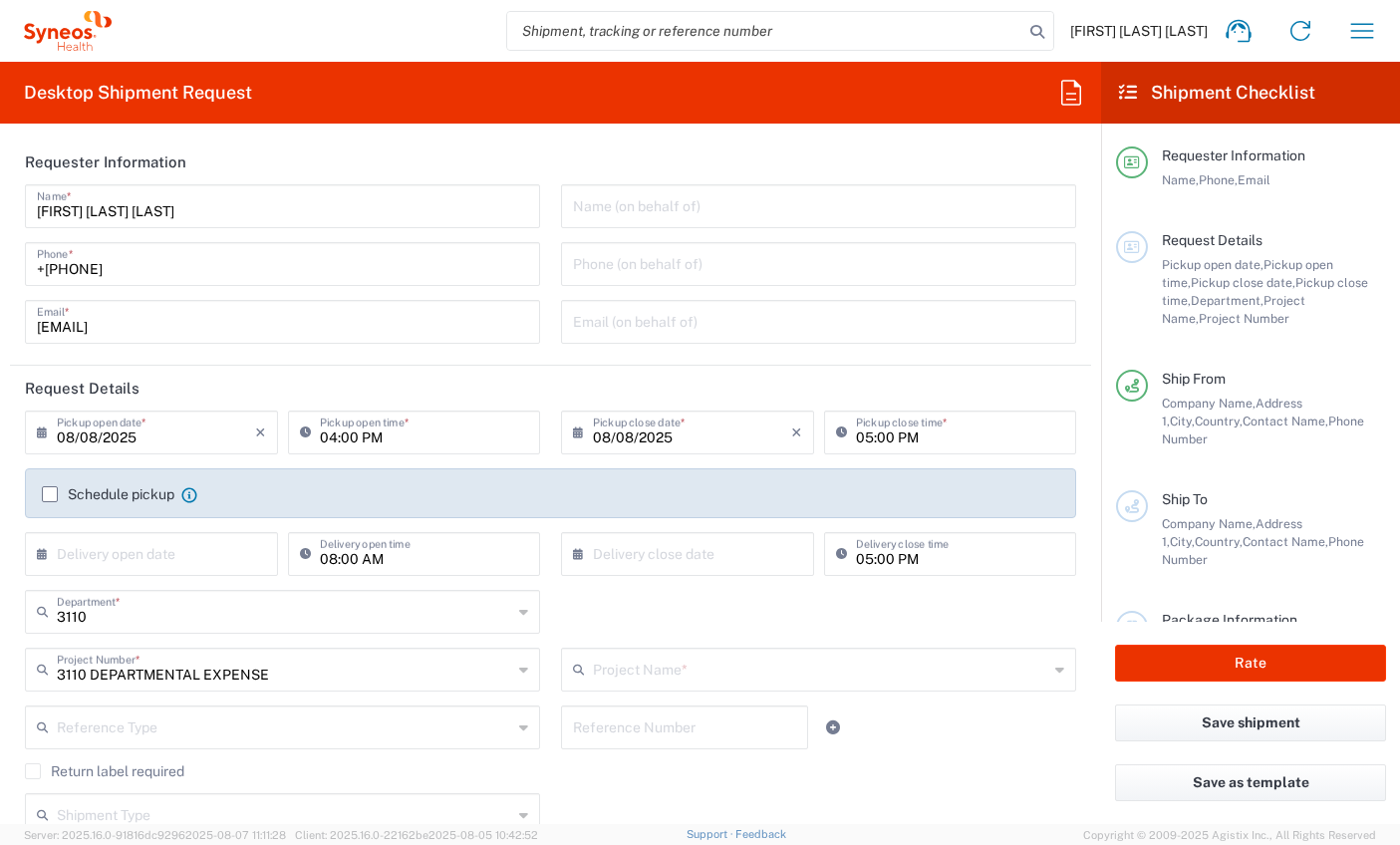 scroll, scrollTop: 1, scrollLeft: 0, axis: vertical 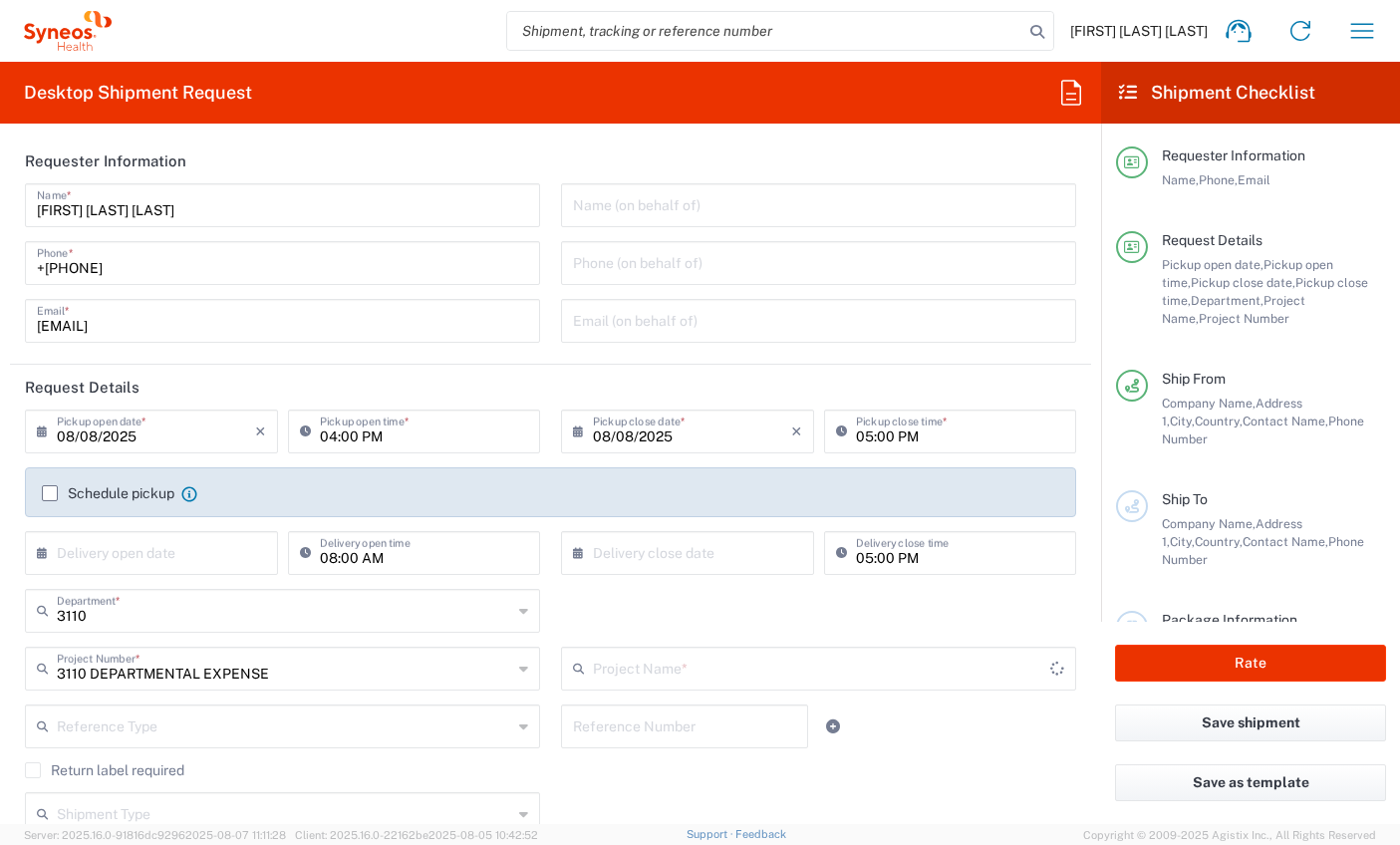 type on "3110 DEPARTMENTAL EXPENSE" 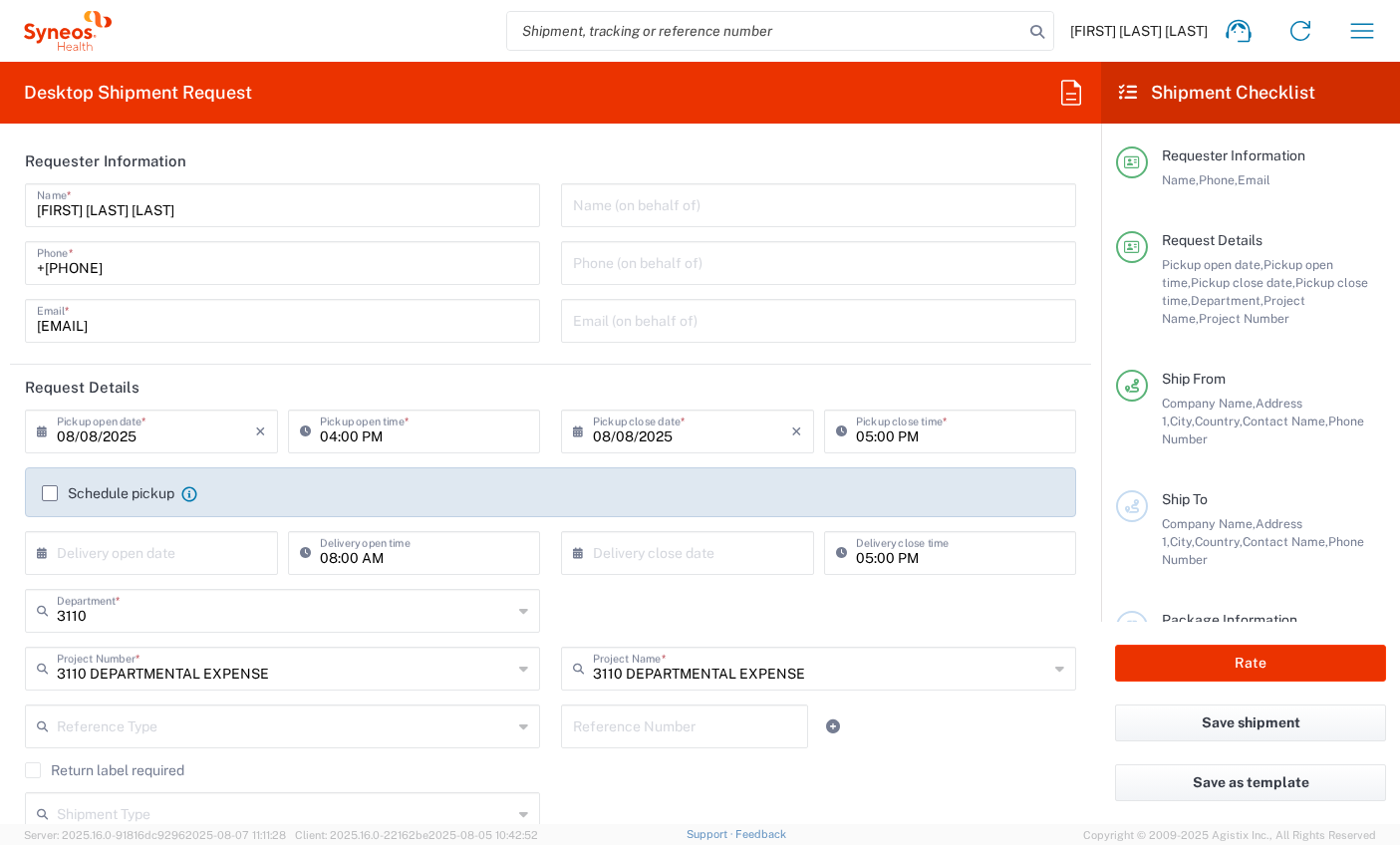click on "08/08/2025" at bounding box center [155, 429] 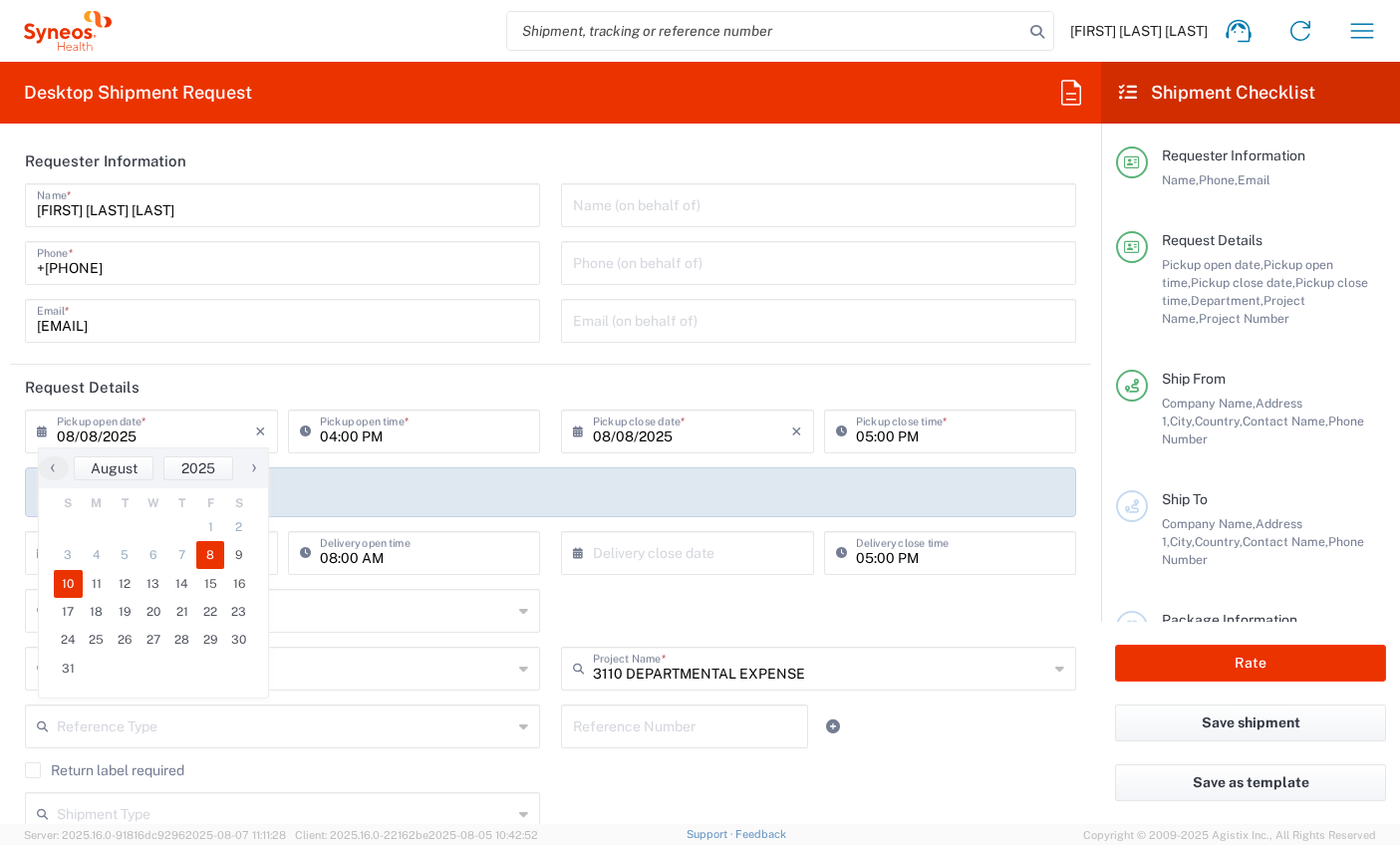 click on "10" 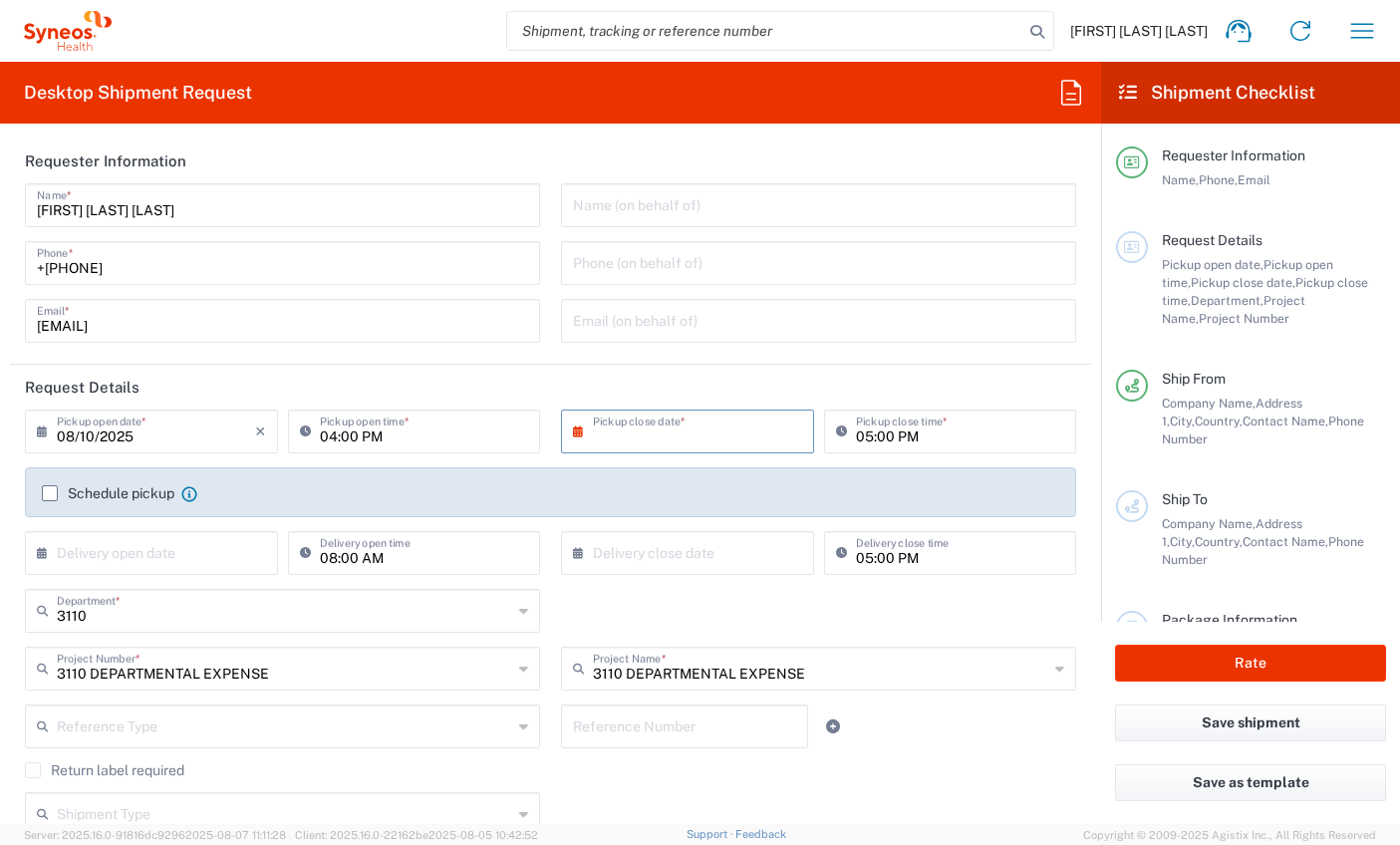 click at bounding box center (692, 429) 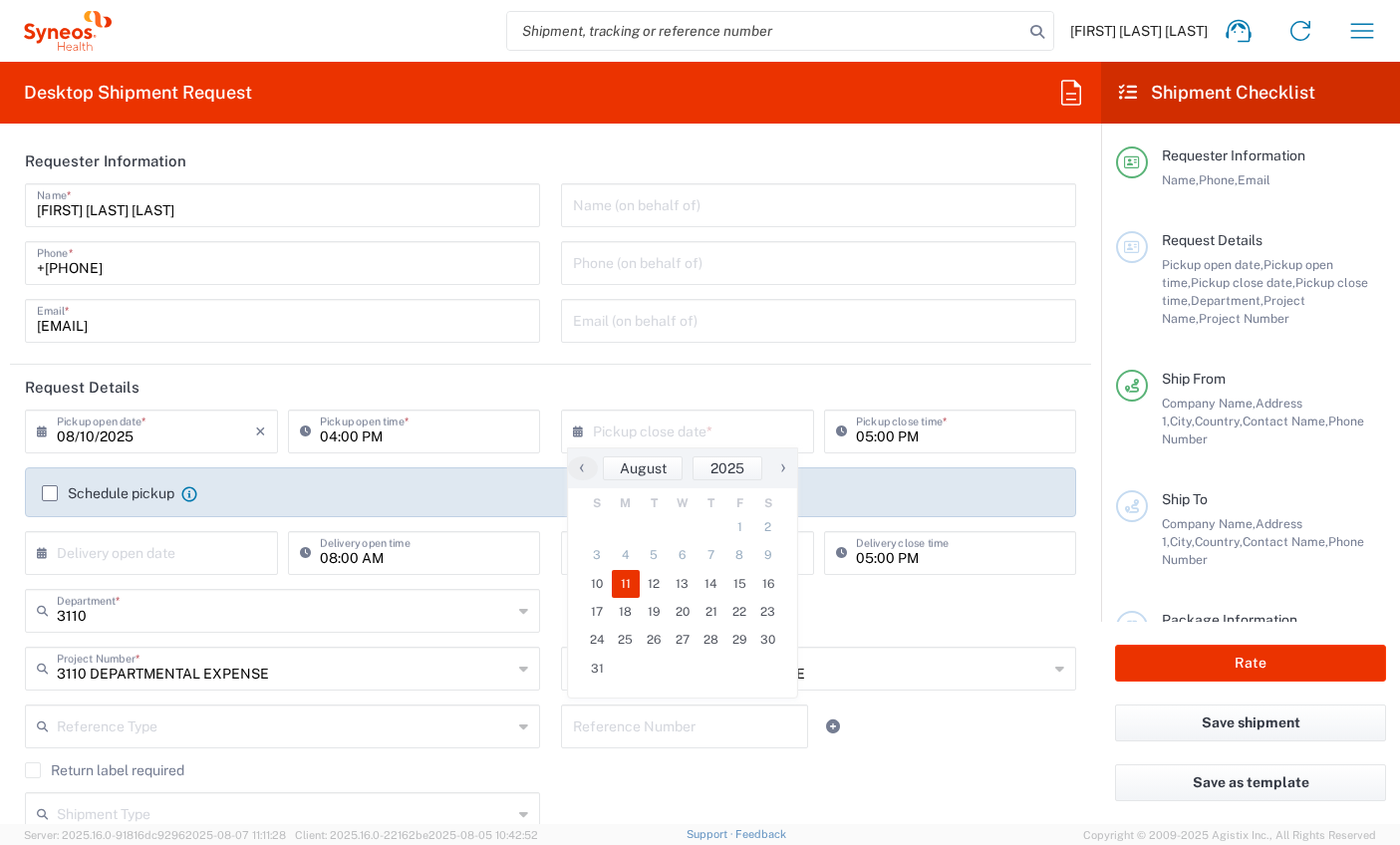 click on "11" 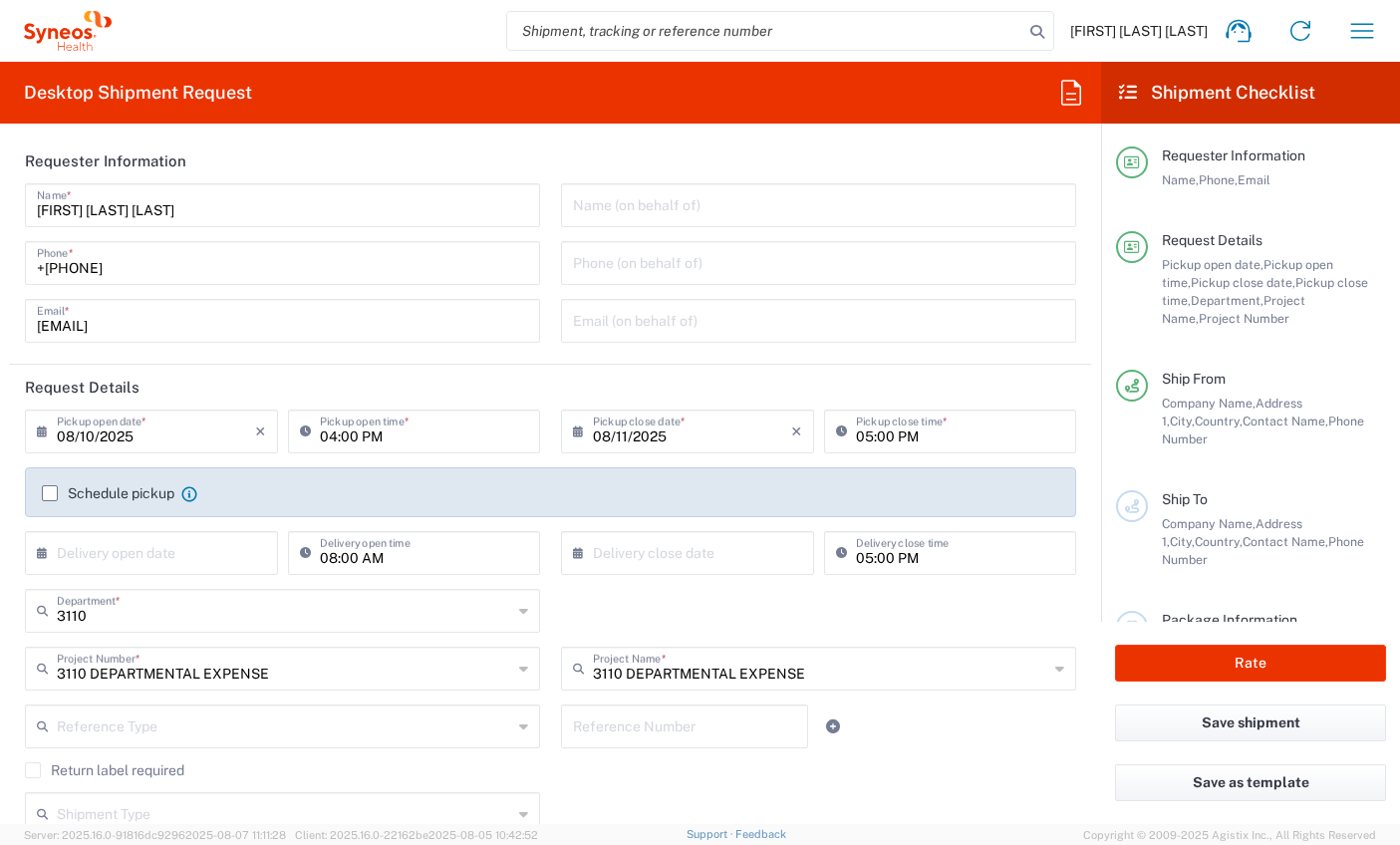 click on "04:00 PM" at bounding box center [424, 429] 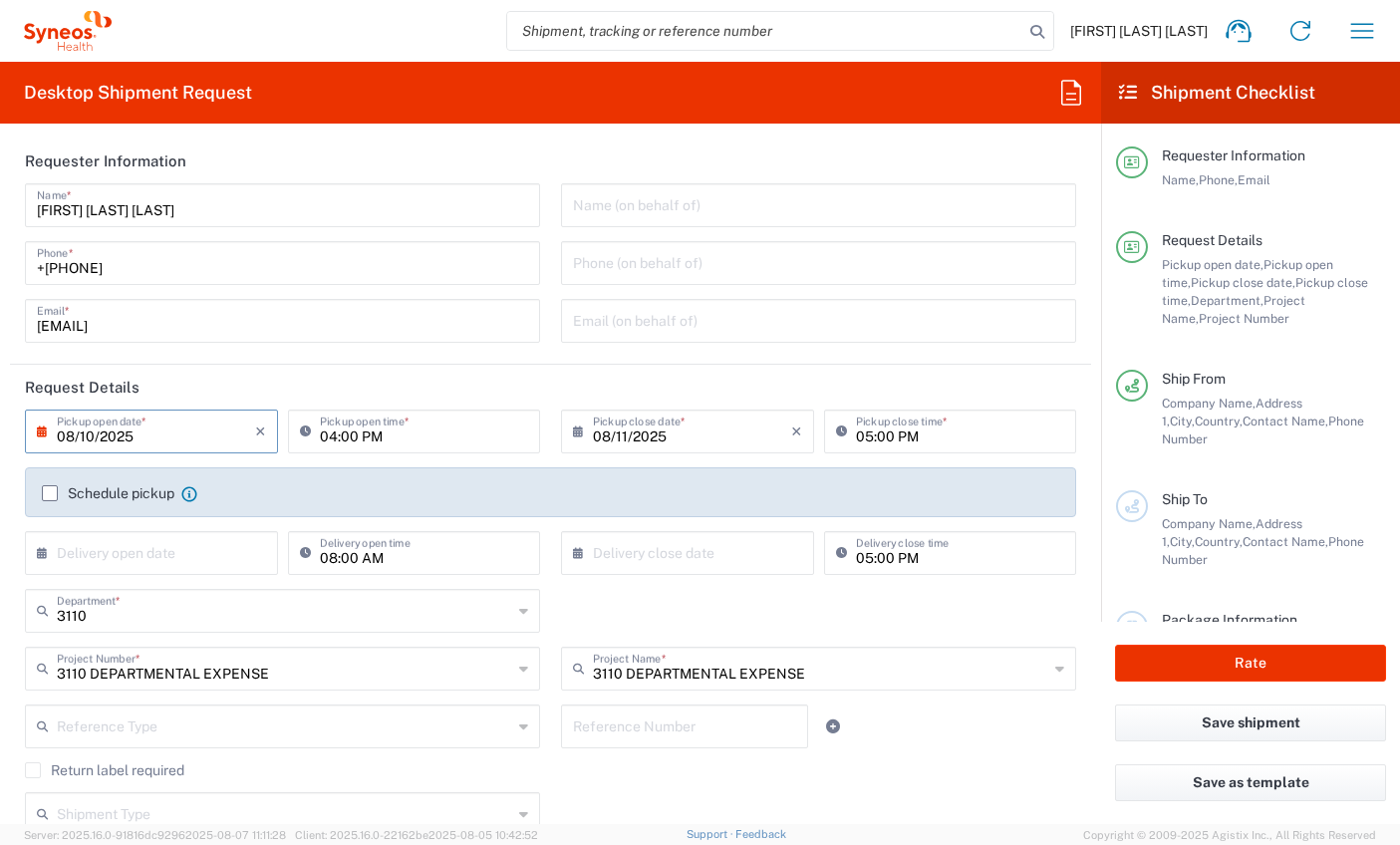 click on "08/10/2025" at bounding box center [155, 429] 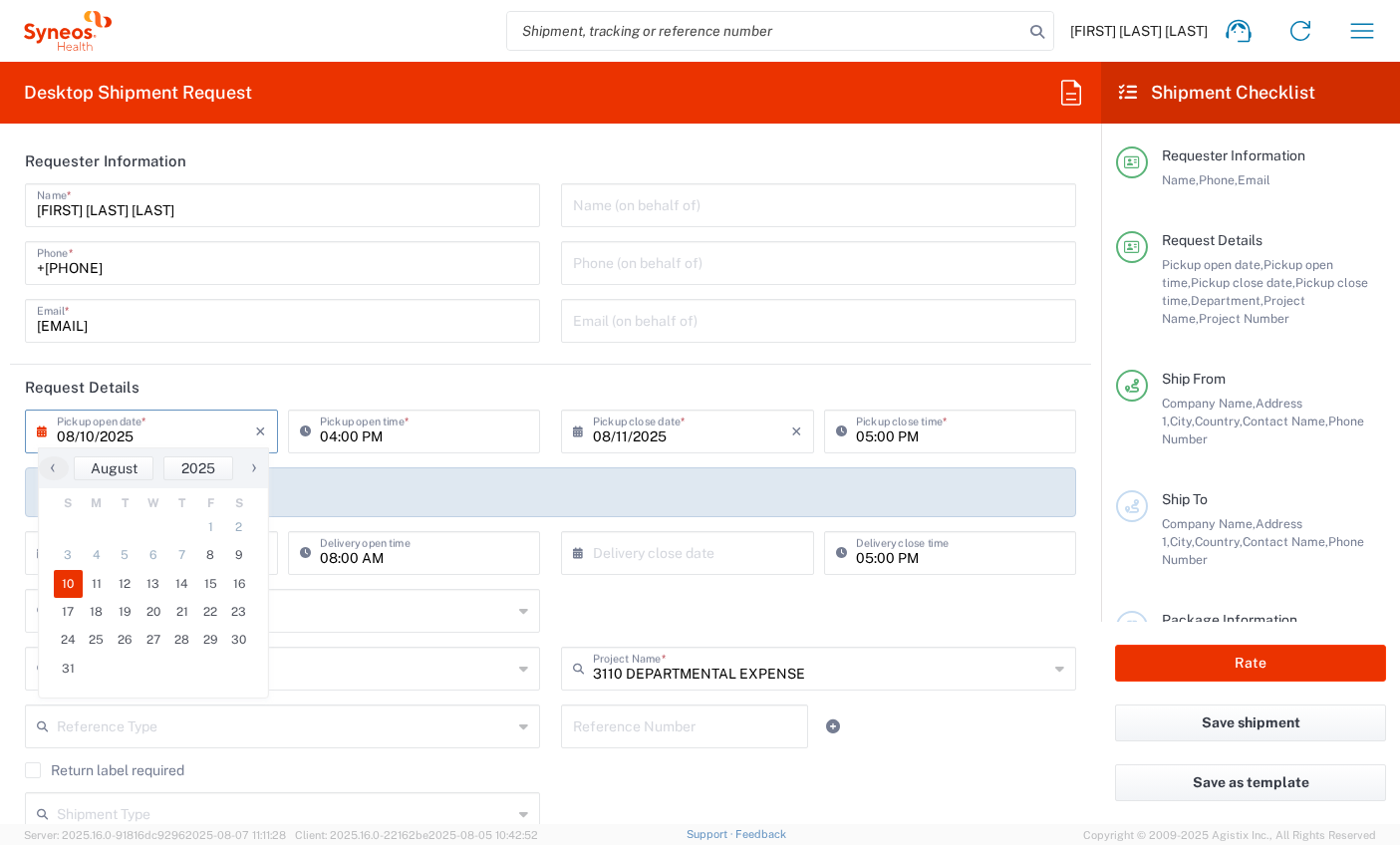 click on "3110" at bounding box center [284, 609] 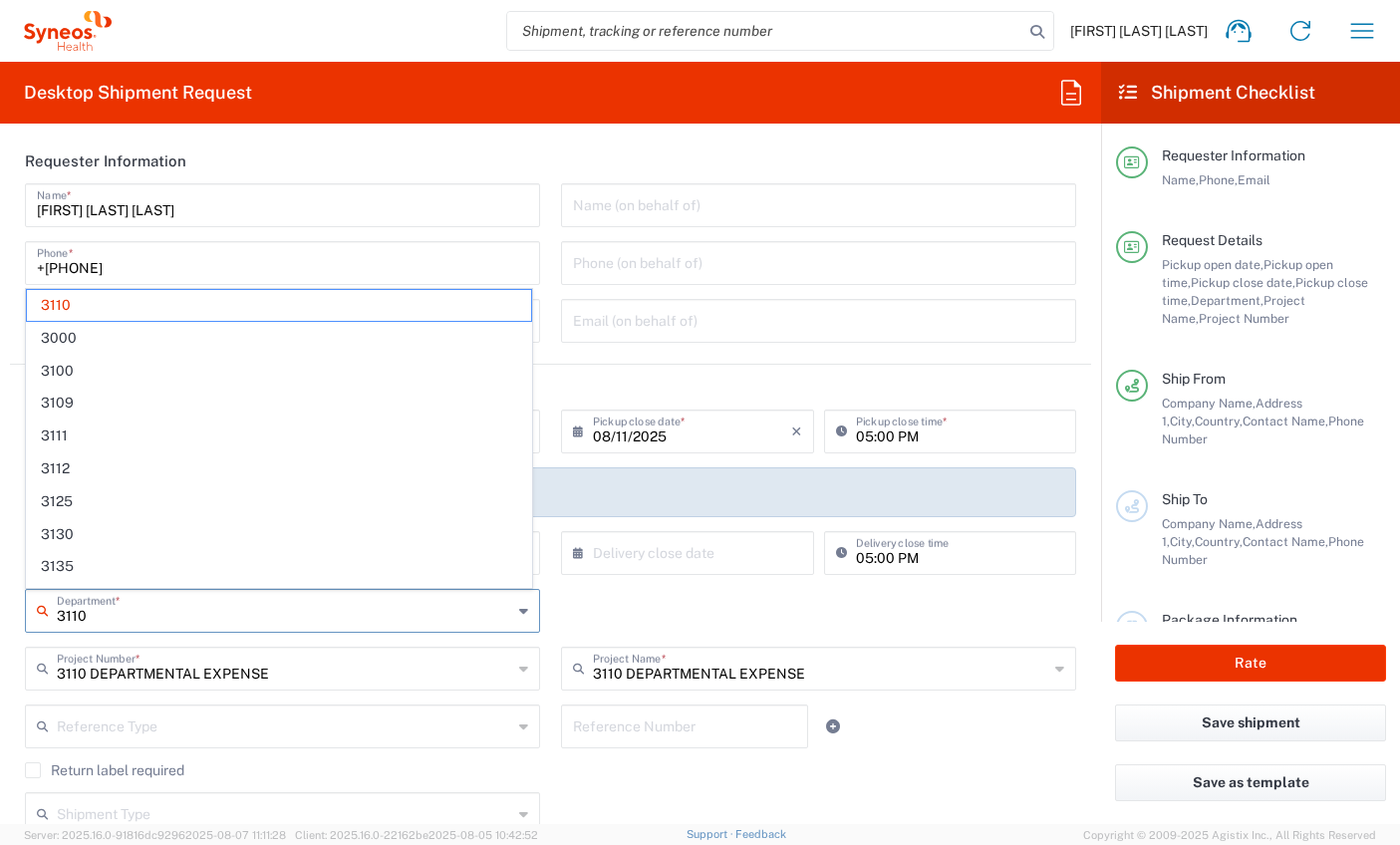 click on "3110" at bounding box center [284, 609] 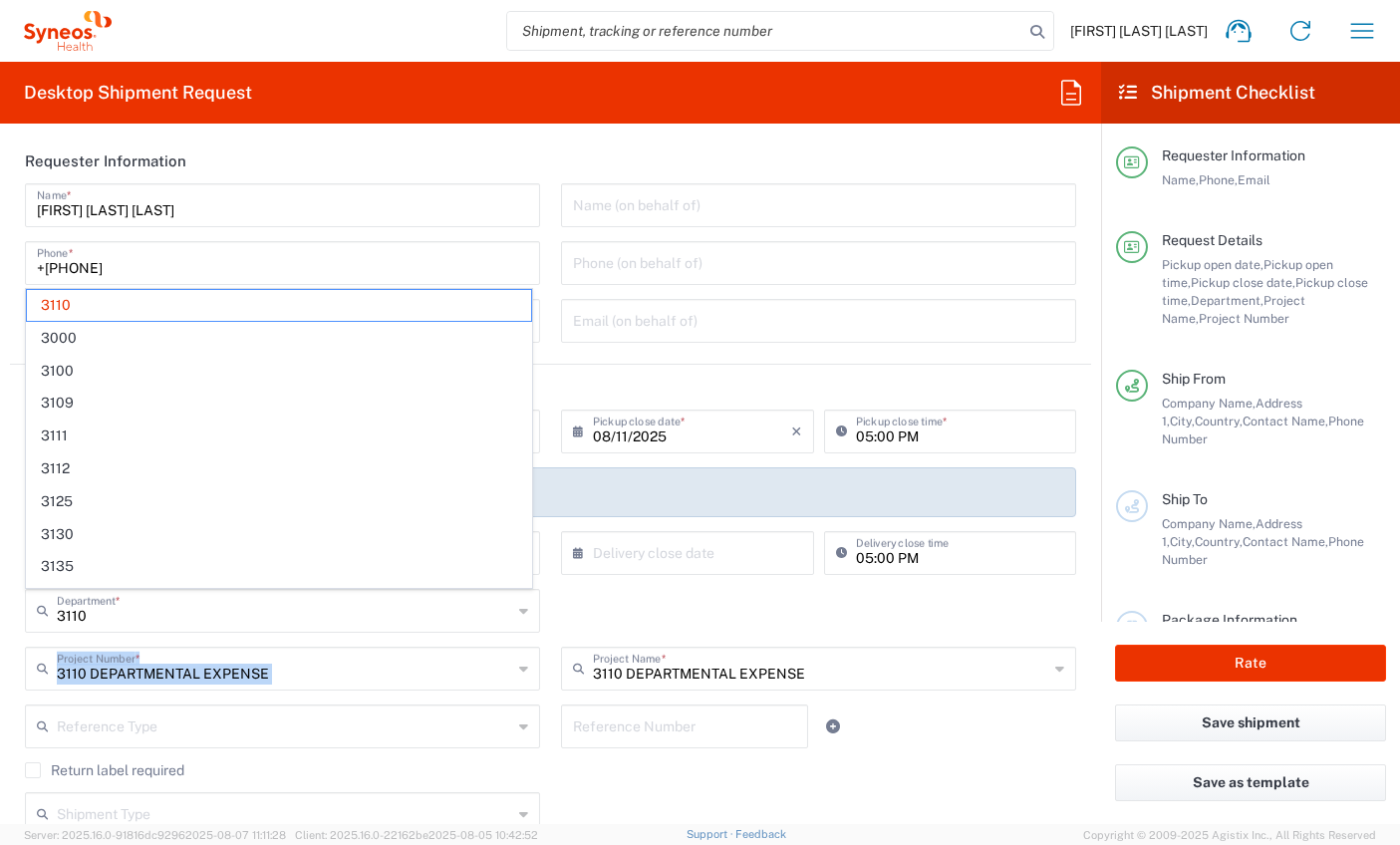 drag, startPoint x: 427, startPoint y: 695, endPoint x: 436, endPoint y: 674, distance: 22.847319 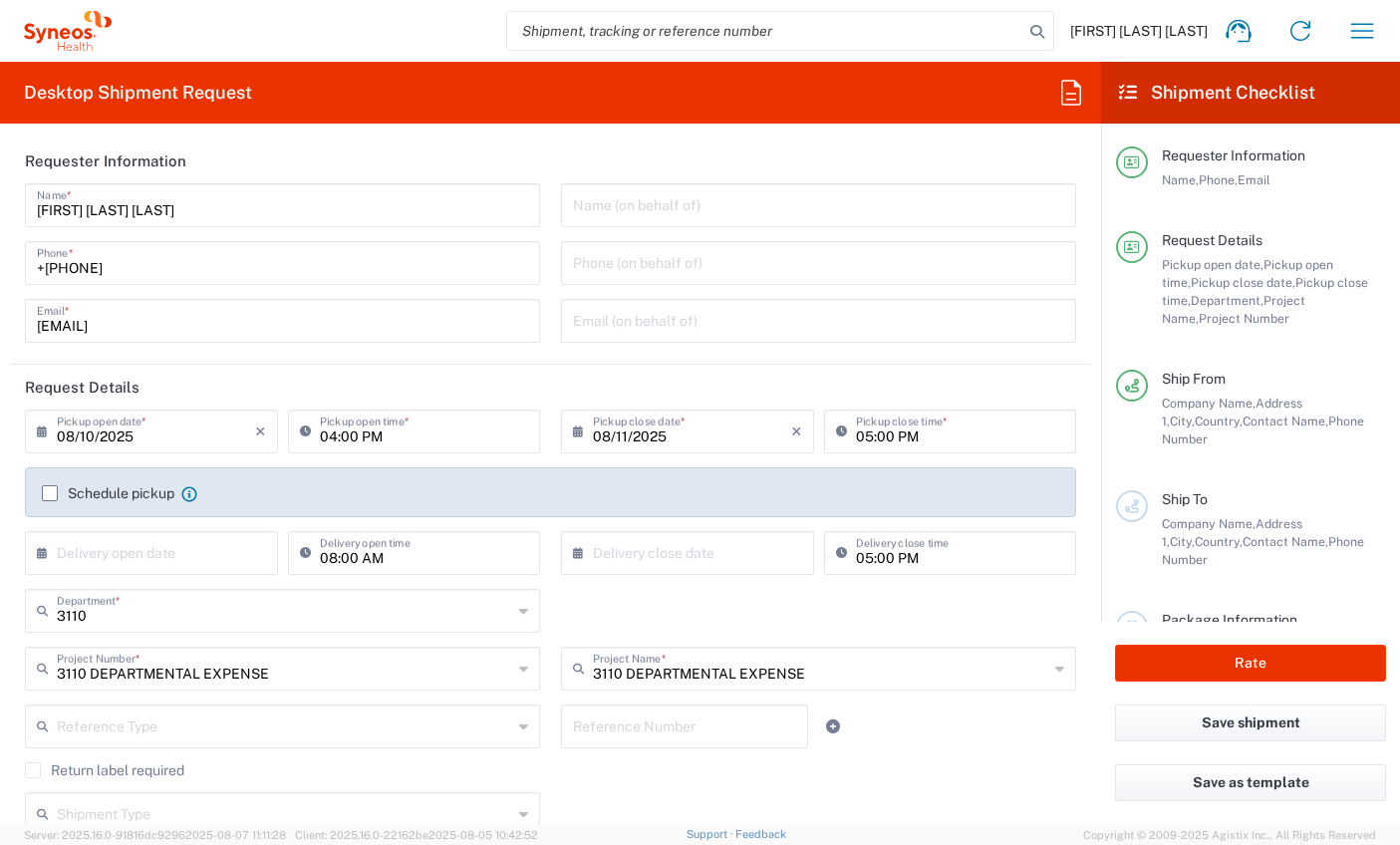 click on "Return label required" 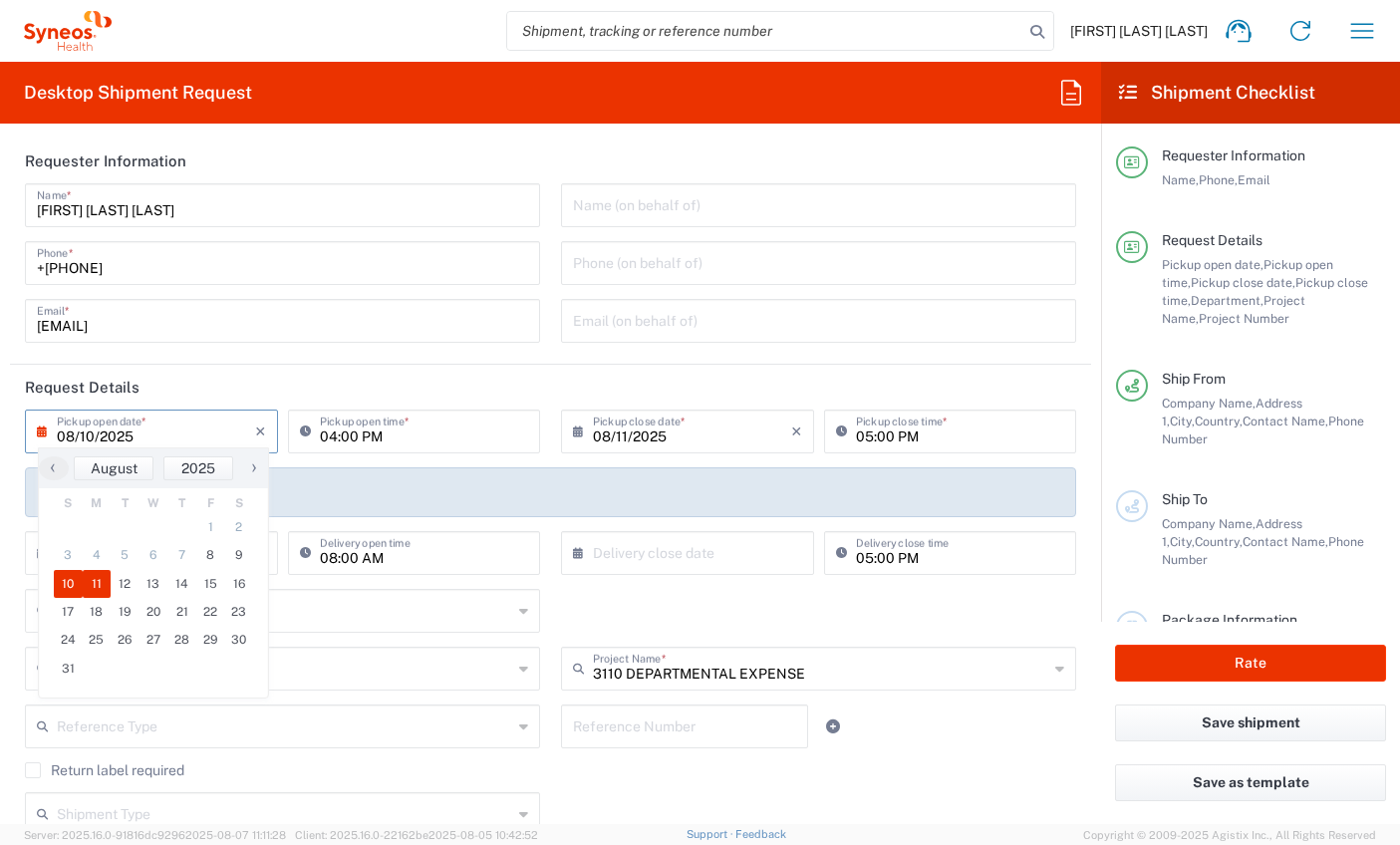 click on "11" 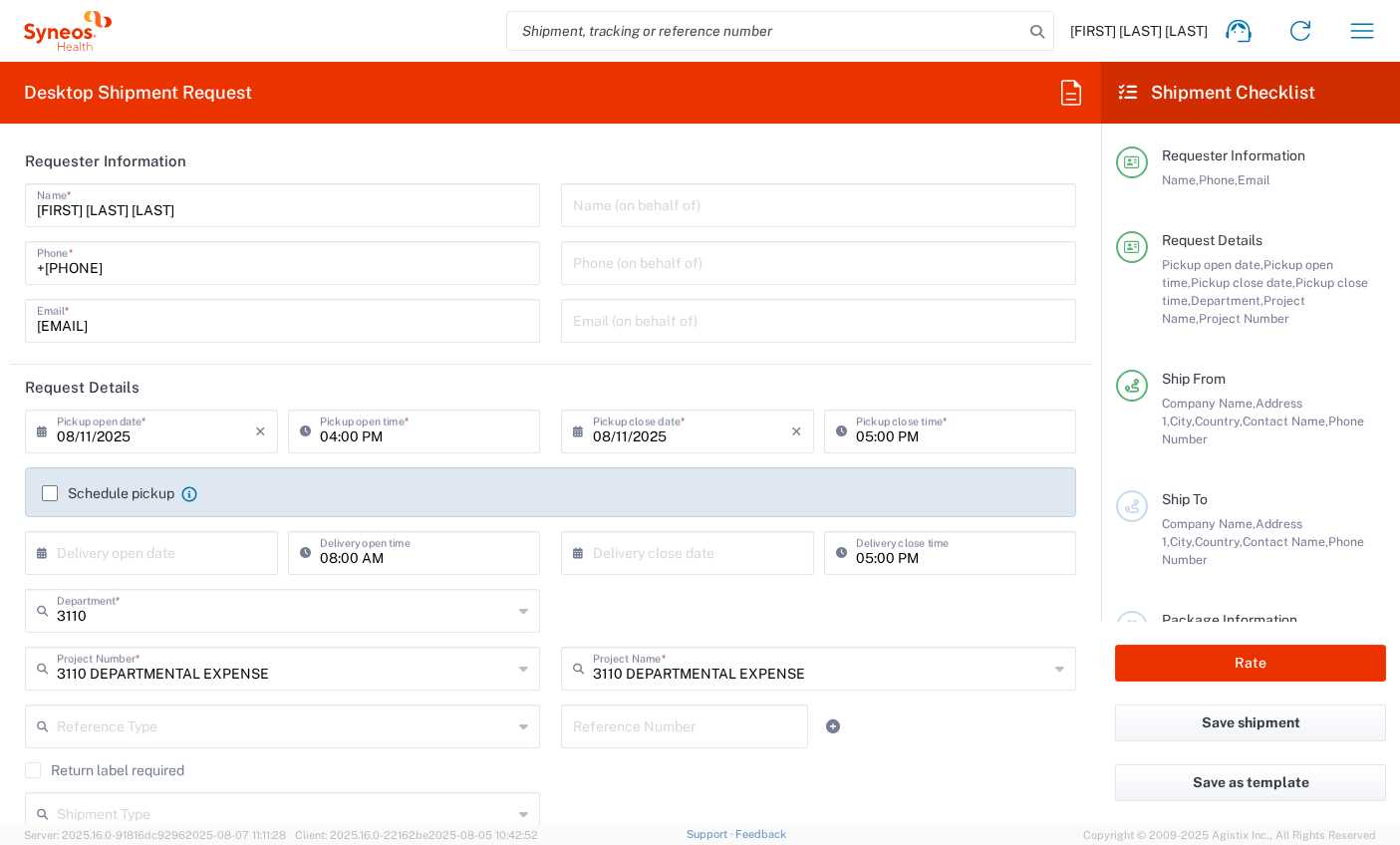 click on "04:00 PM" at bounding box center [424, 429] 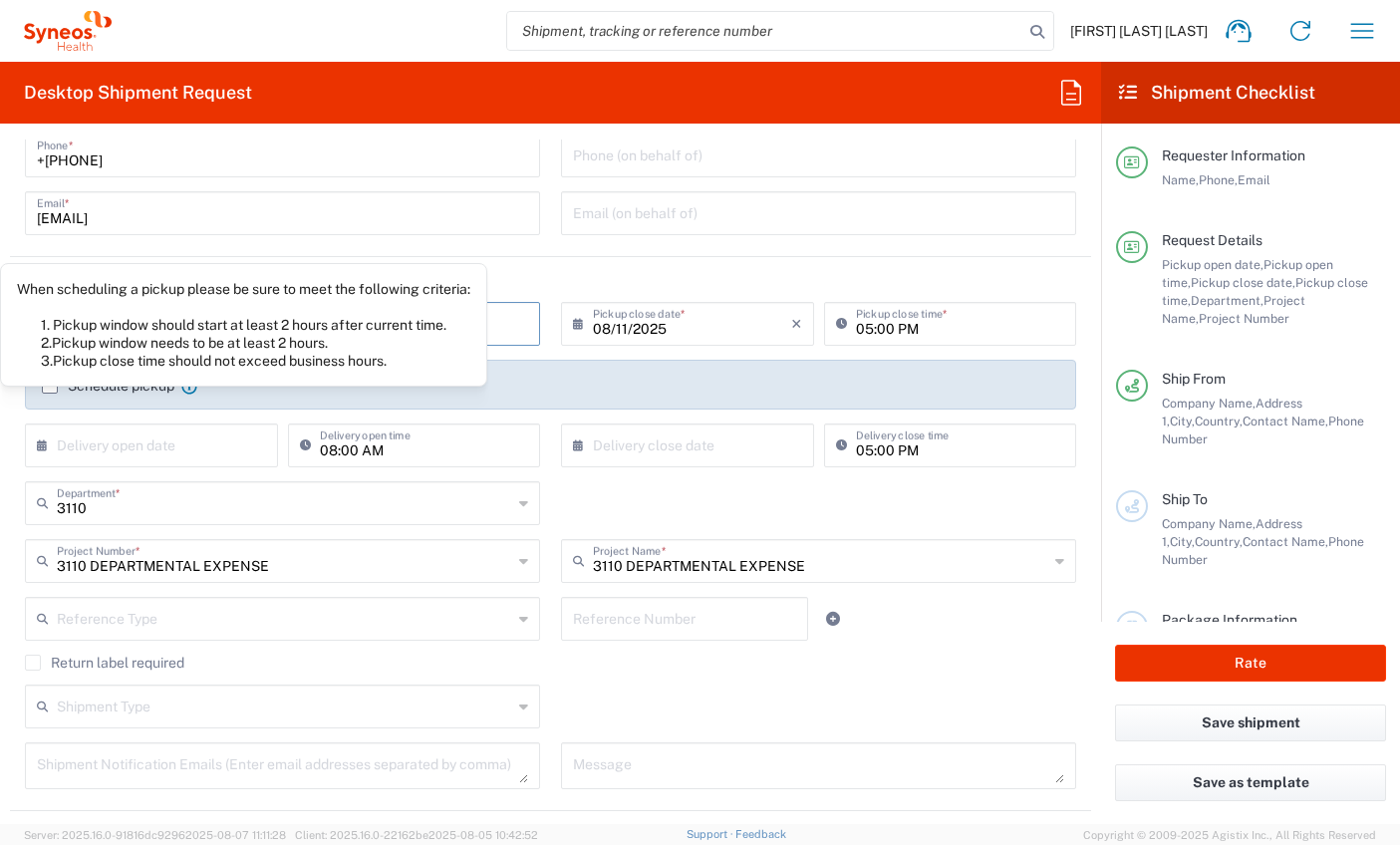 scroll, scrollTop: 46, scrollLeft: 0, axis: vertical 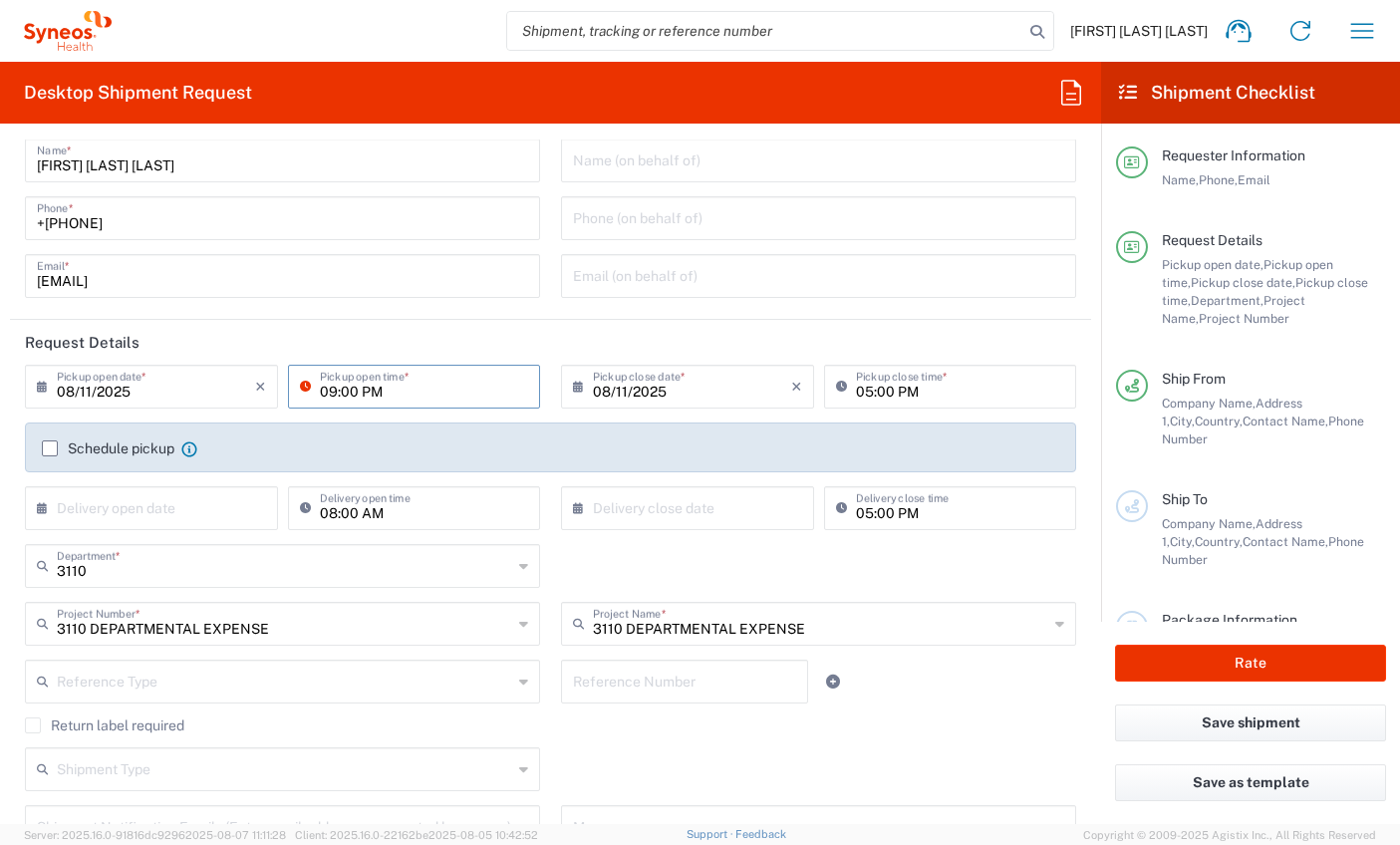 click on "09:00 PM" at bounding box center (424, 385) 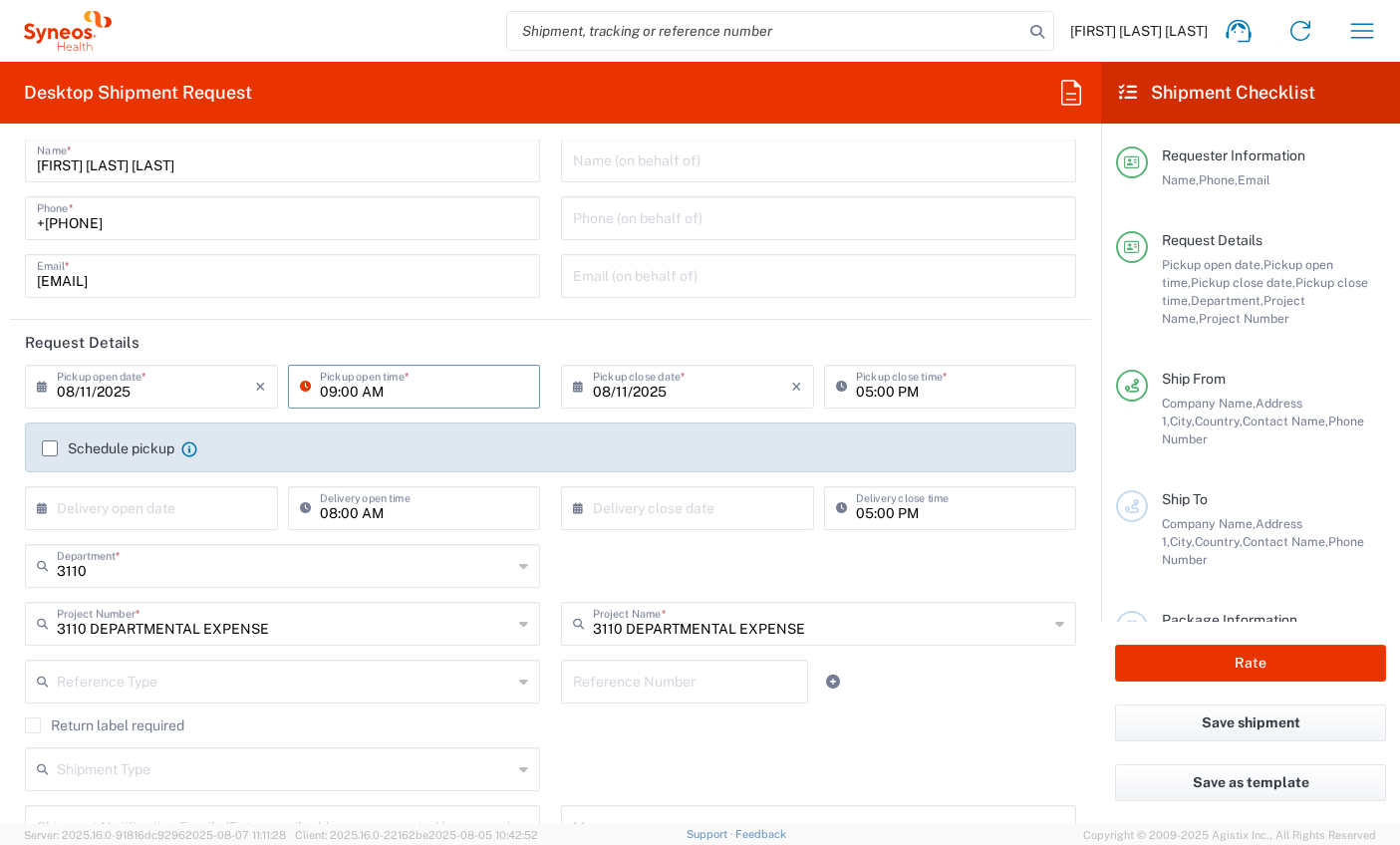 scroll, scrollTop: 41, scrollLeft: 0, axis: vertical 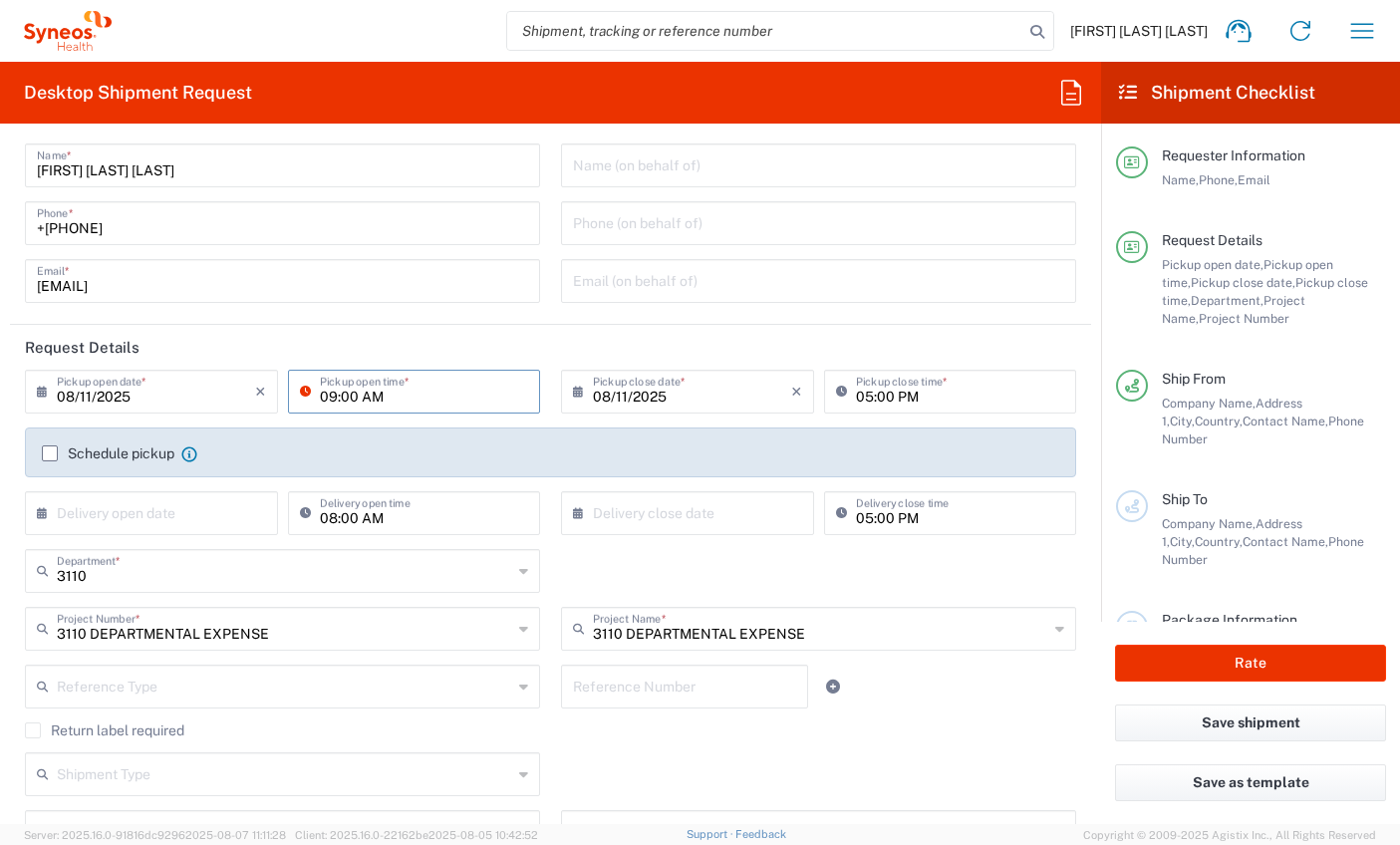 type on "09:00 AM" 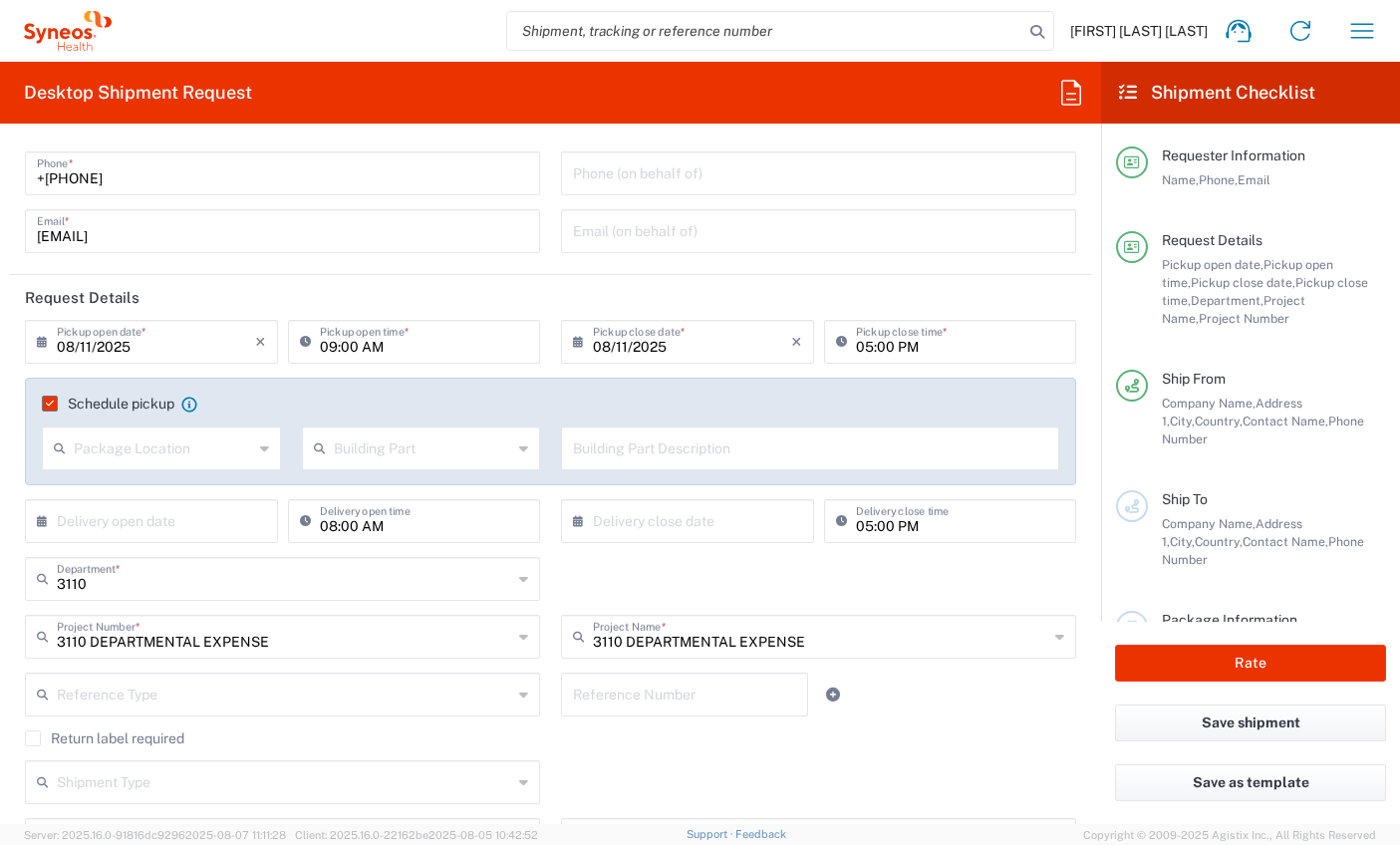 scroll, scrollTop: 113, scrollLeft: 0, axis: vertical 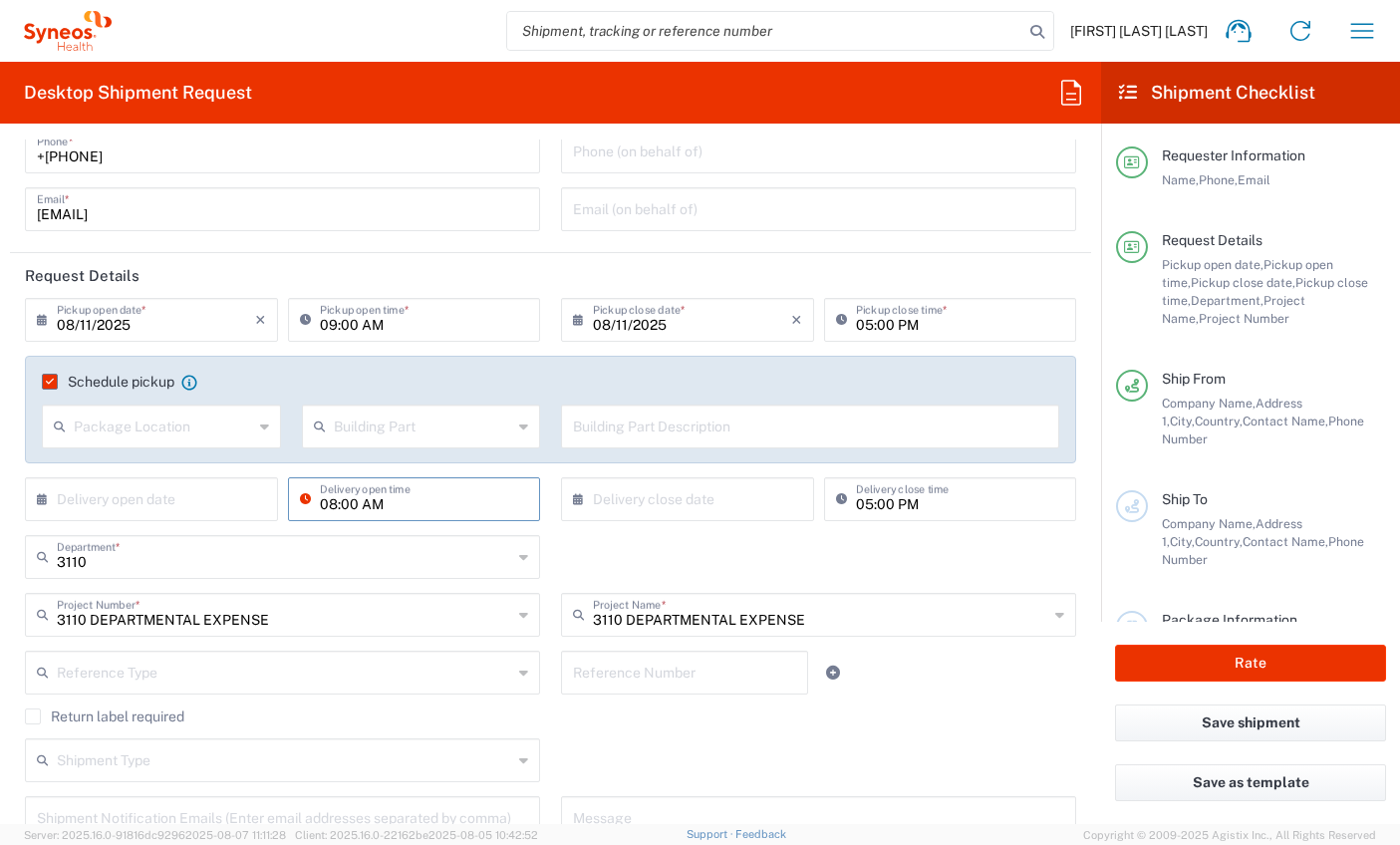 click on "08:00 AM" at bounding box center (424, 497) 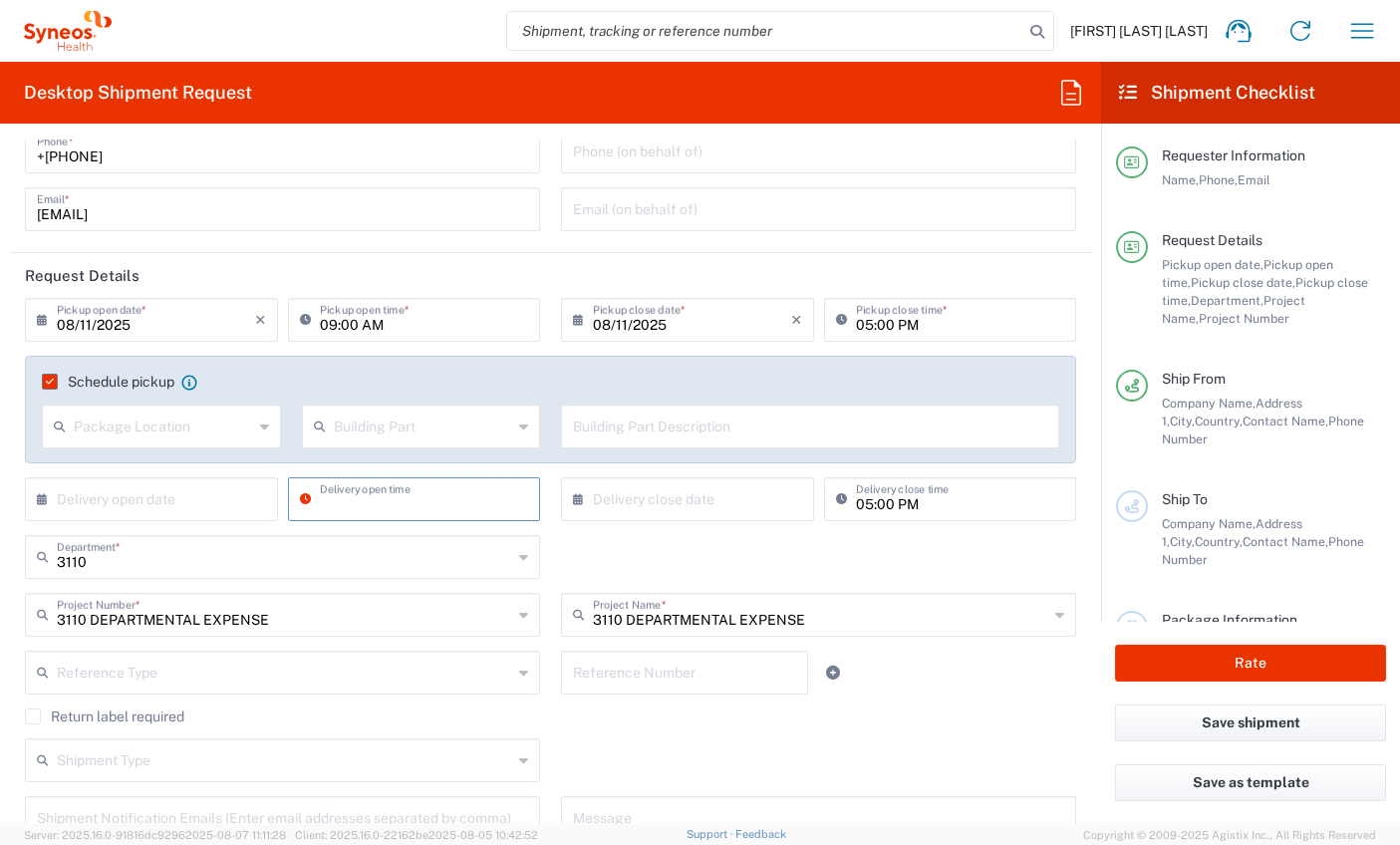 type 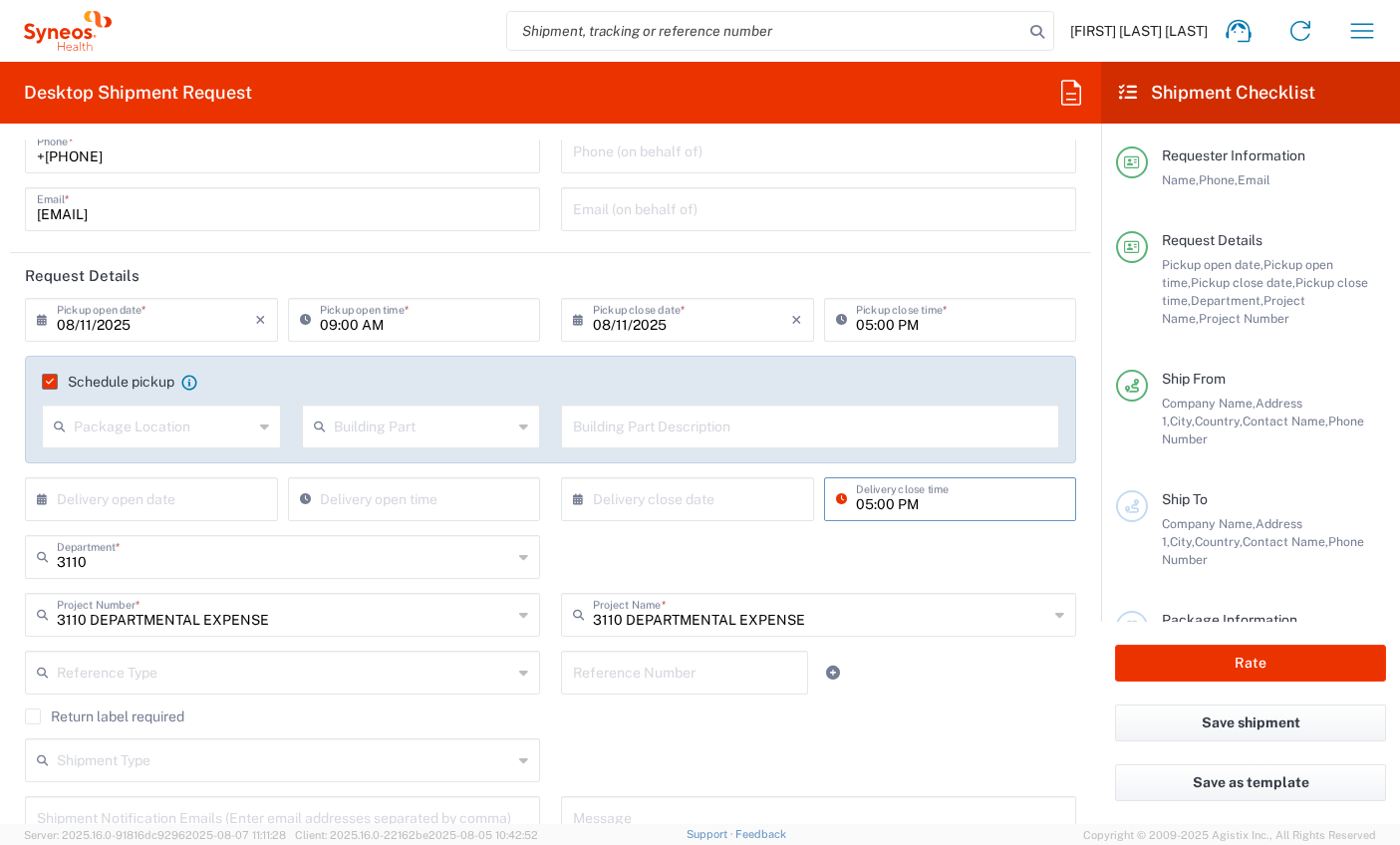 drag, startPoint x: 950, startPoint y: 506, endPoint x: 939, endPoint y: 502, distance: 11.7046999 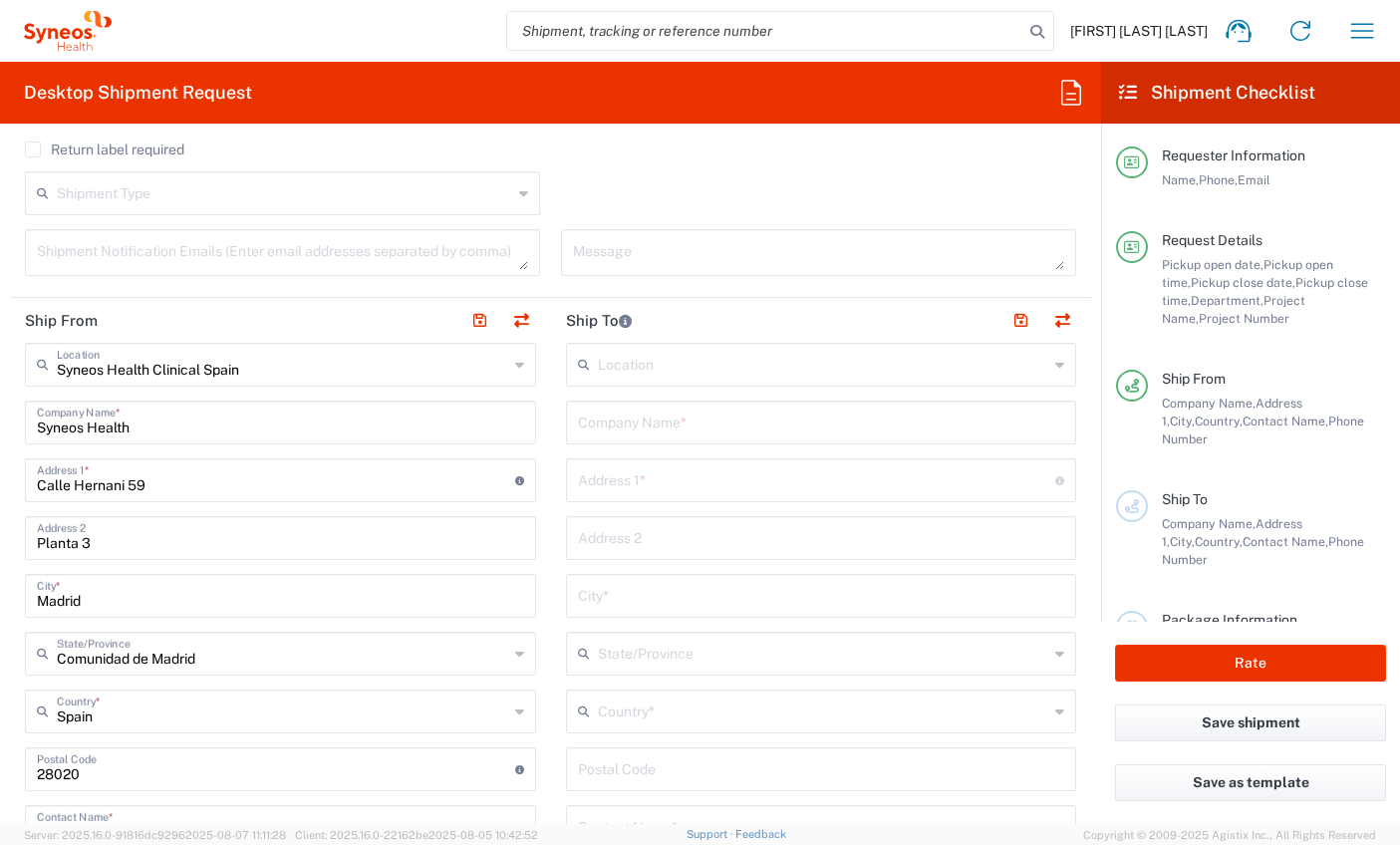 scroll, scrollTop: 678, scrollLeft: 0, axis: vertical 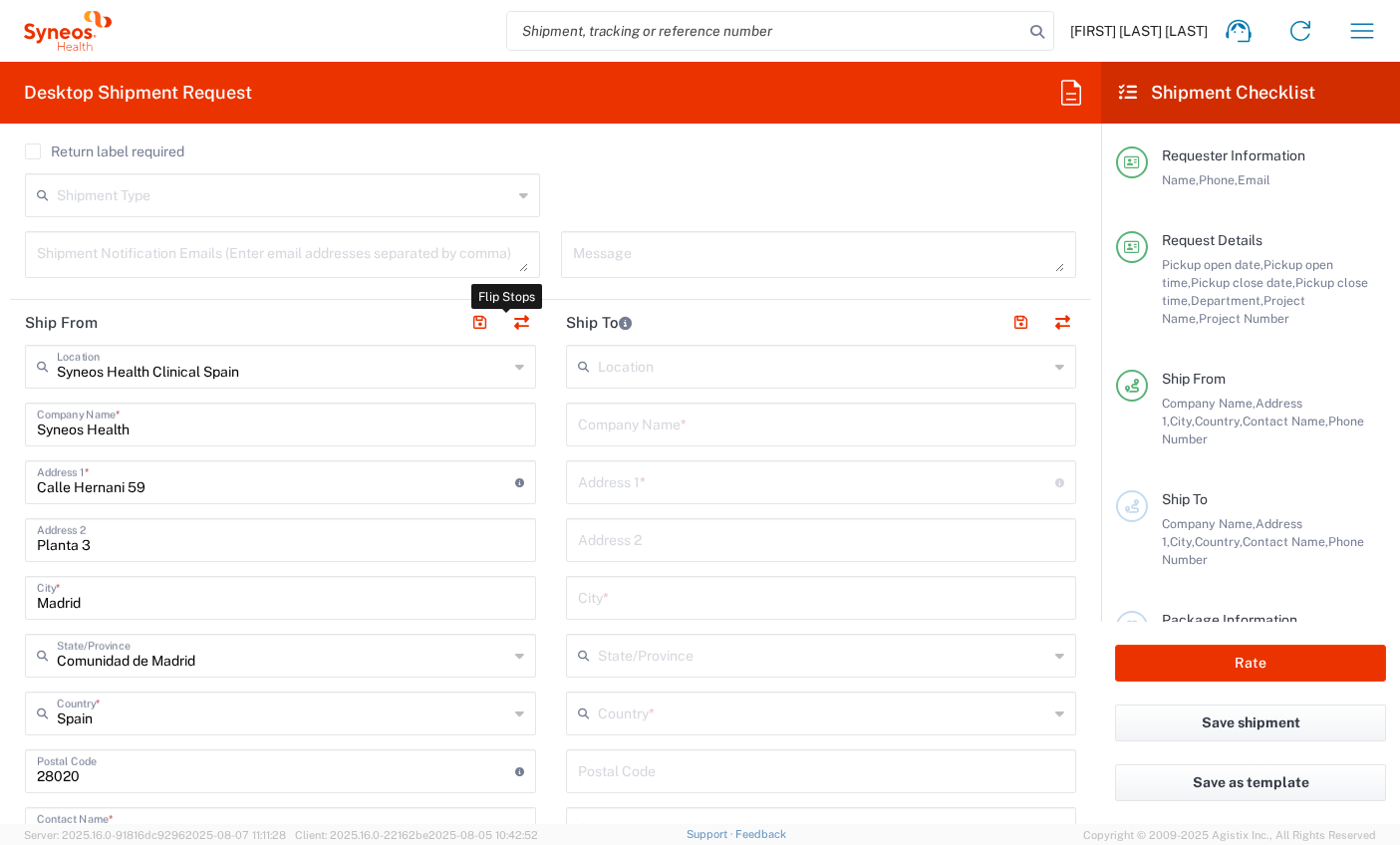 type on ":00 PM" 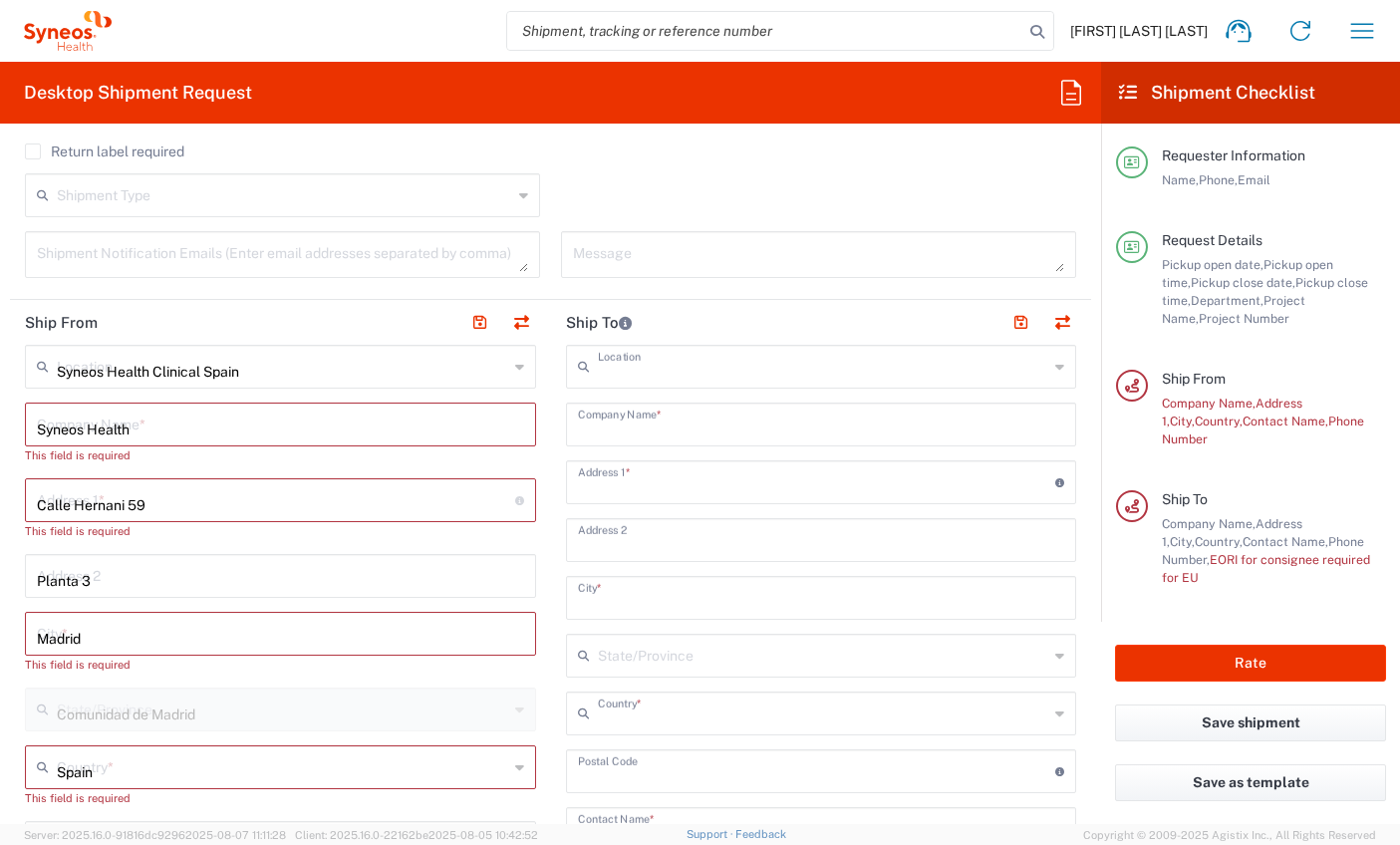 type 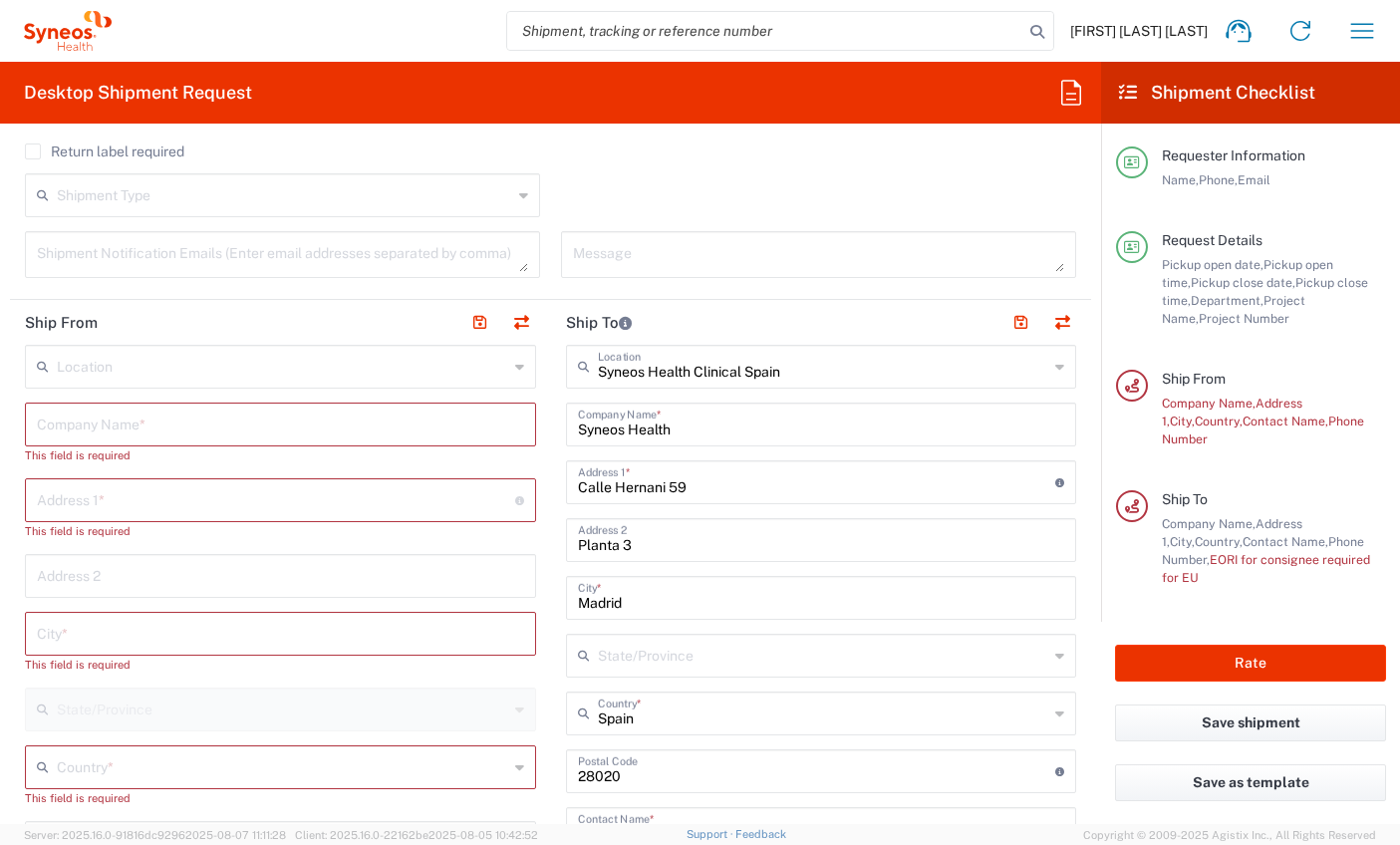 type on "Comunidad de Madrid" 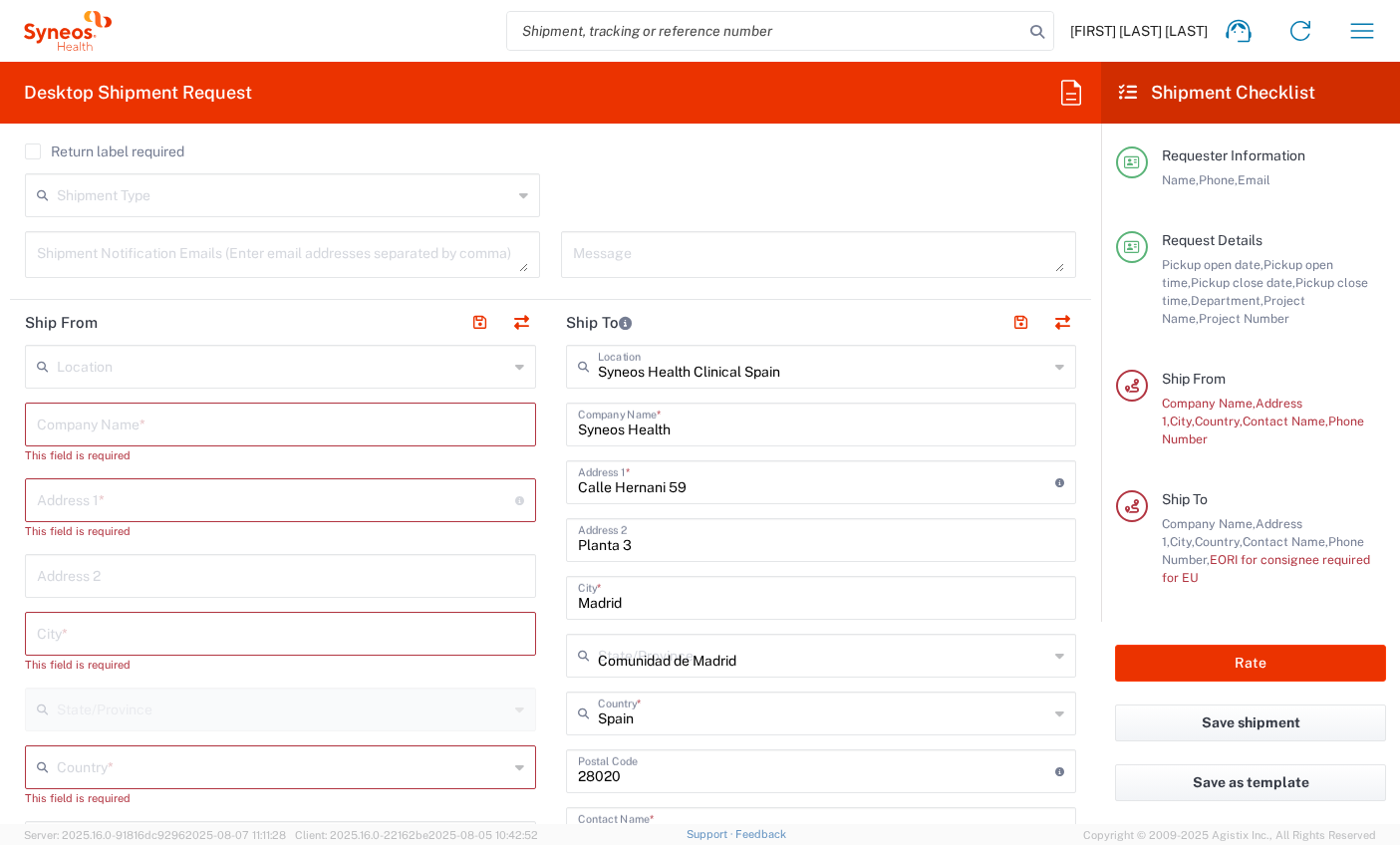 scroll, scrollTop: 686, scrollLeft: 0, axis: vertical 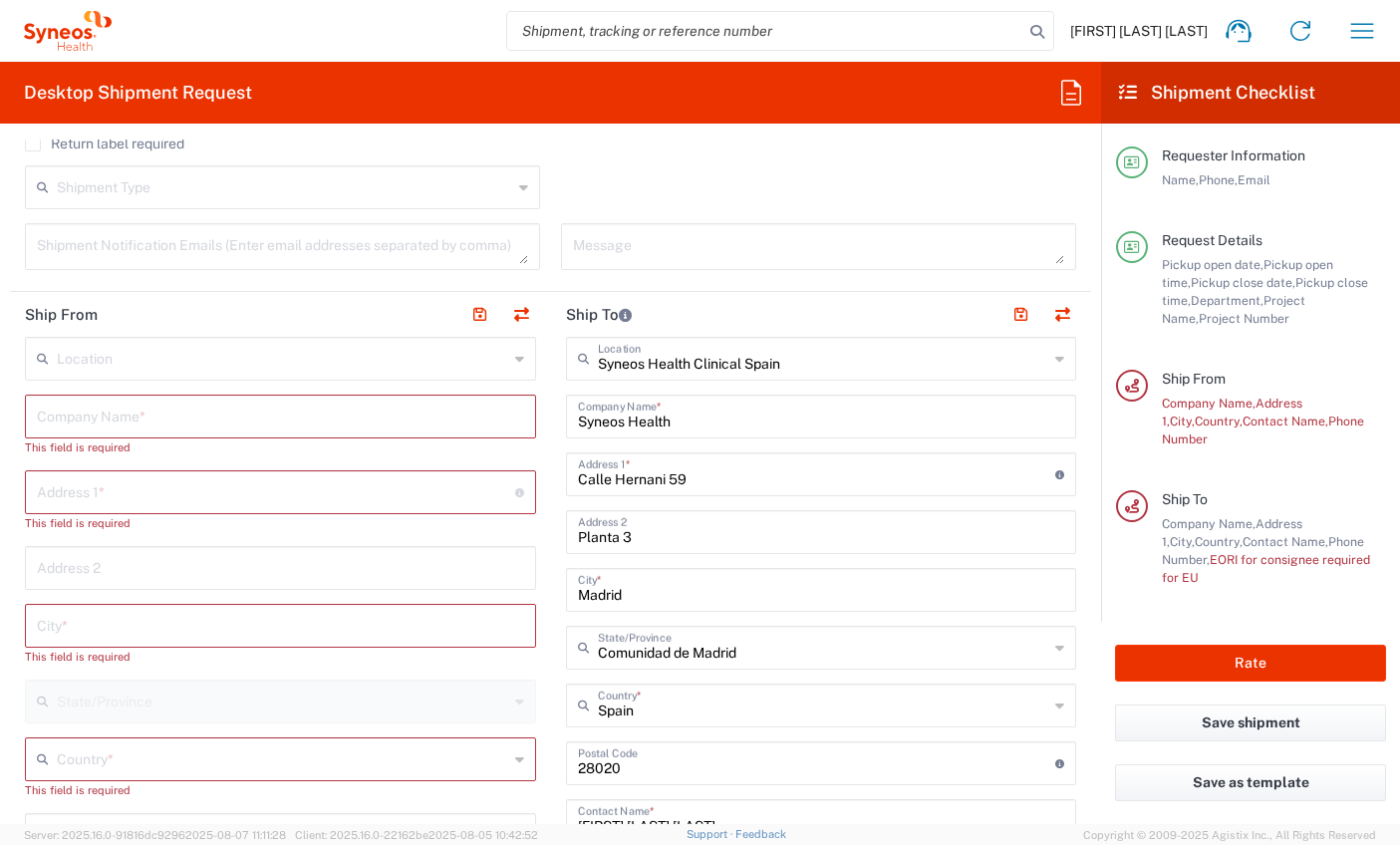 click at bounding box center (280, 415) 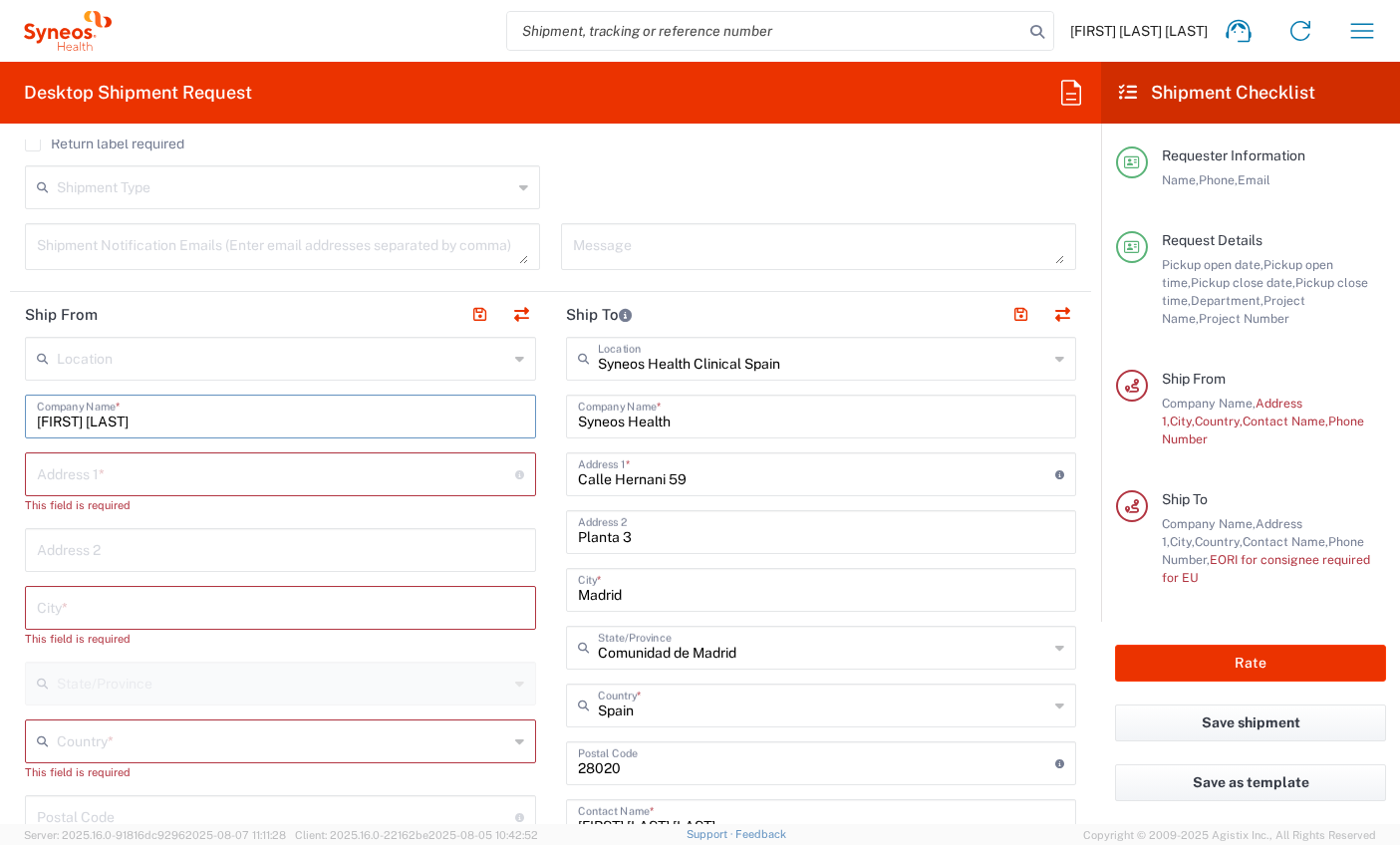 type on "[FIRST] [LAST]" 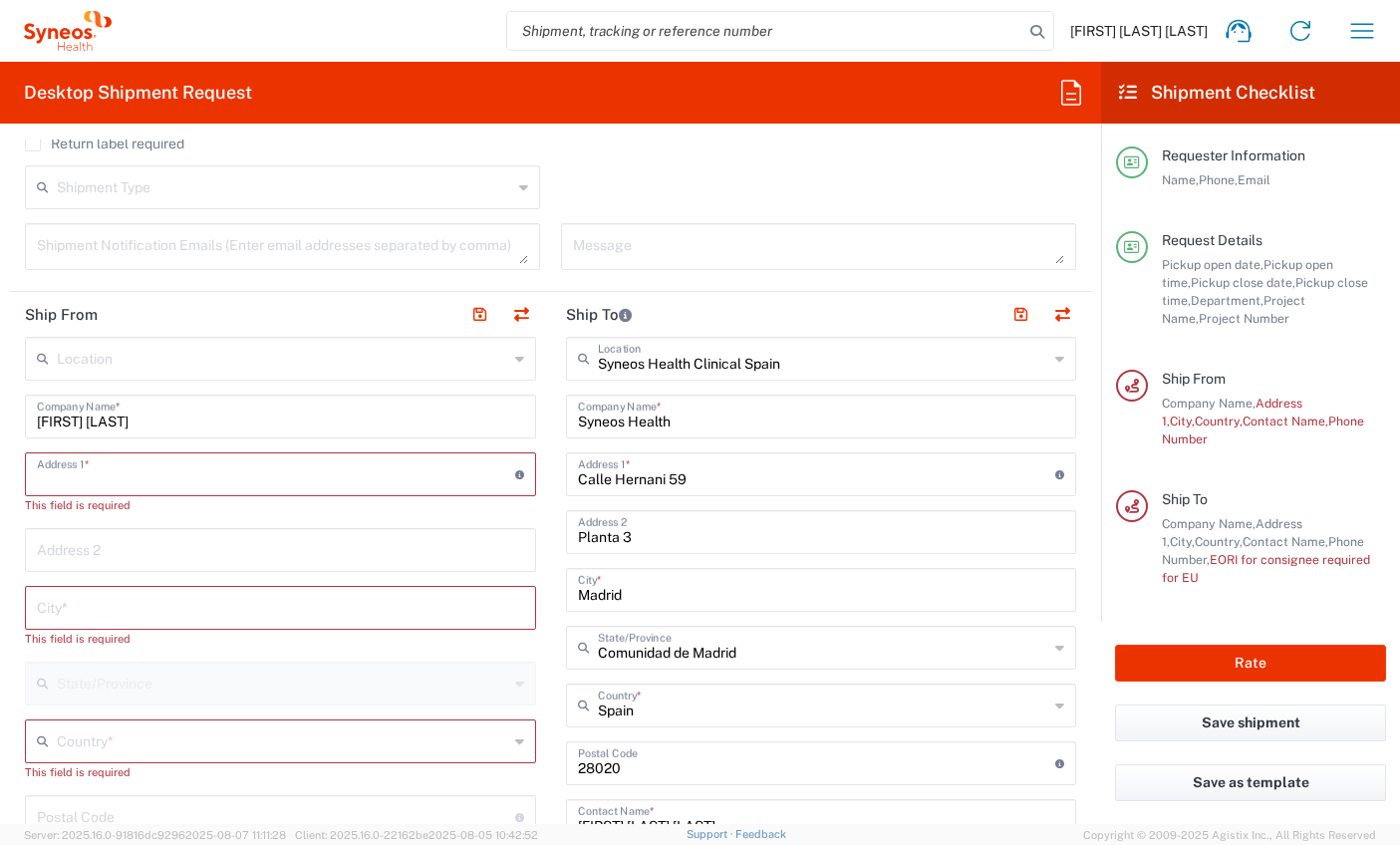 click at bounding box center (276, 472) 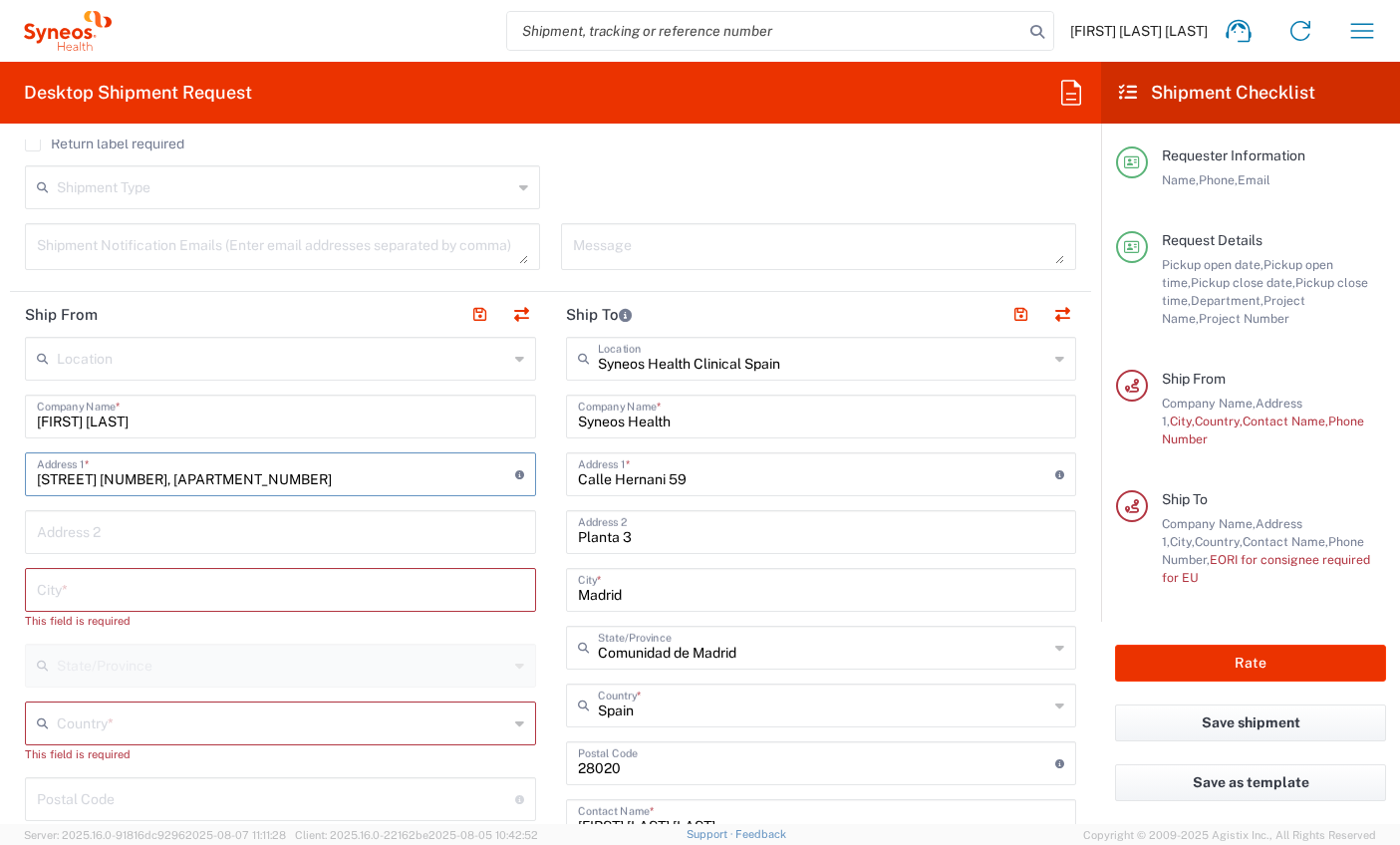 type on "[STREET] [NUMBER], [APARTMENT_NUMBER]" 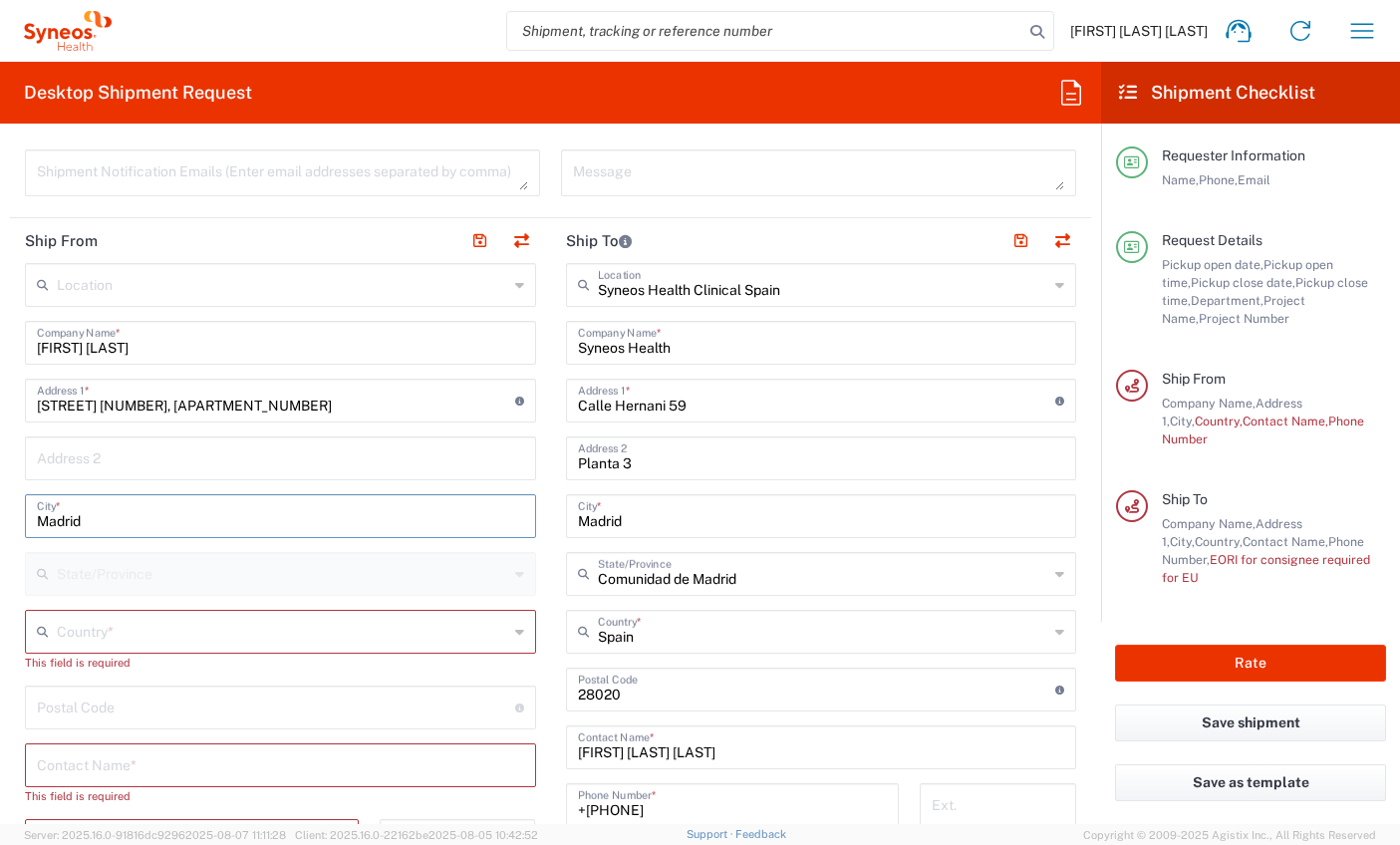 scroll, scrollTop: 758, scrollLeft: 0, axis: vertical 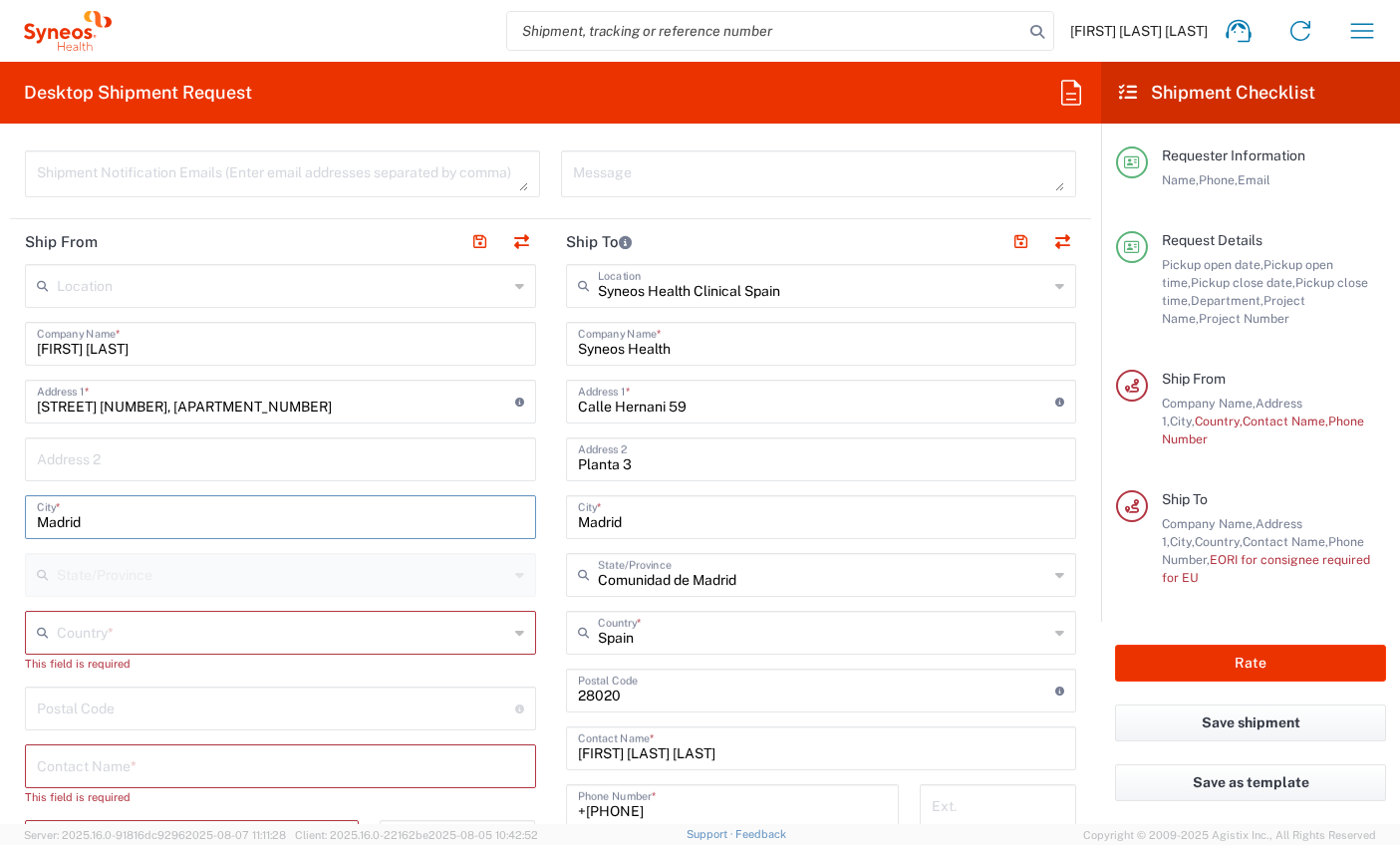 type on "Madrid" 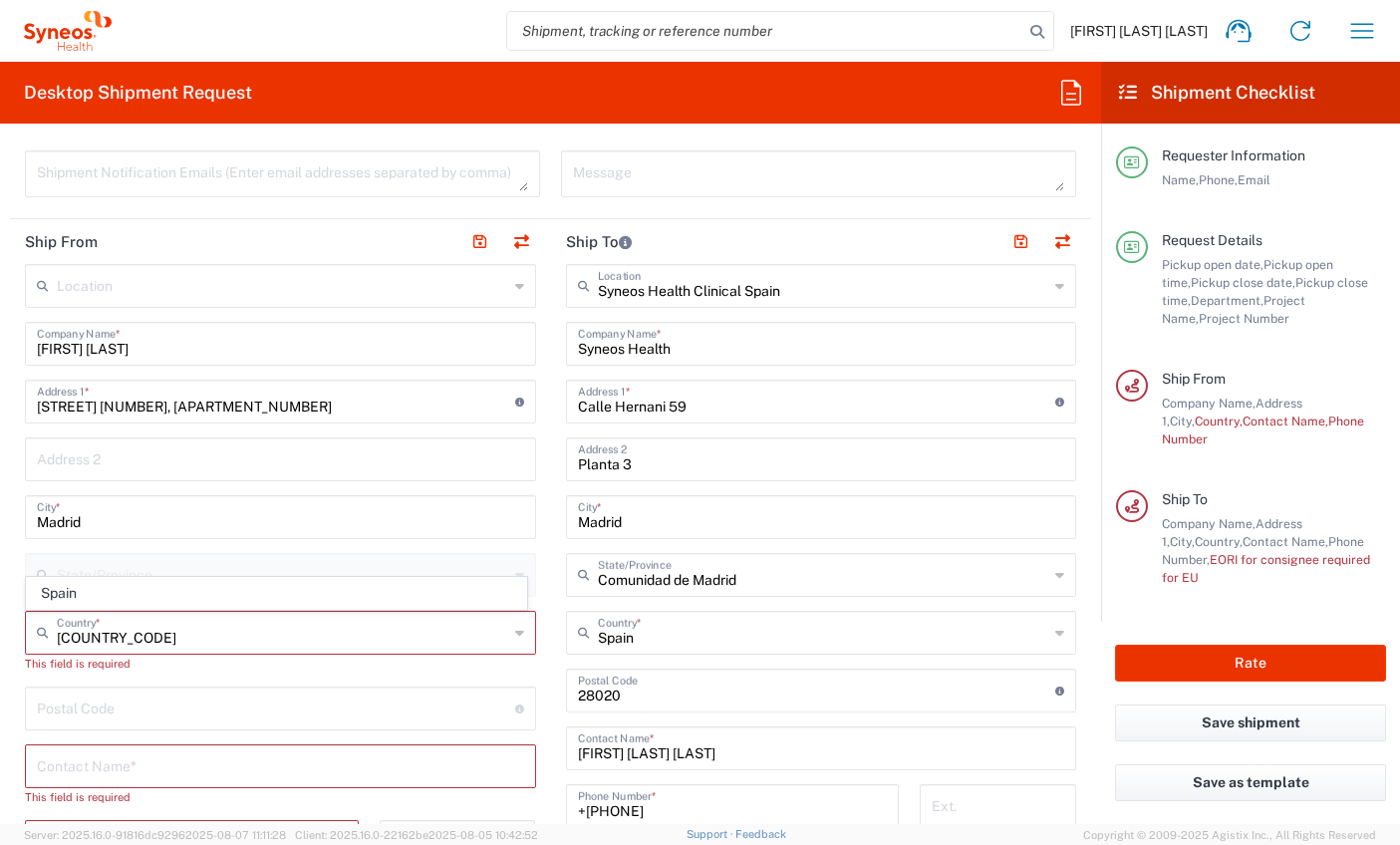 drag, startPoint x: 59, startPoint y: 591, endPoint x: 64, endPoint y: 647, distance: 56.22277 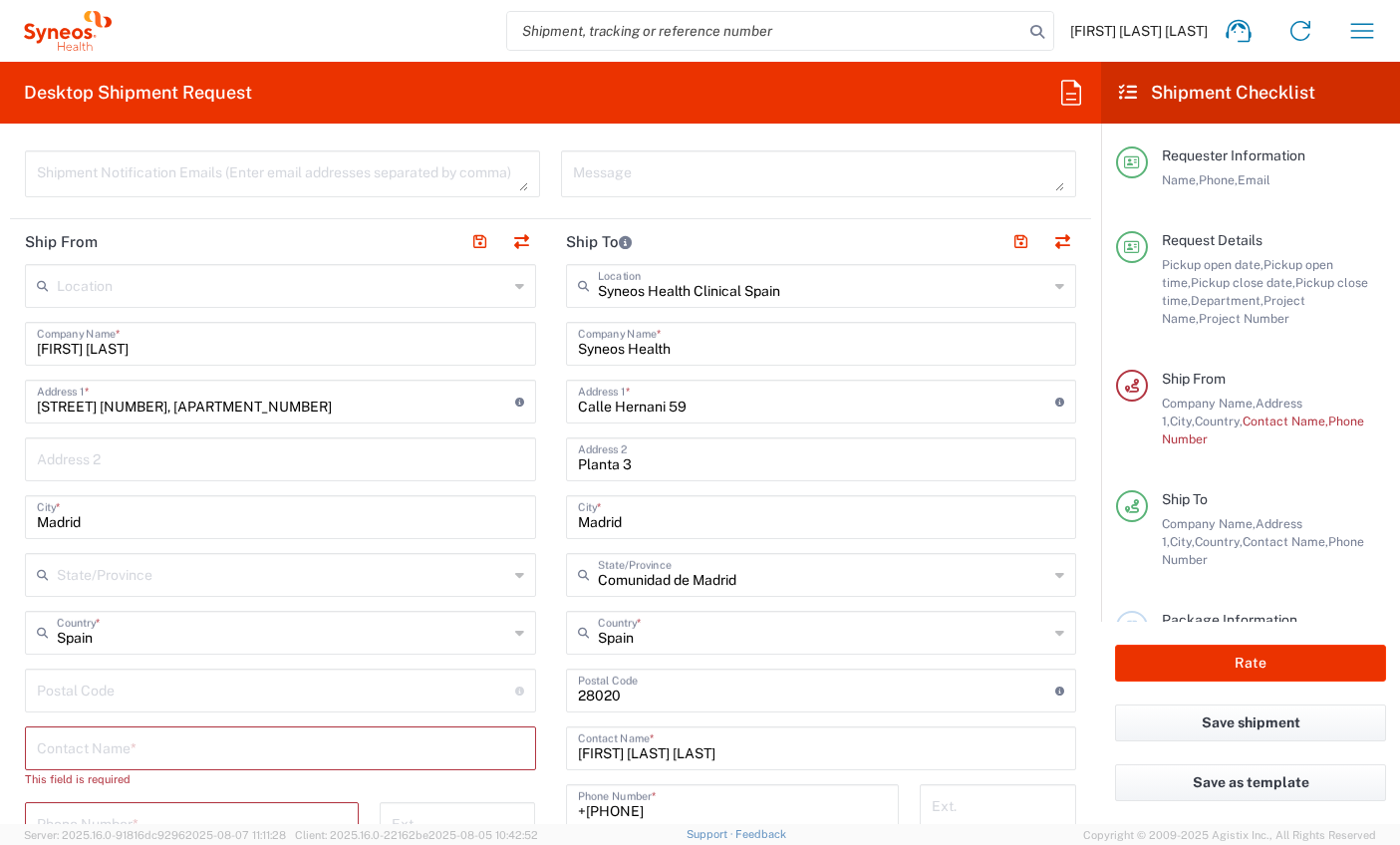 click at bounding box center (276, 689) 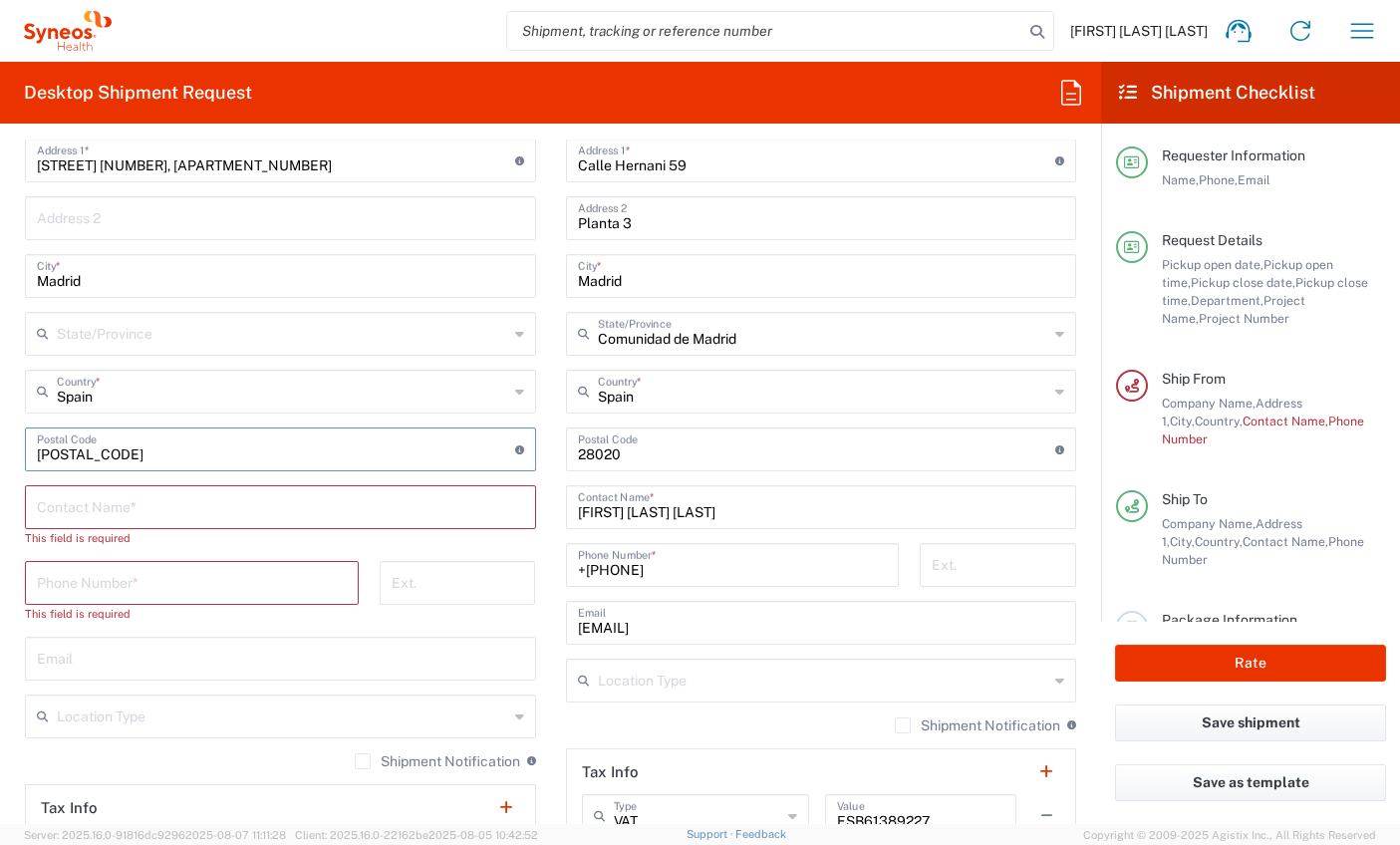 scroll, scrollTop: 1064, scrollLeft: 0, axis: vertical 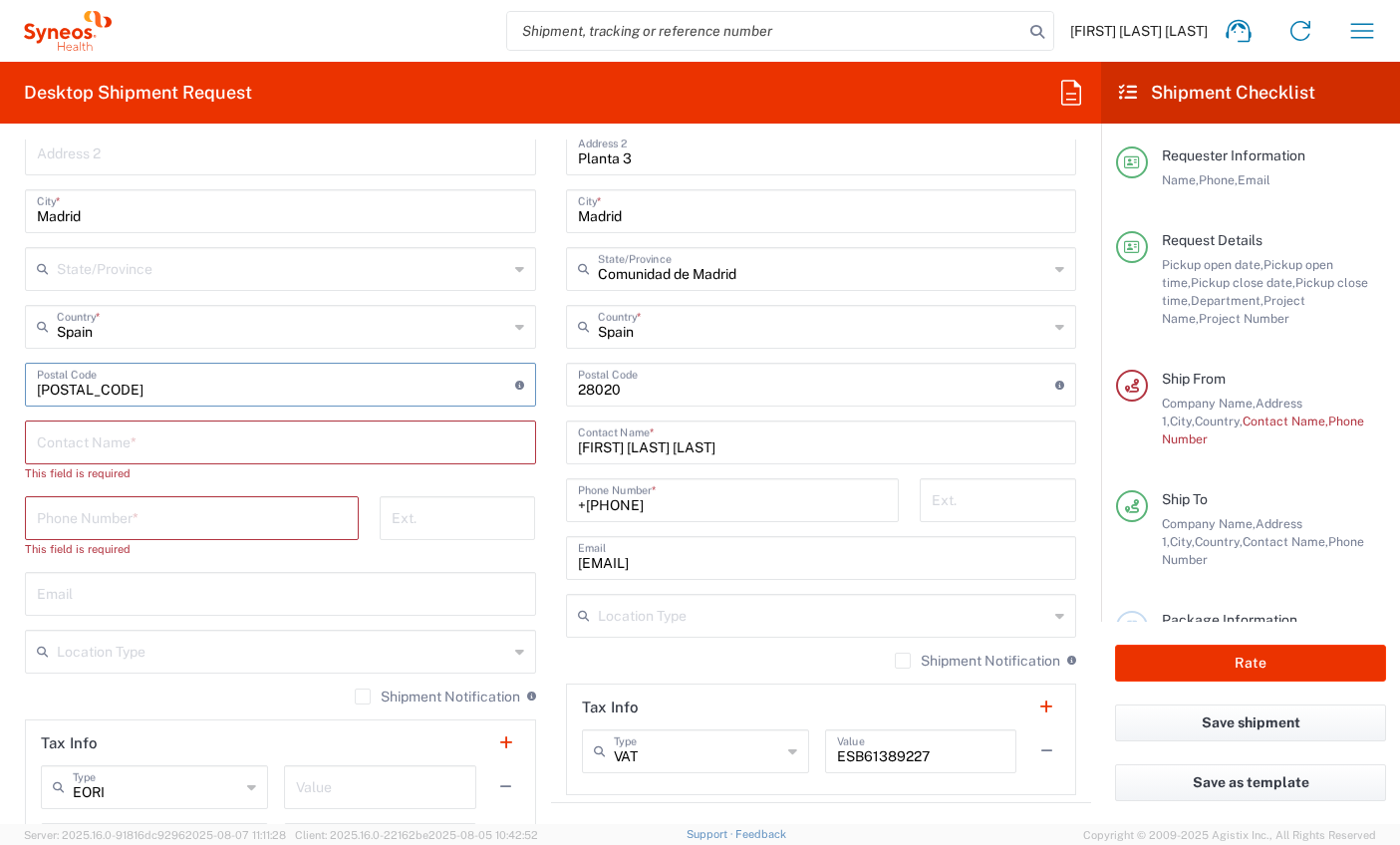 type on "[POSTAL_CODE]" 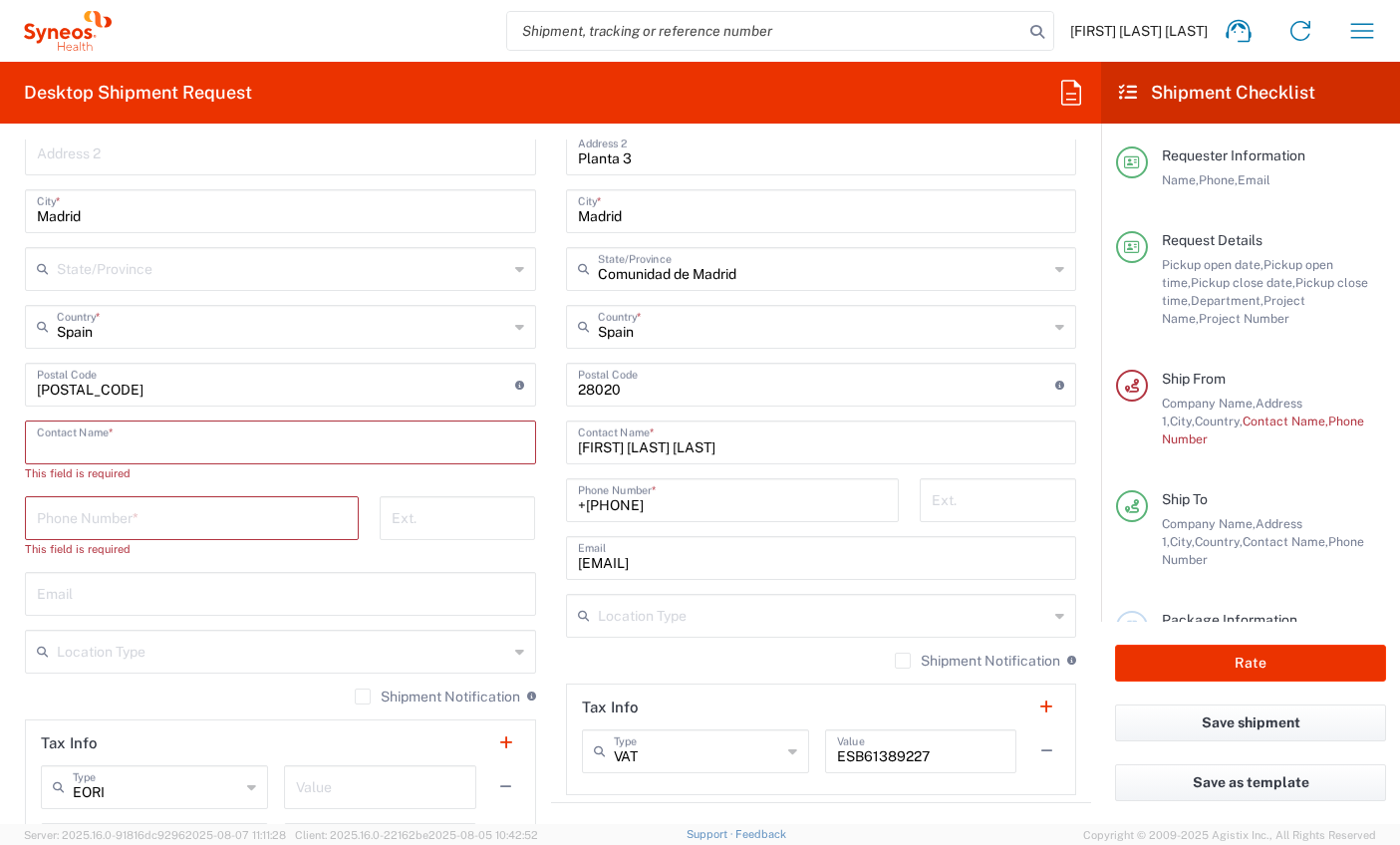 click at bounding box center (280, 440) 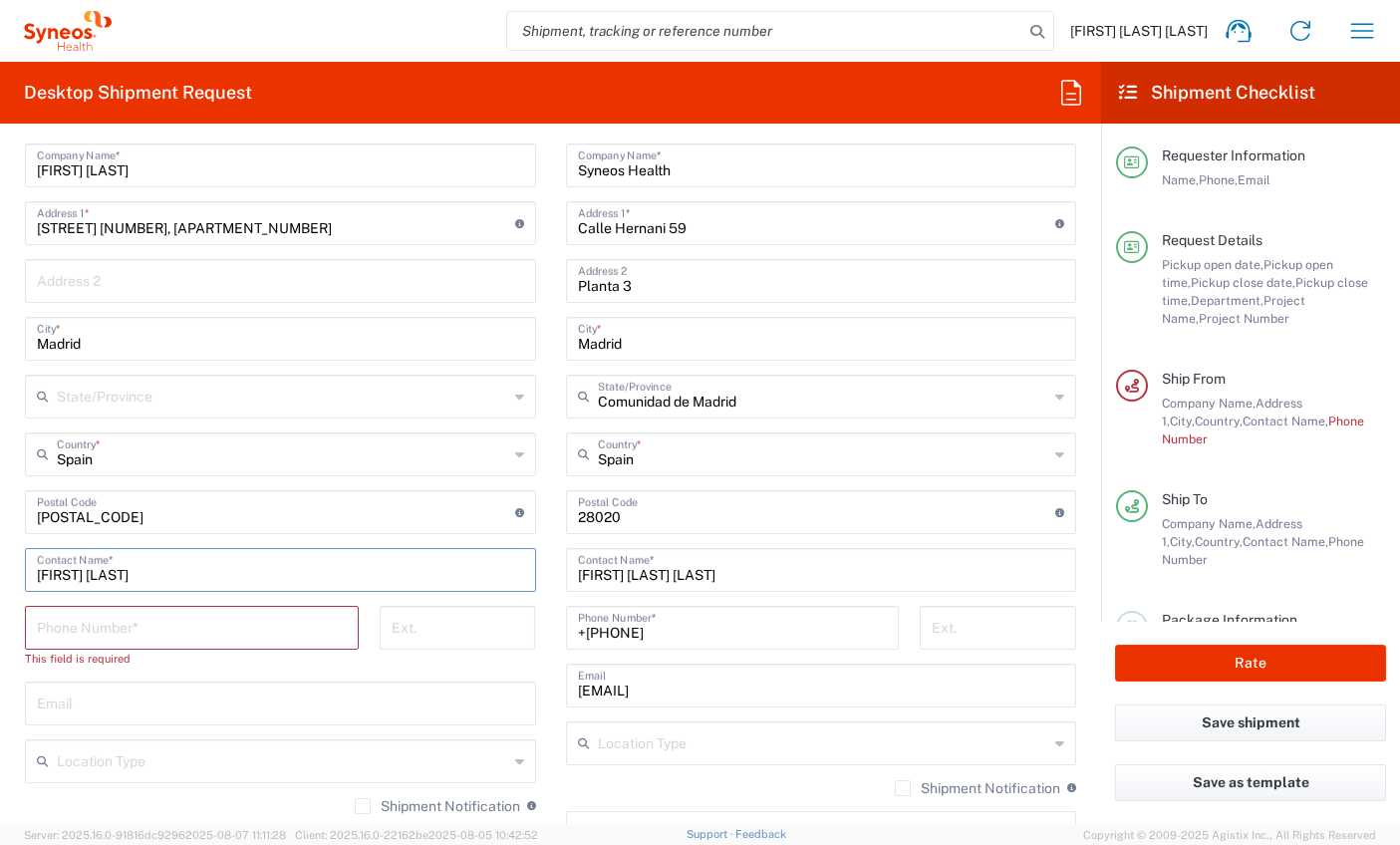 scroll, scrollTop: 891, scrollLeft: 0, axis: vertical 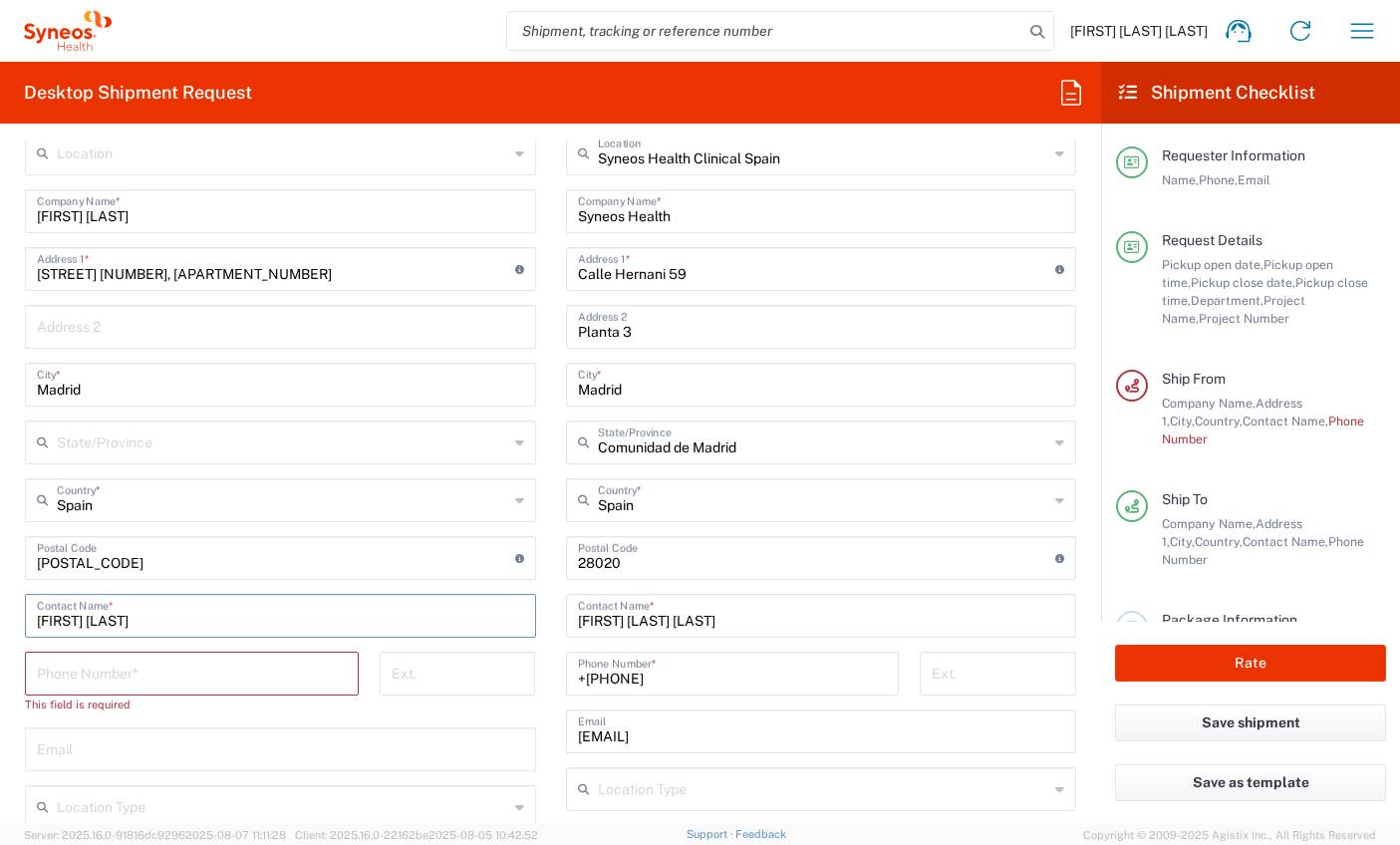 type on "[FIRST] [LAST]" 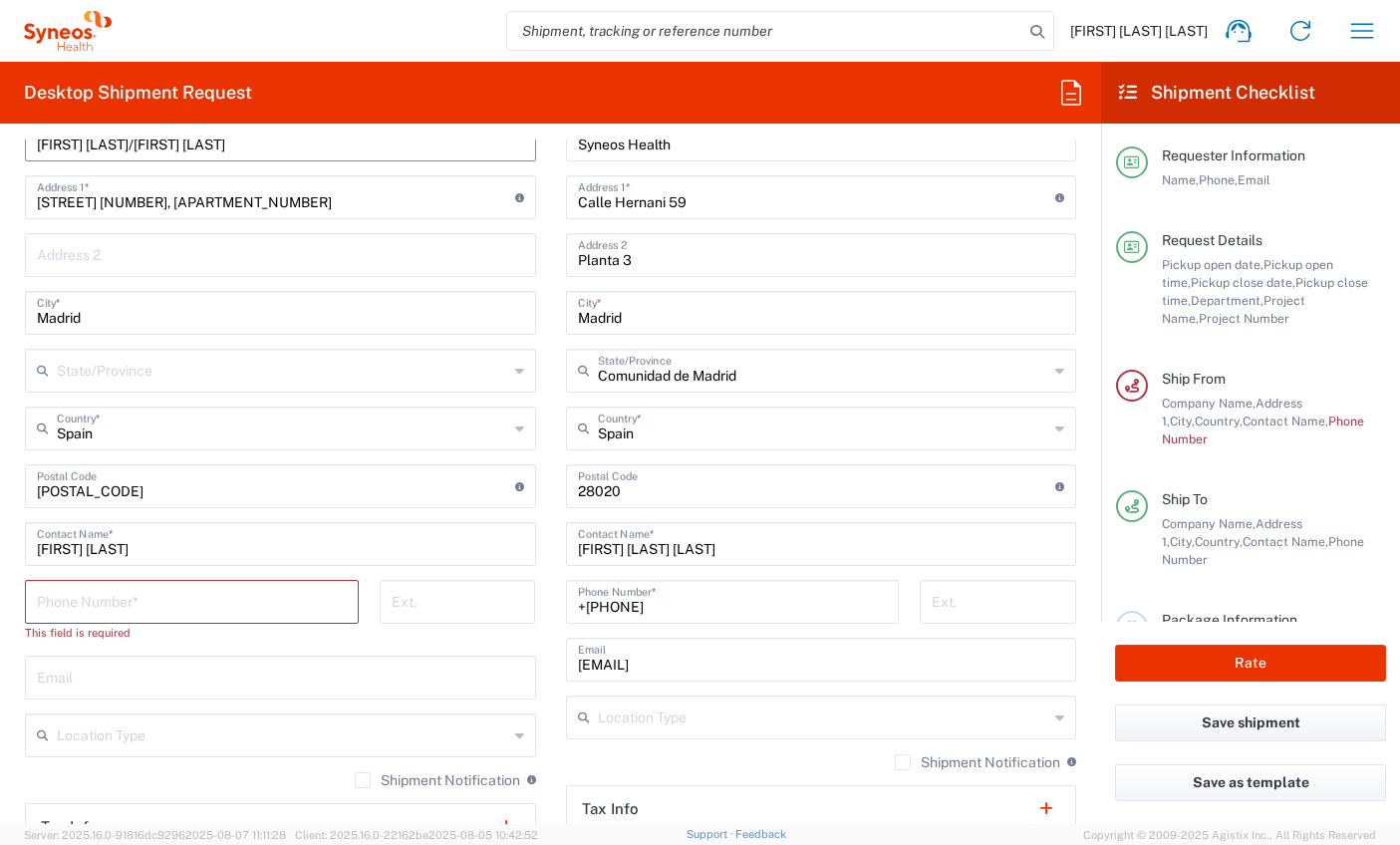 scroll, scrollTop: 965, scrollLeft: 0, axis: vertical 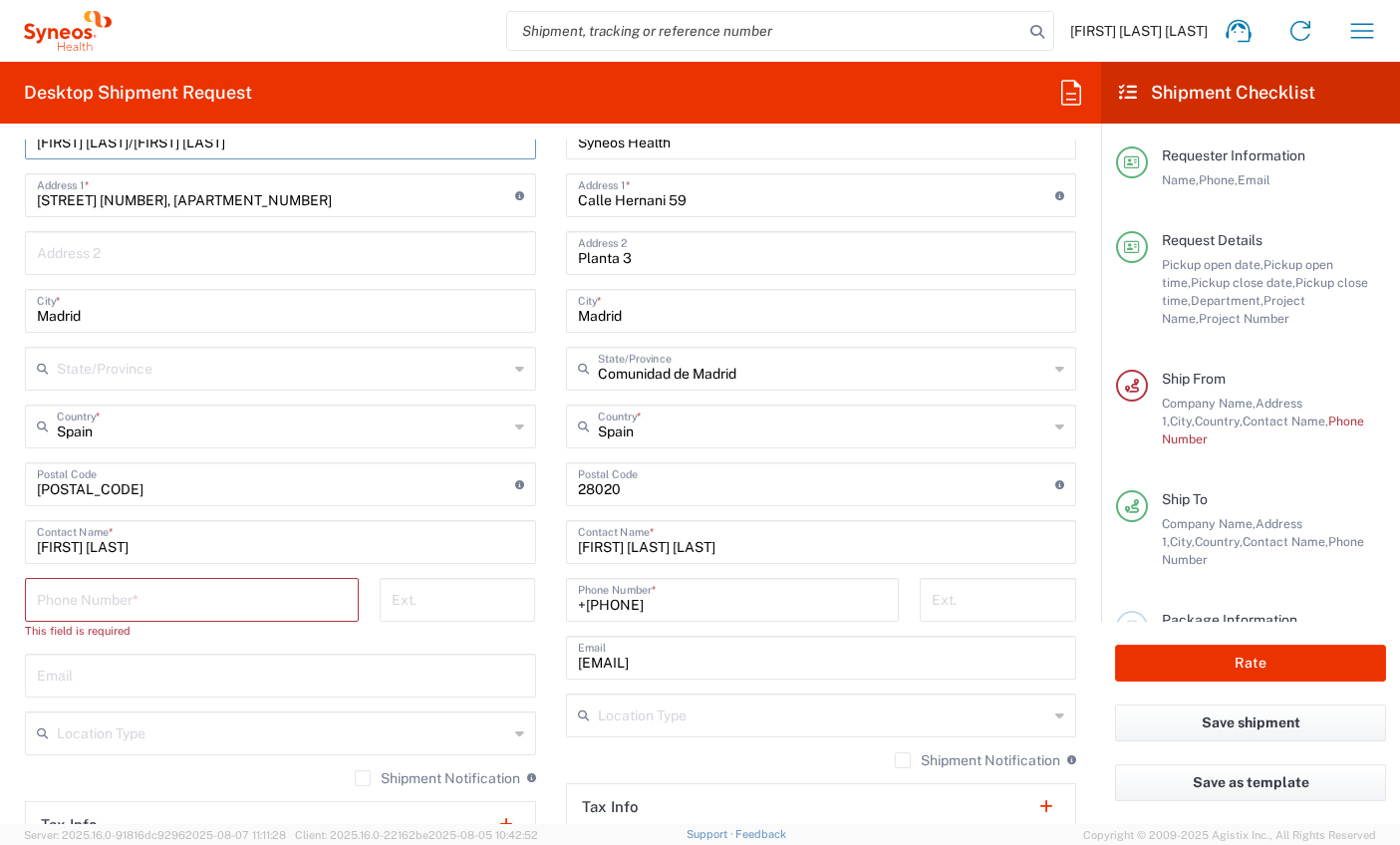 type on "[FIRST] [LAST]/[FIRST] [LAST]" 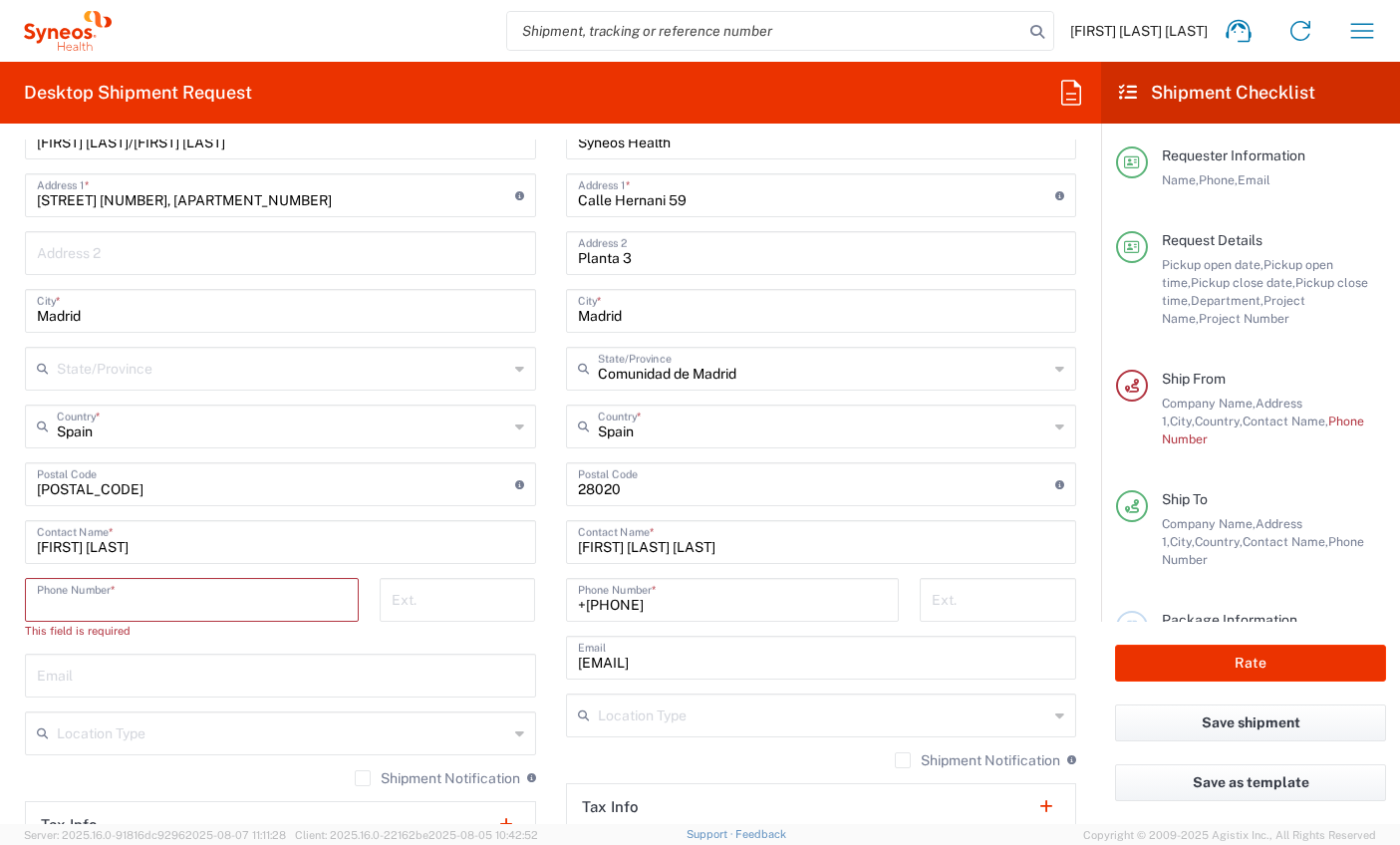 click at bounding box center [191, 598] 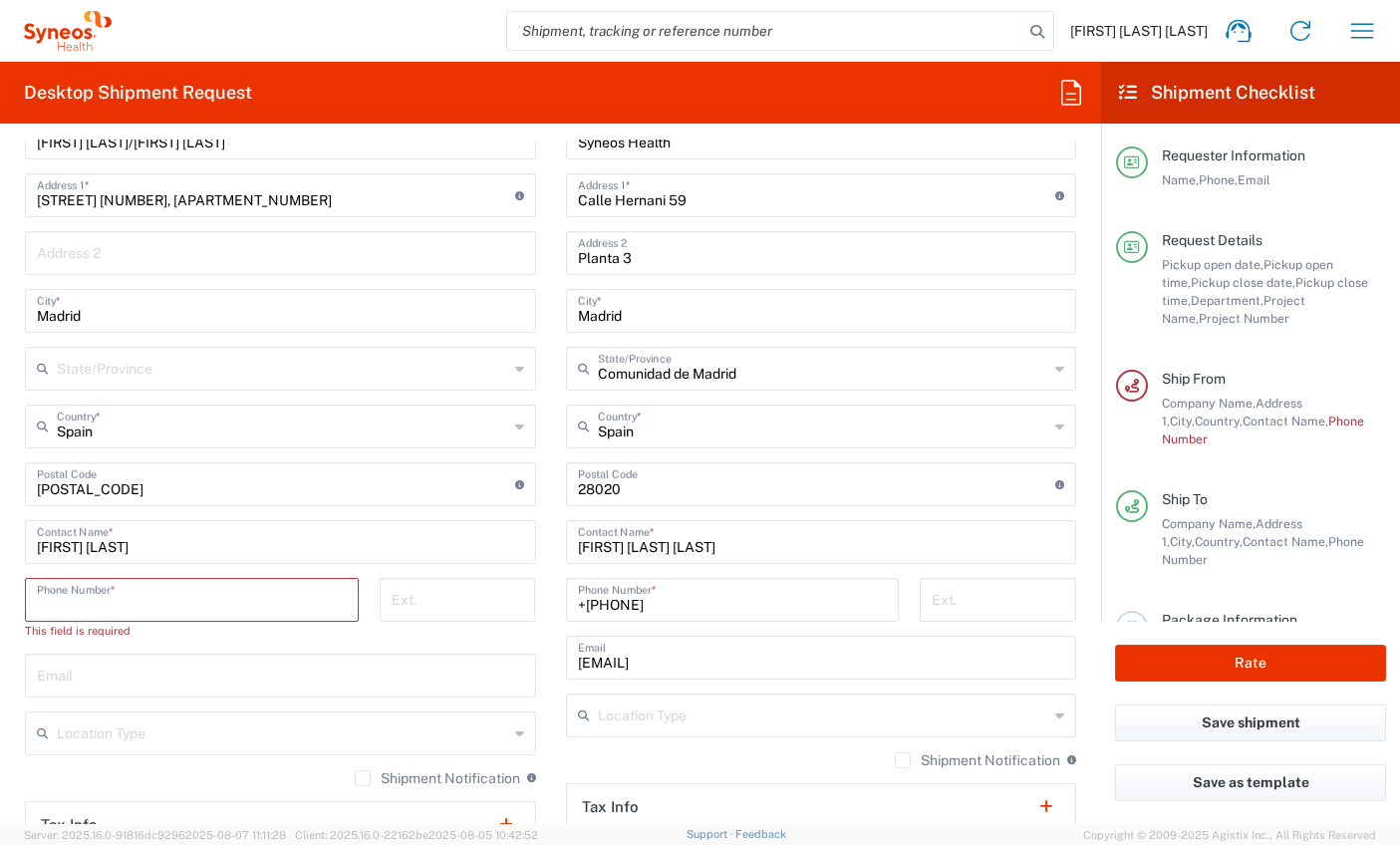 paste on "[PHONE]" 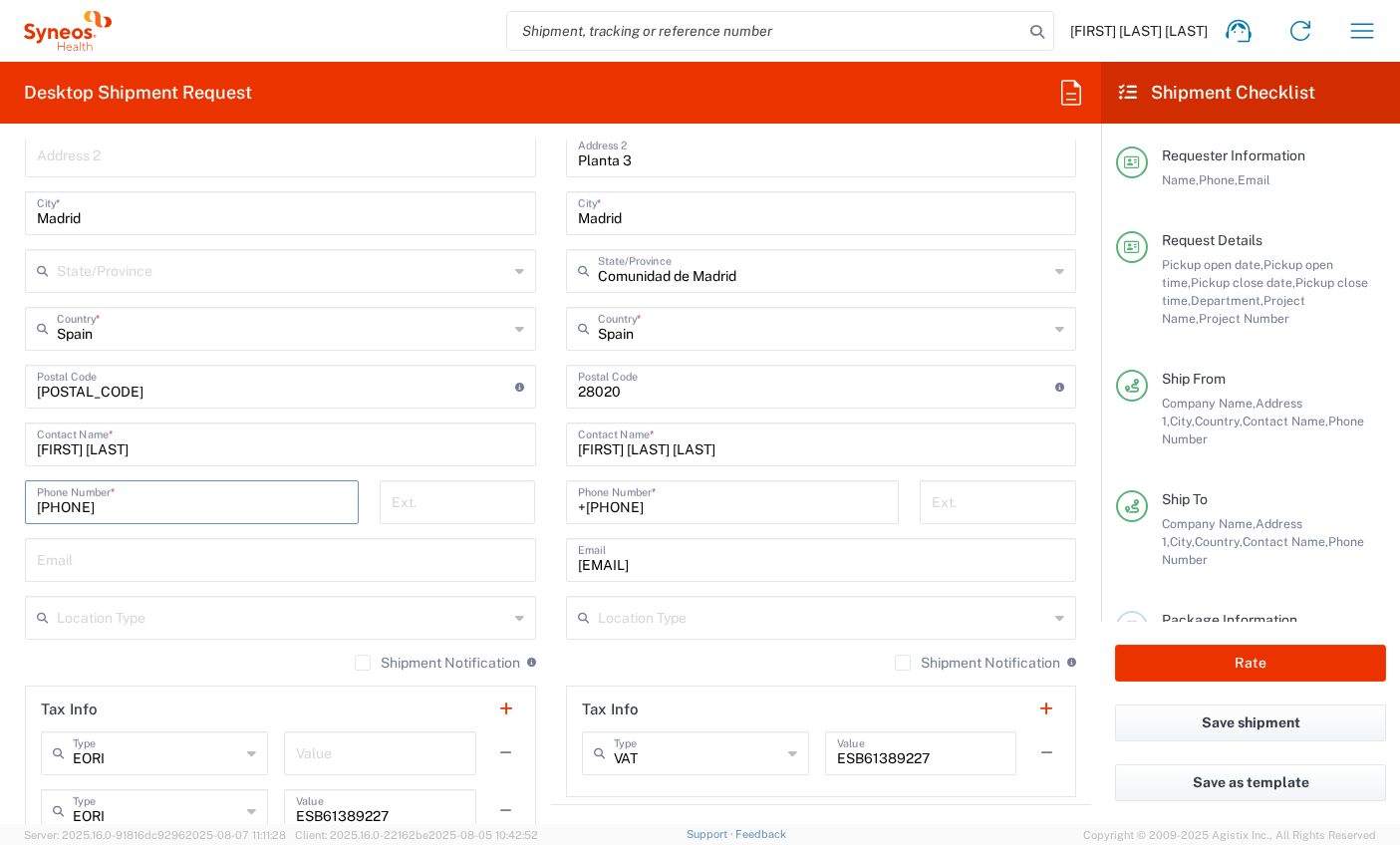 scroll, scrollTop: 1056, scrollLeft: 0, axis: vertical 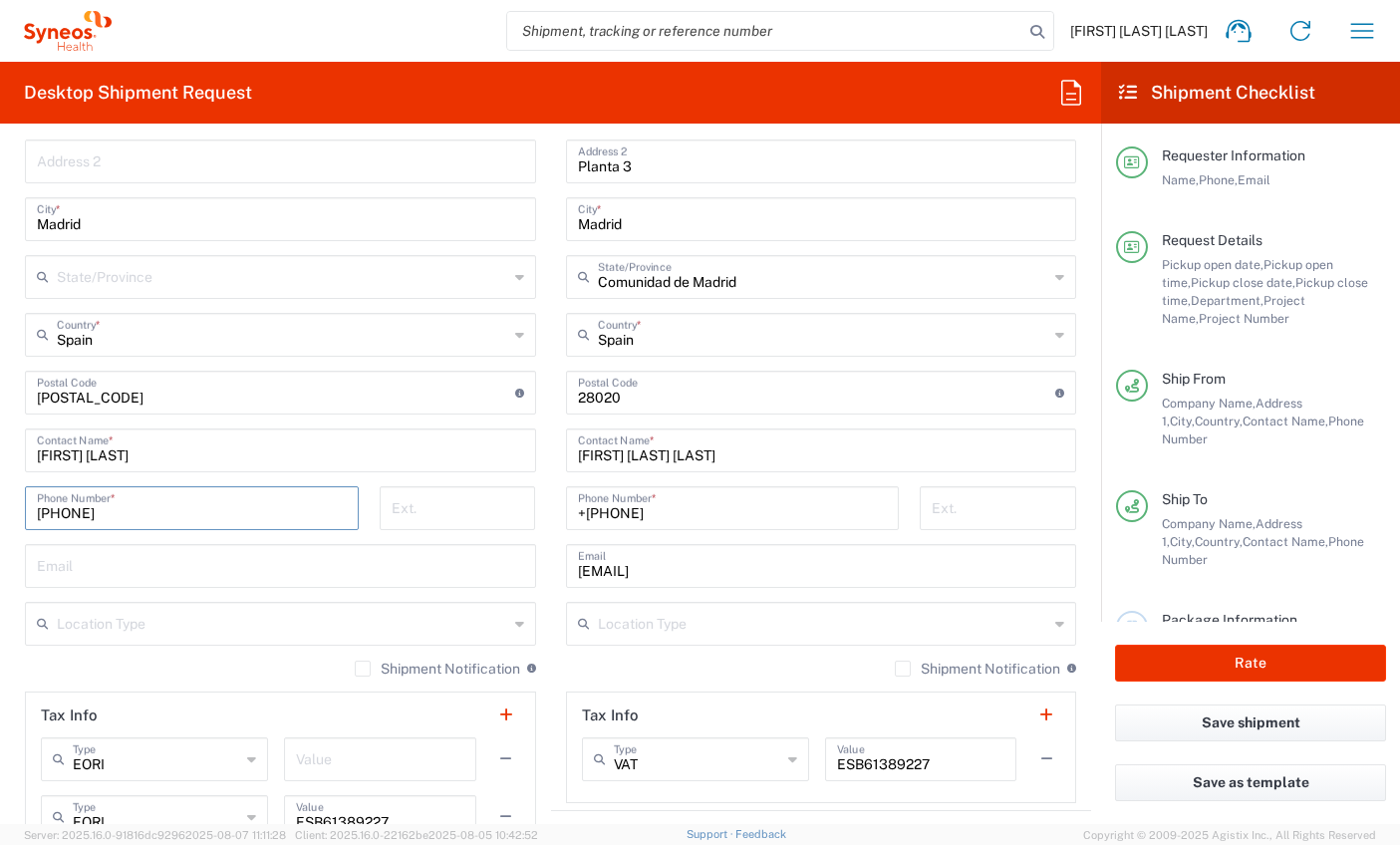 type on "[PHONE]" 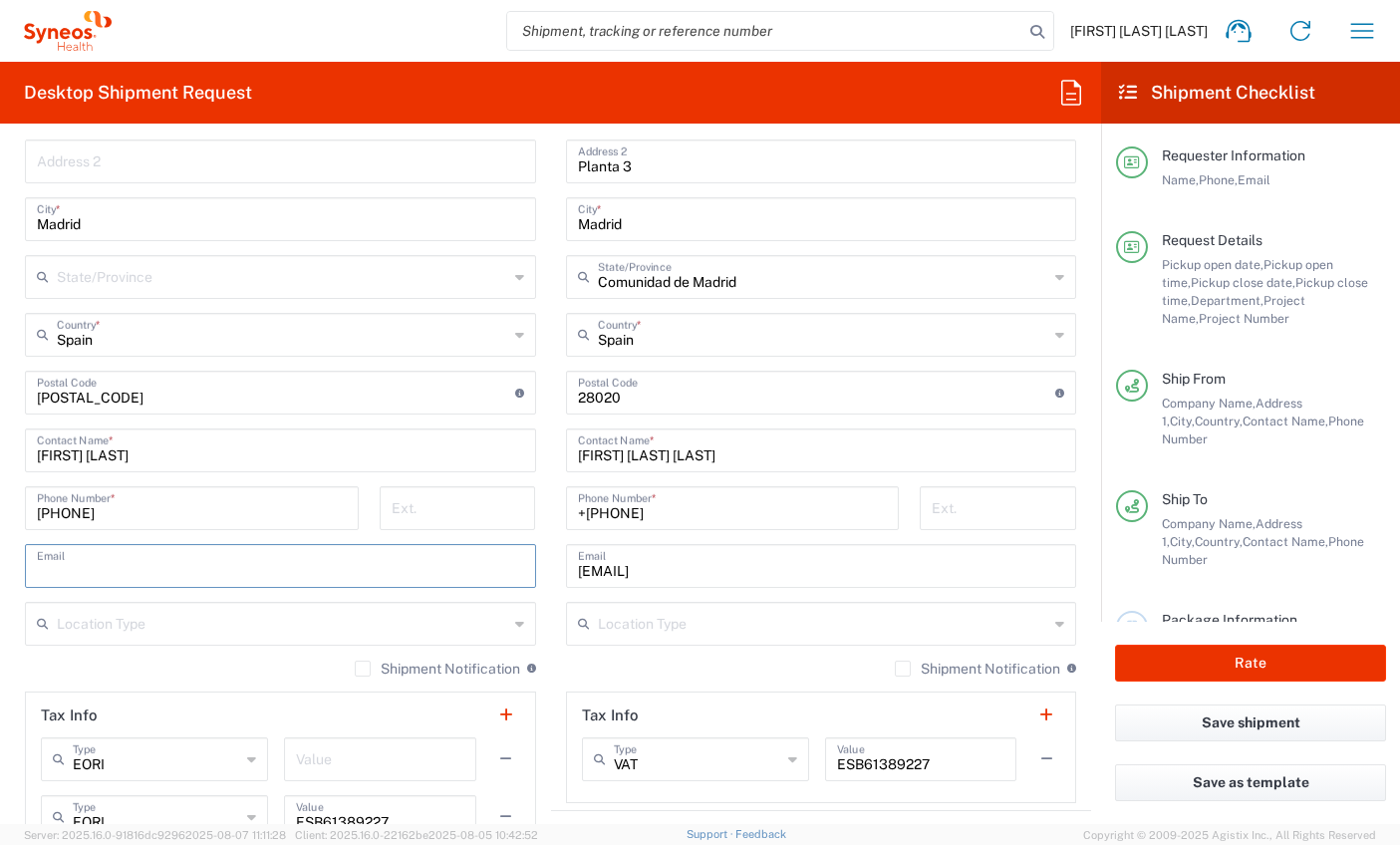 paste on "[FIRST] [LAST] [LAST] <[EMAIL]>" 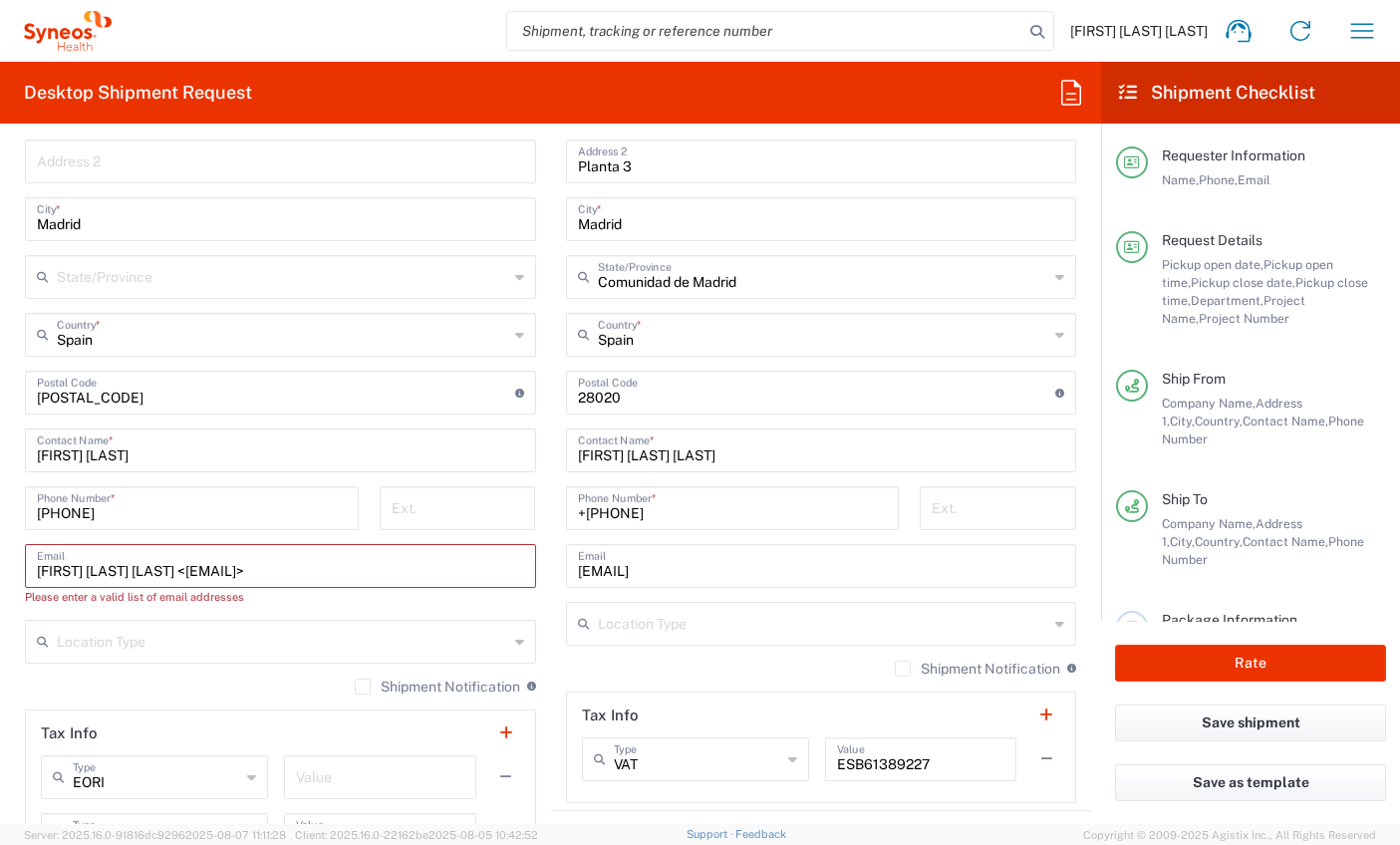 drag, startPoint x: 171, startPoint y: 574, endPoint x: -134, endPoint y: 552, distance: 305.79241 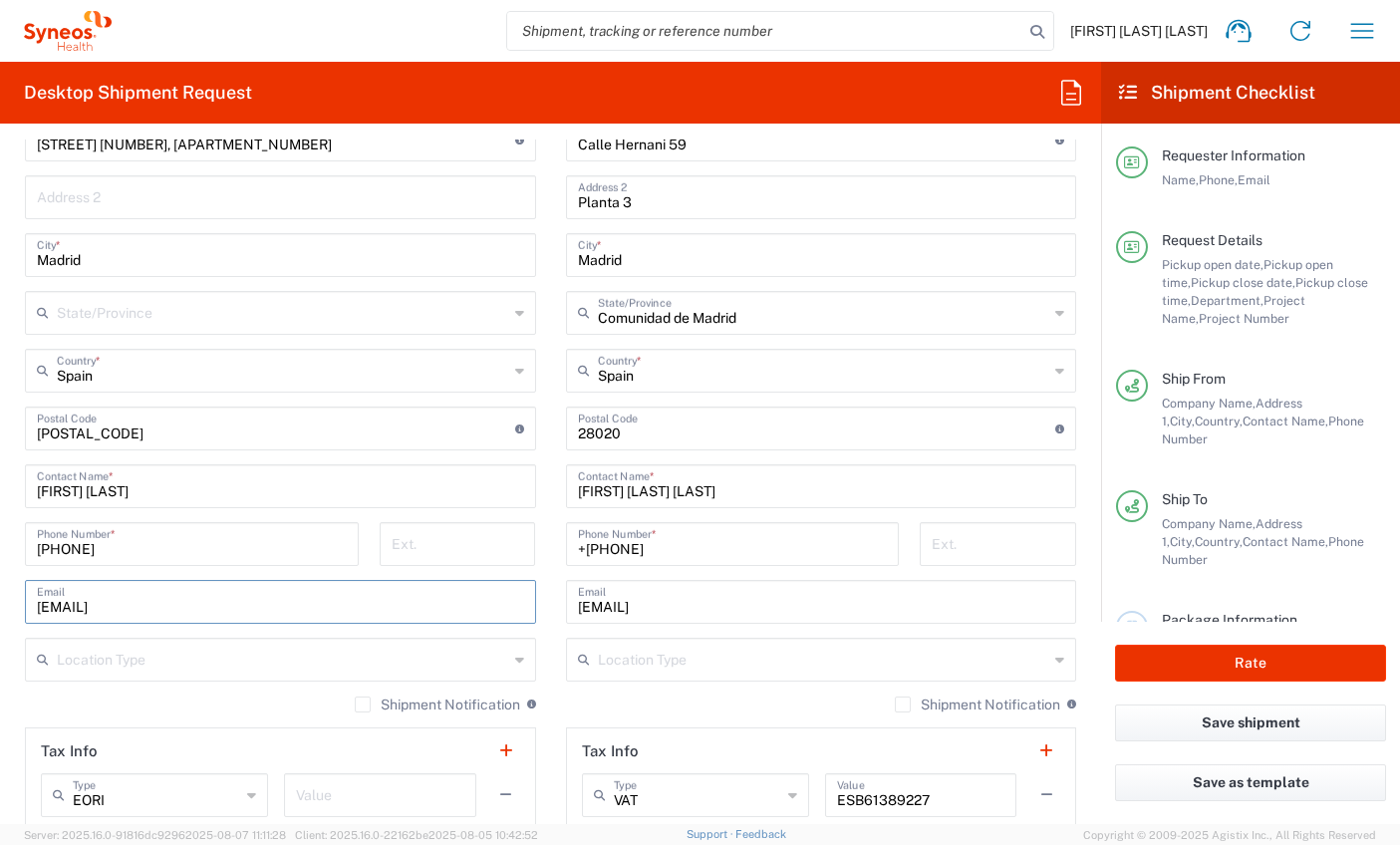 scroll, scrollTop: 1015, scrollLeft: 0, axis: vertical 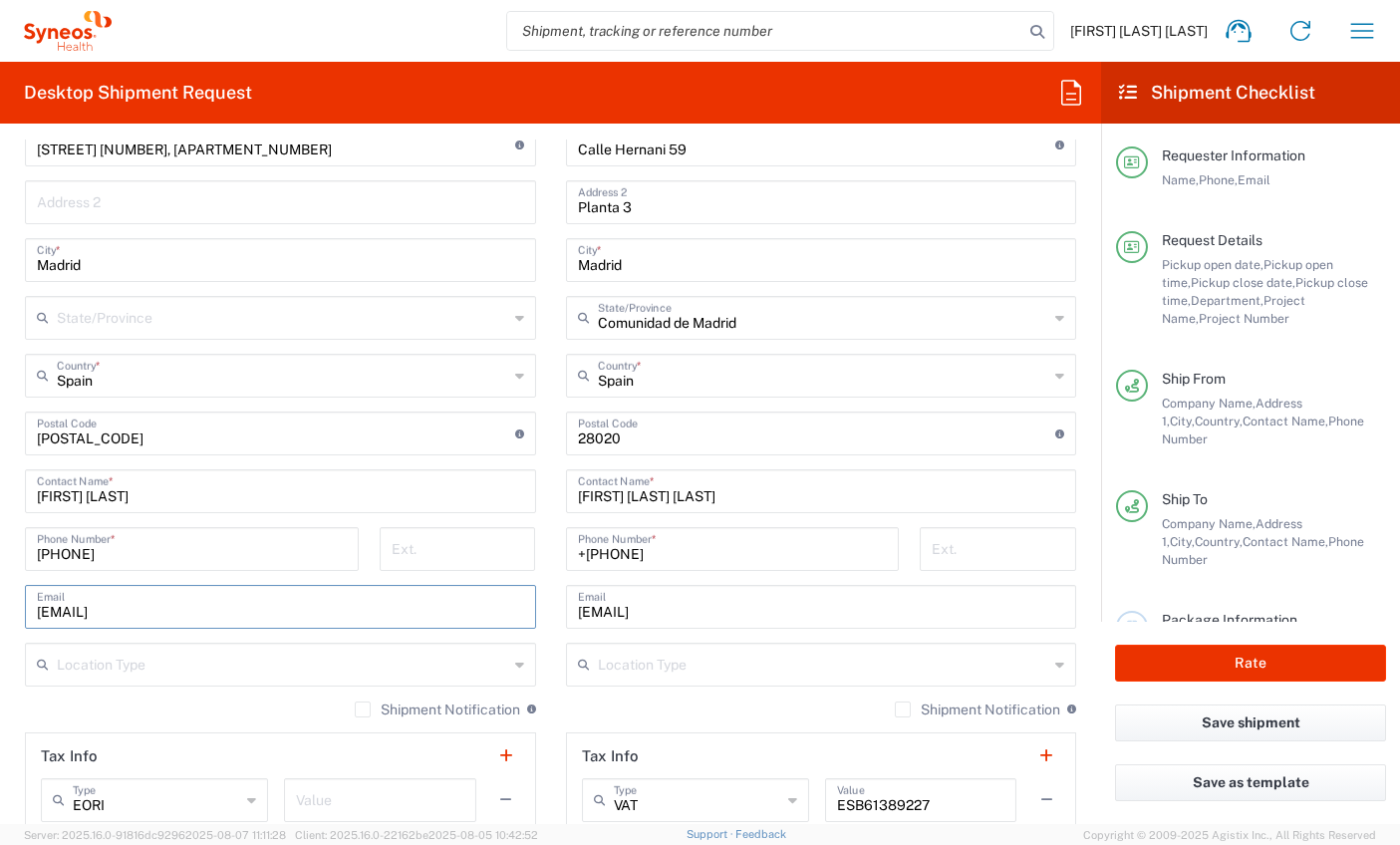 type on "[EMAIL]" 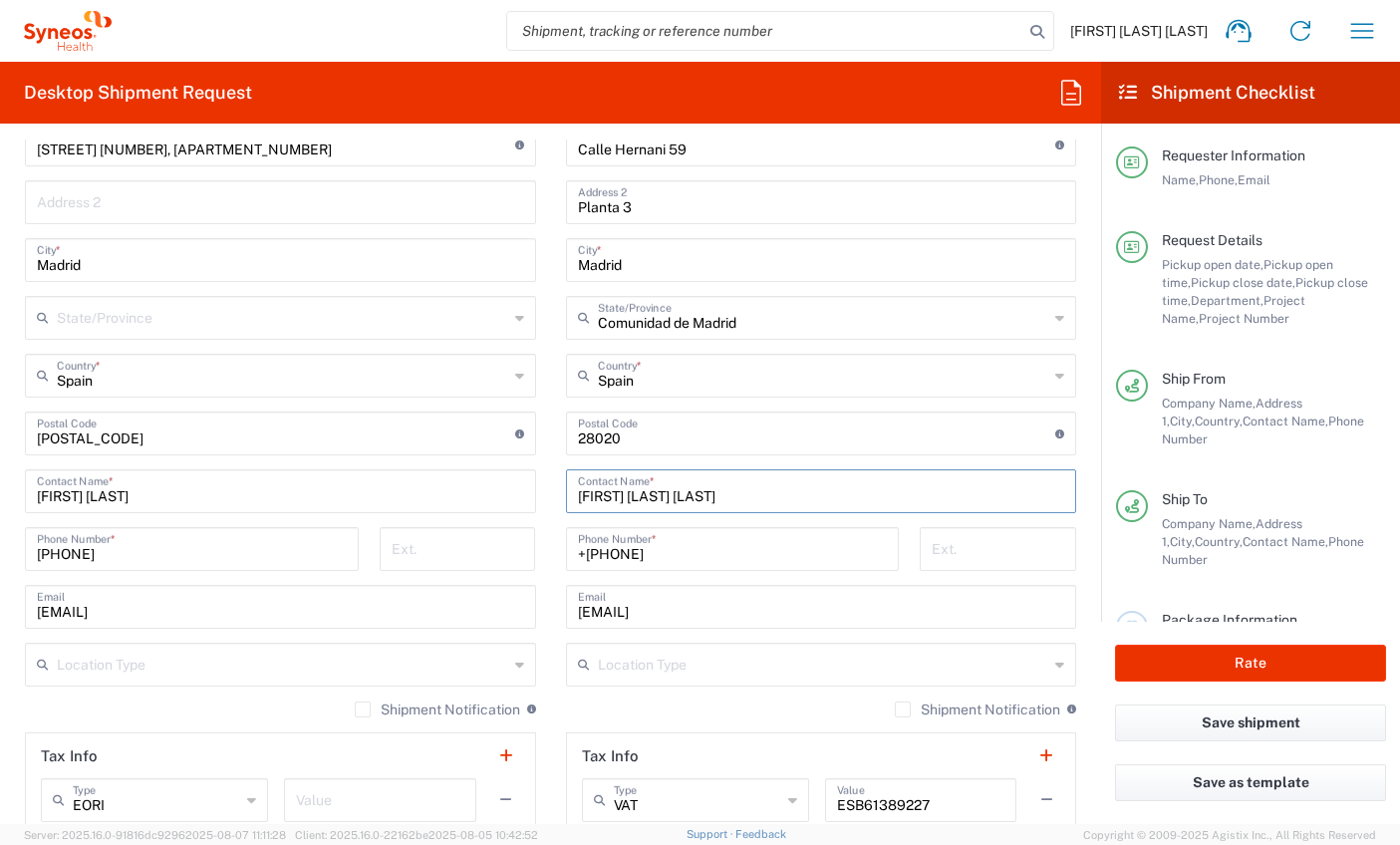 drag, startPoint x: 753, startPoint y: 502, endPoint x: 542, endPoint y: 497, distance: 211.05923 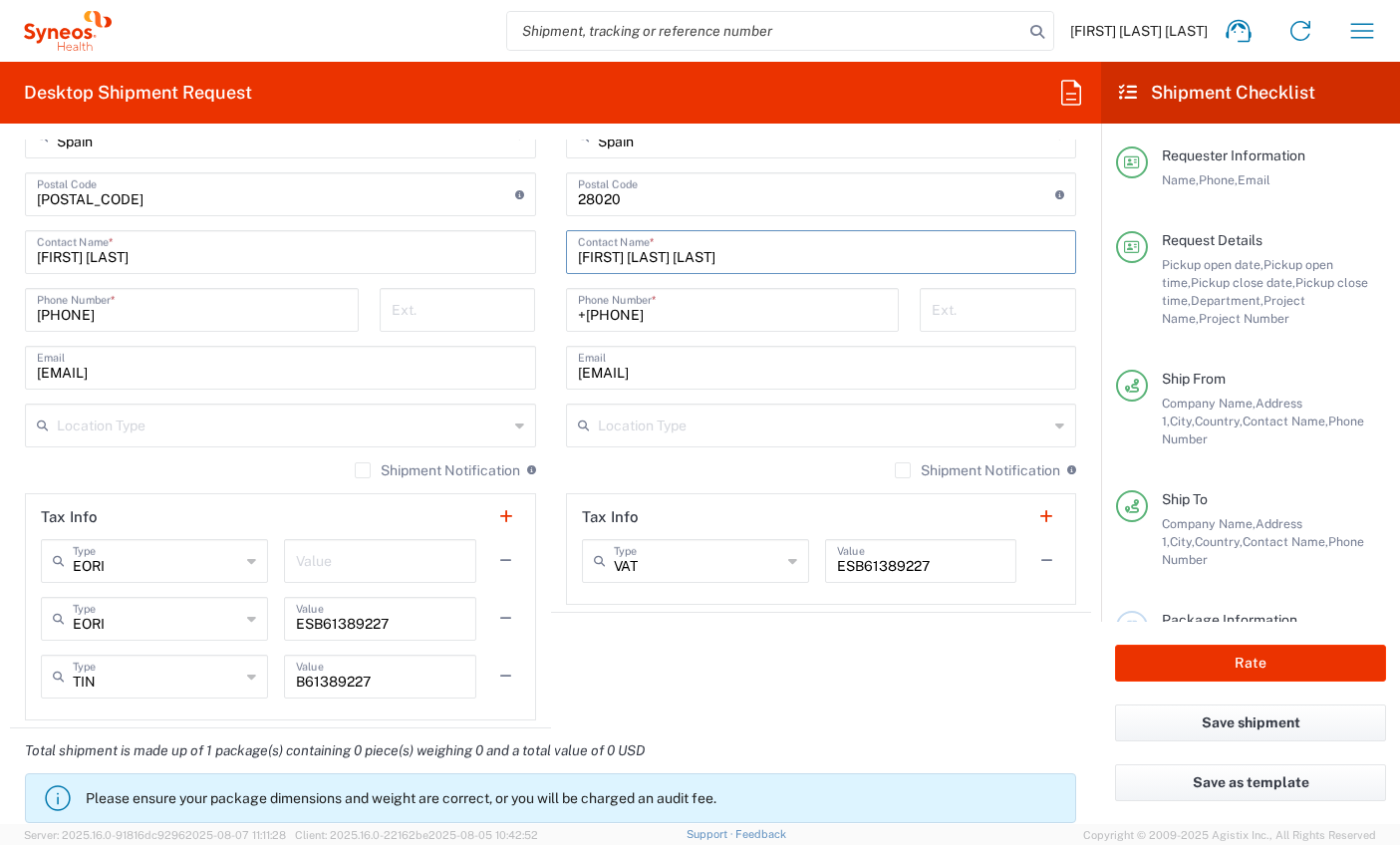 scroll, scrollTop: 1248, scrollLeft: 0, axis: vertical 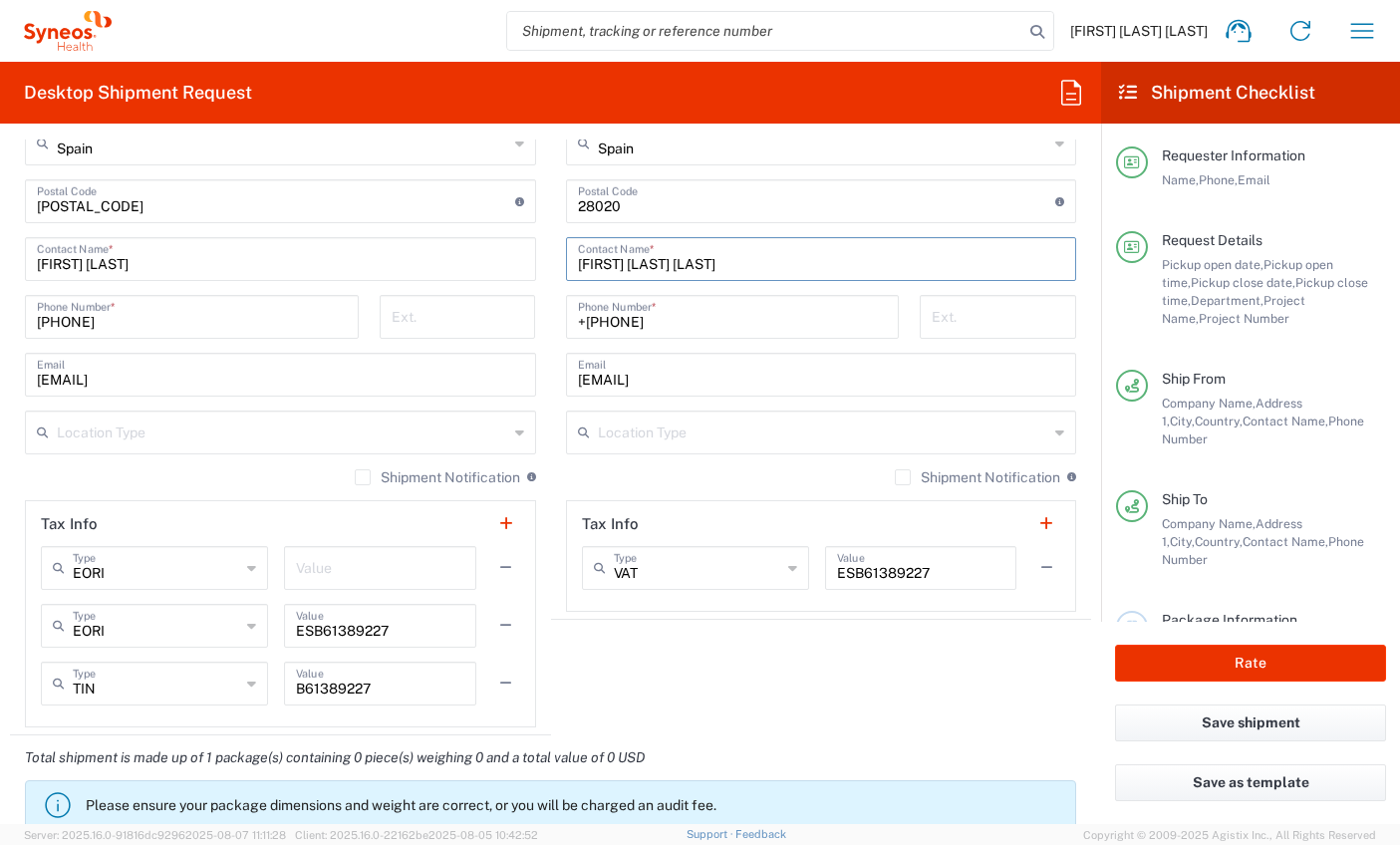 click on "Shipment Notification" 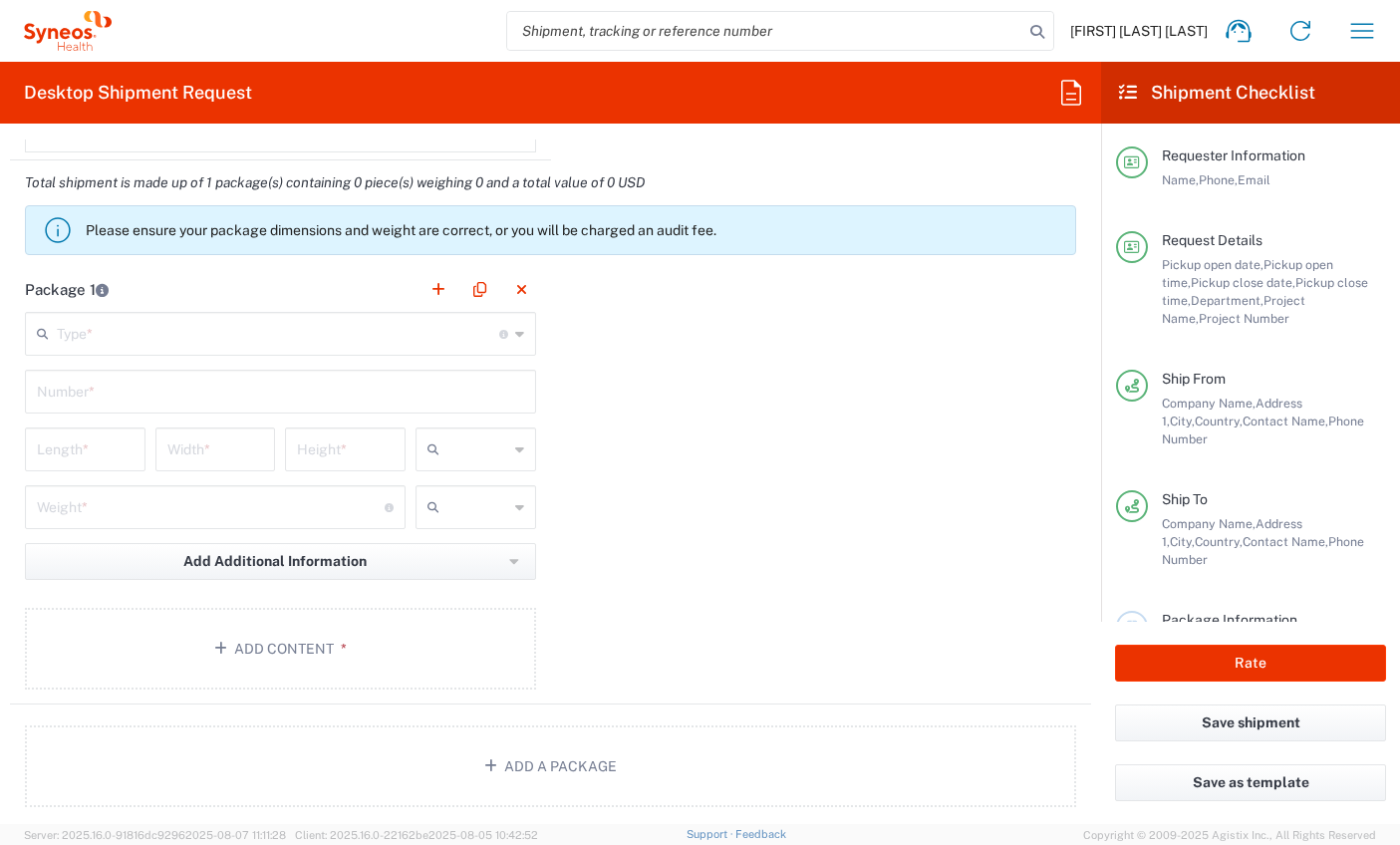 scroll, scrollTop: 1817, scrollLeft: 0, axis: vertical 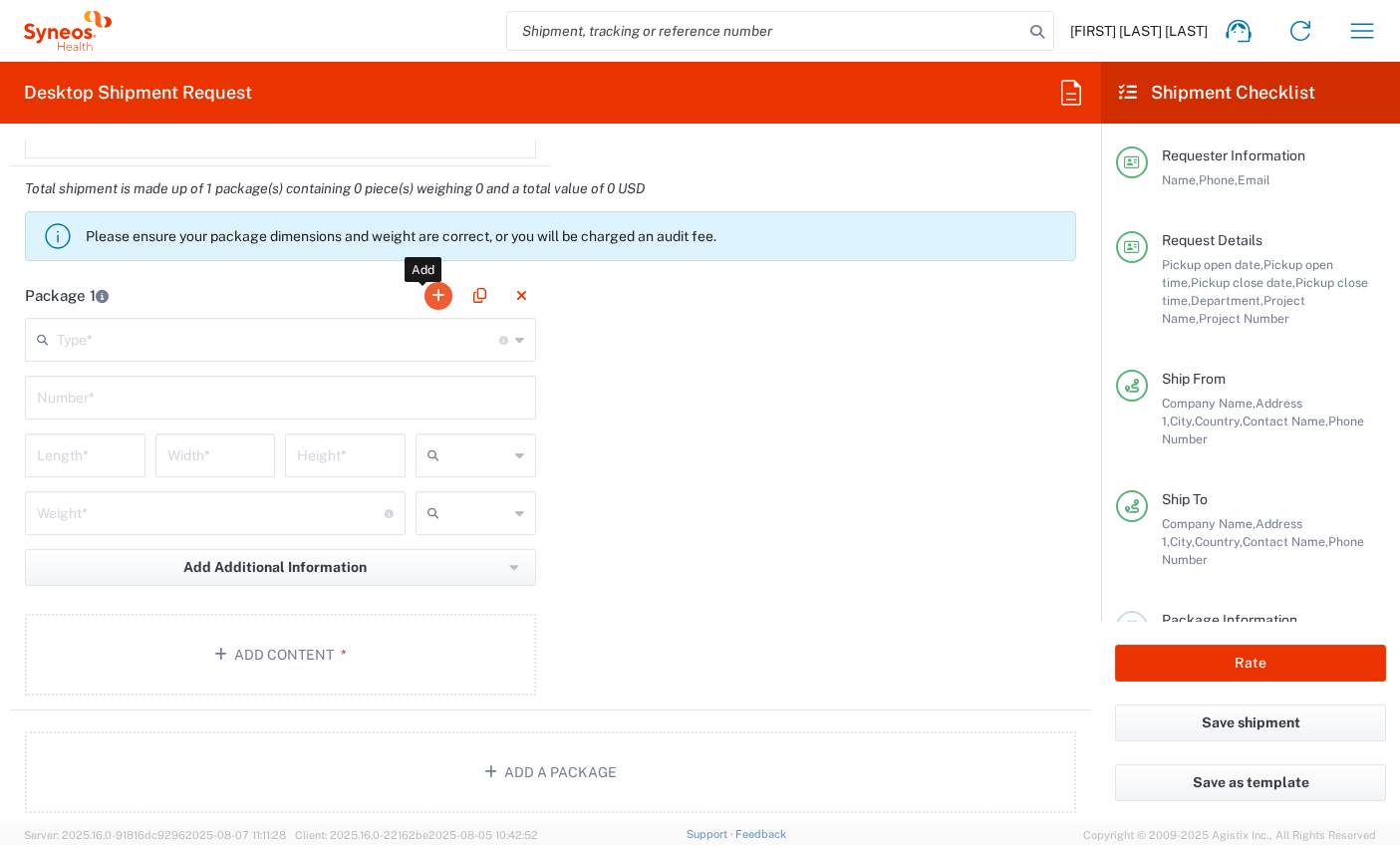 click 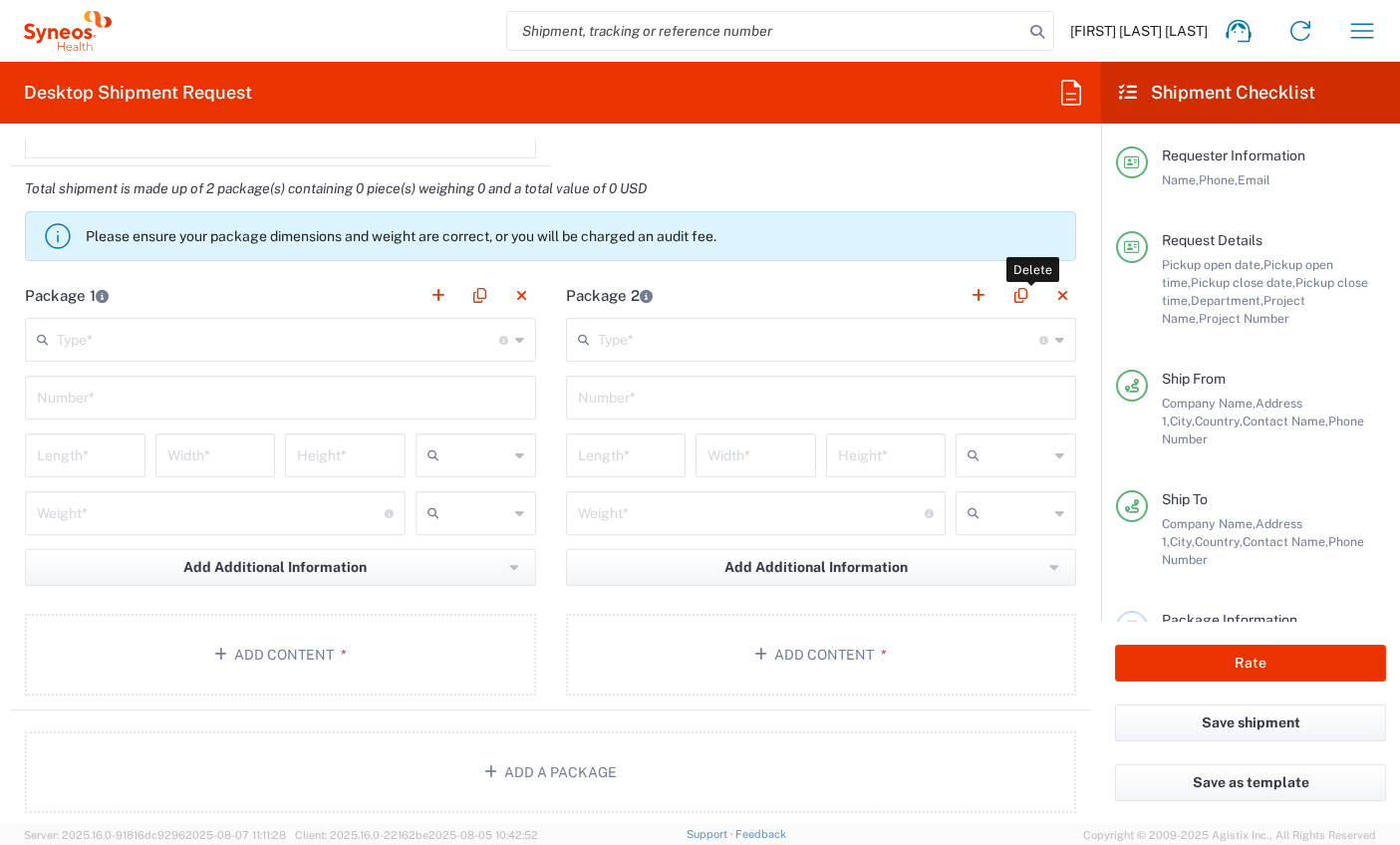 drag, startPoint x: 1048, startPoint y: 297, endPoint x: 684, endPoint y: 308, distance: 364.16617 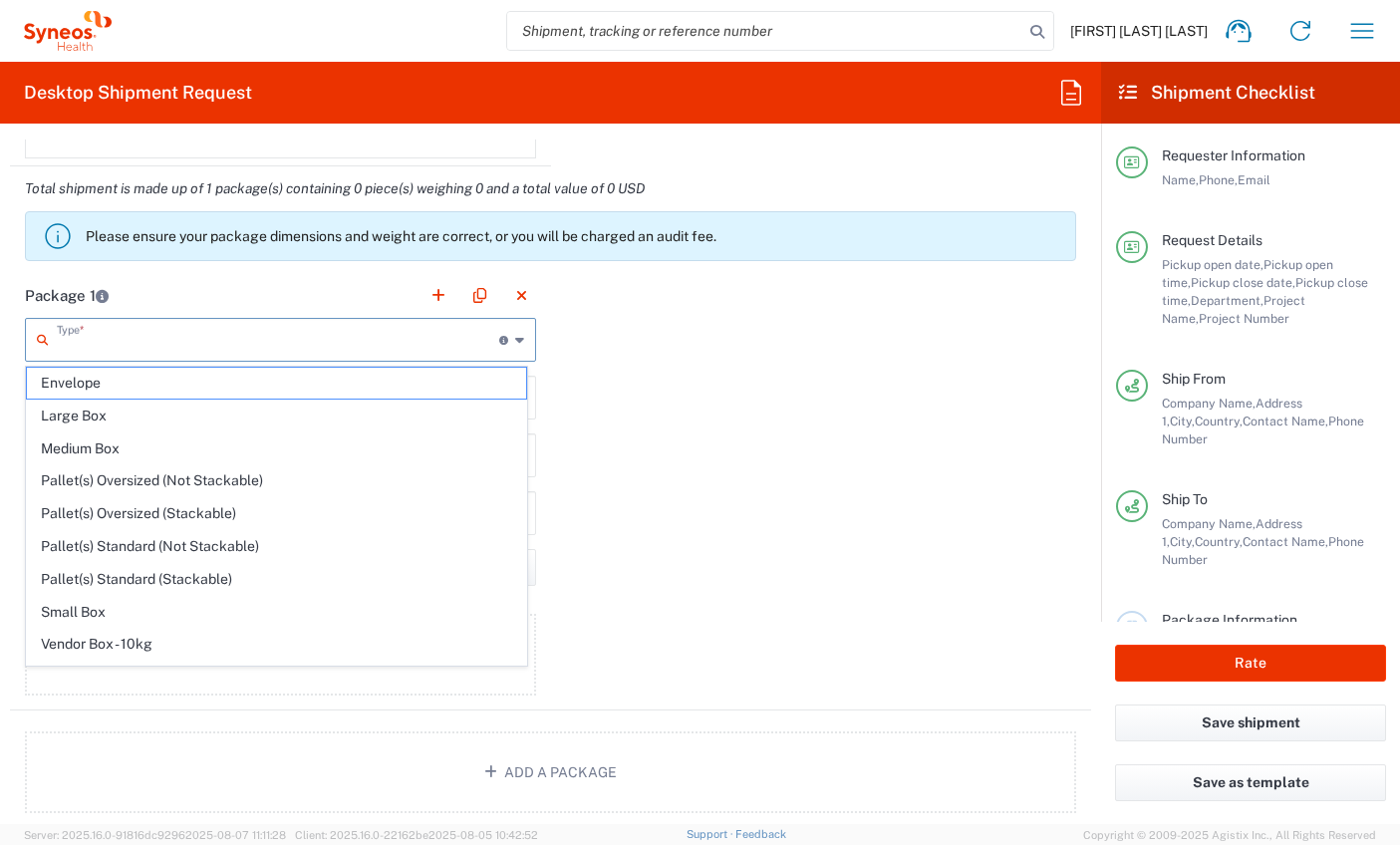 click at bounding box center (278, 338) 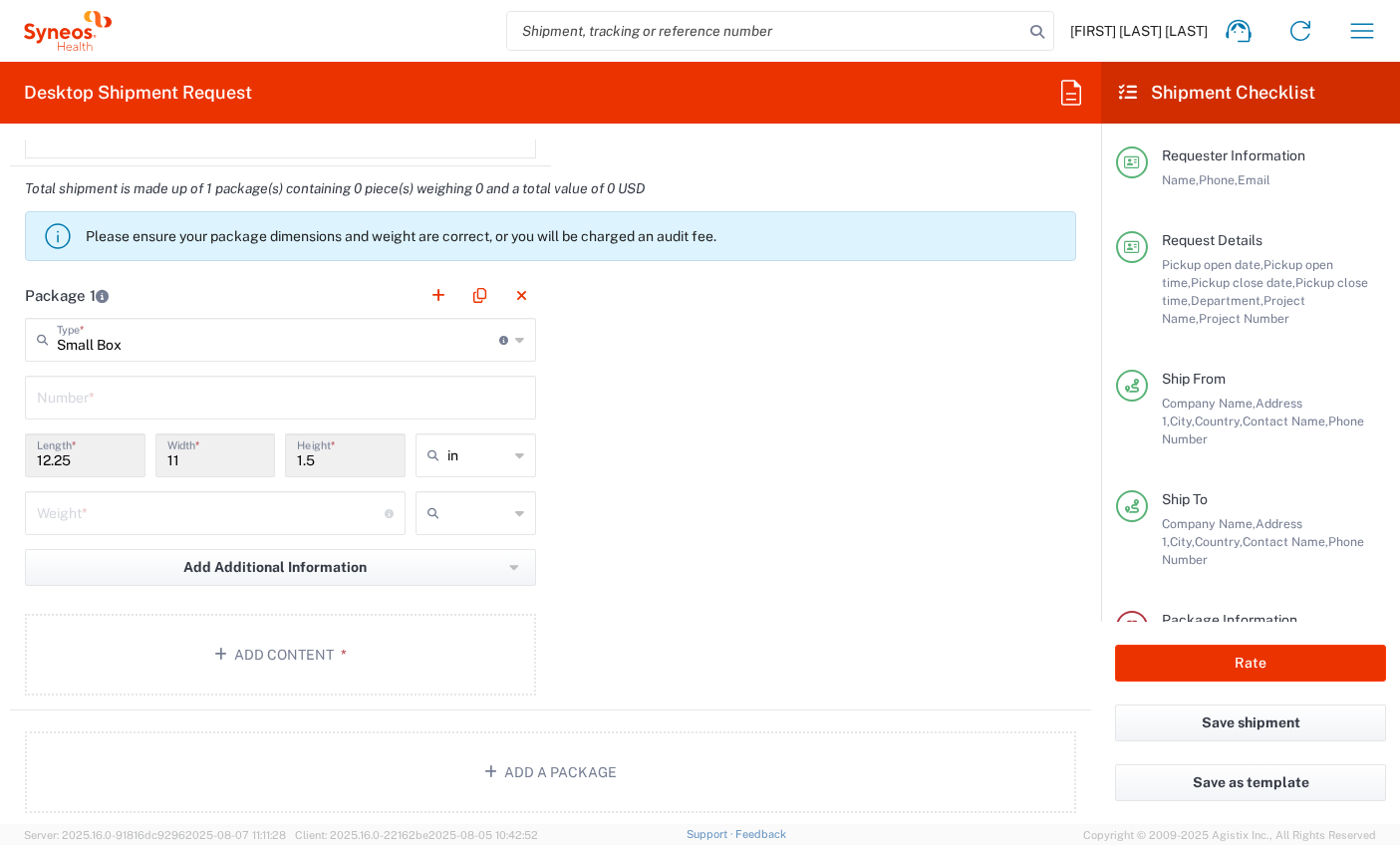 type 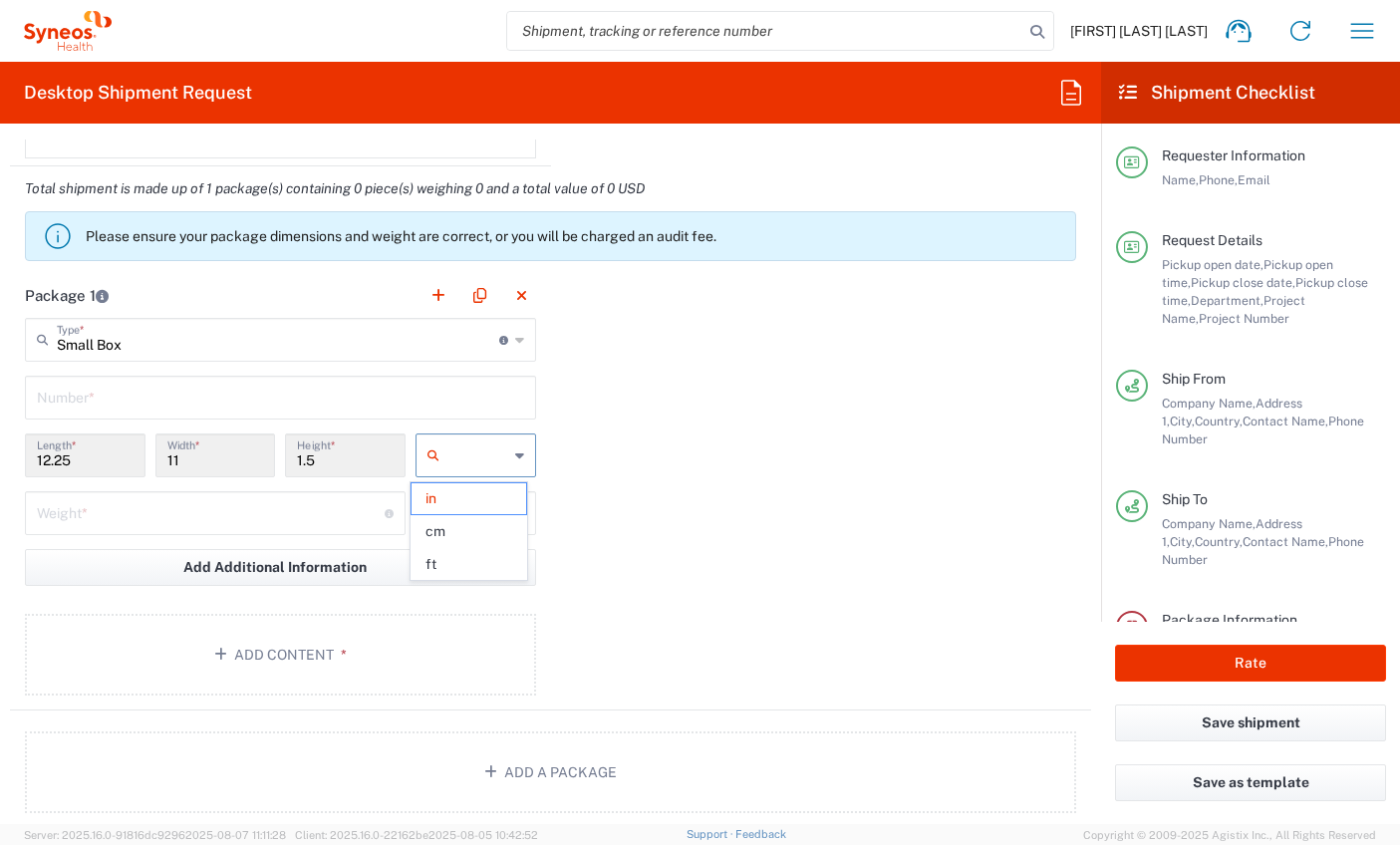 click at bounding box center (477, 455) 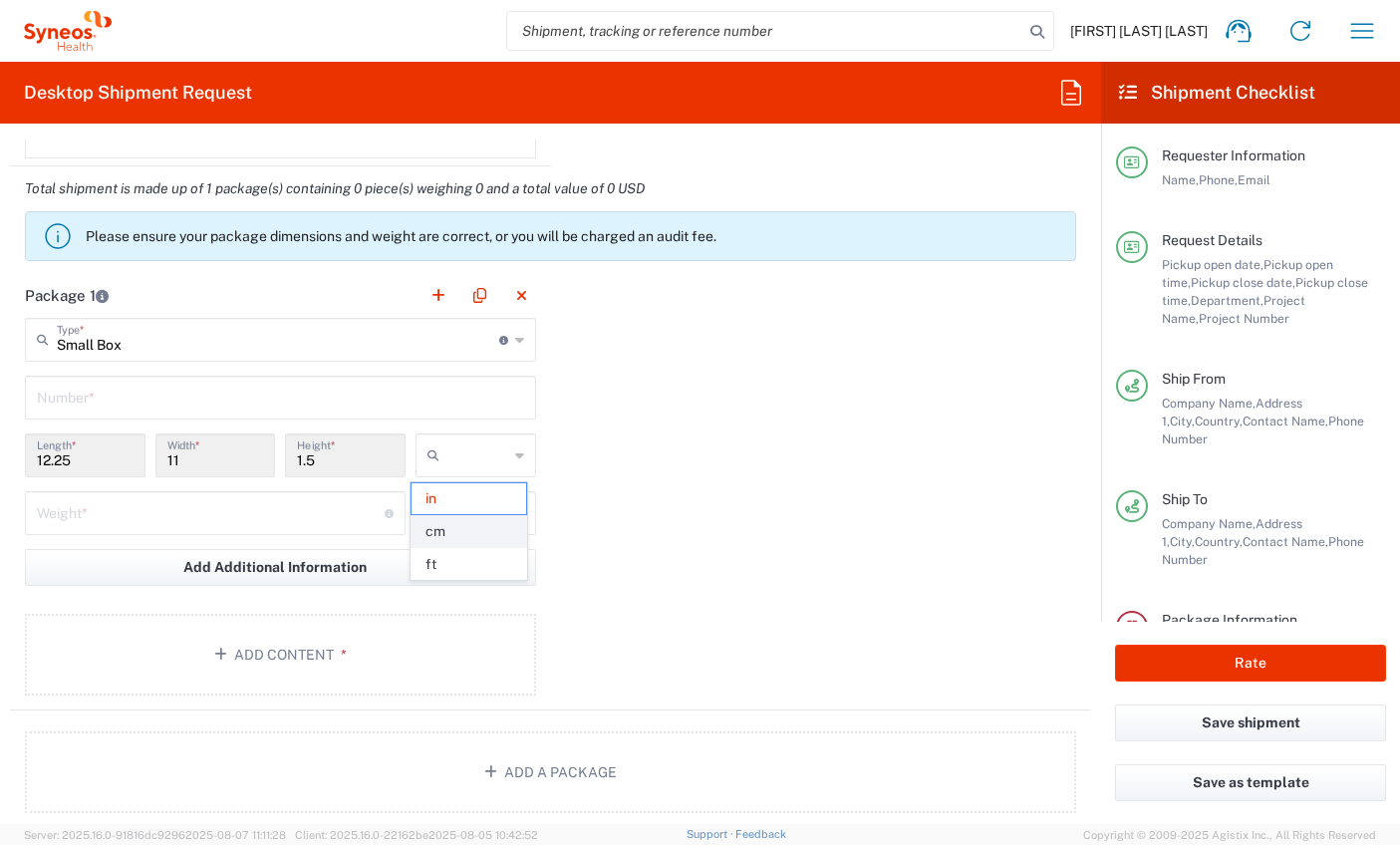 click on "cm" 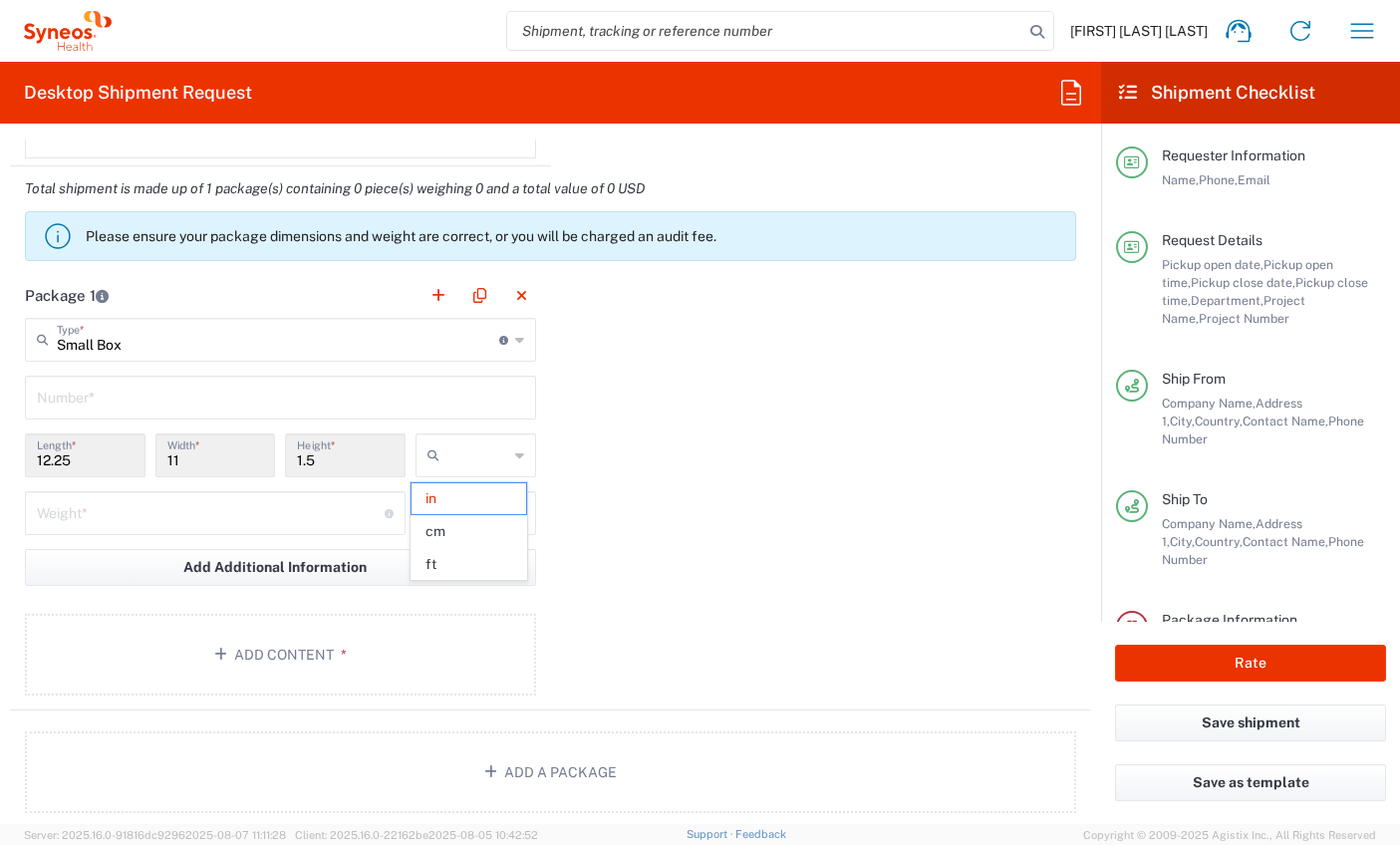 type on "31.12" 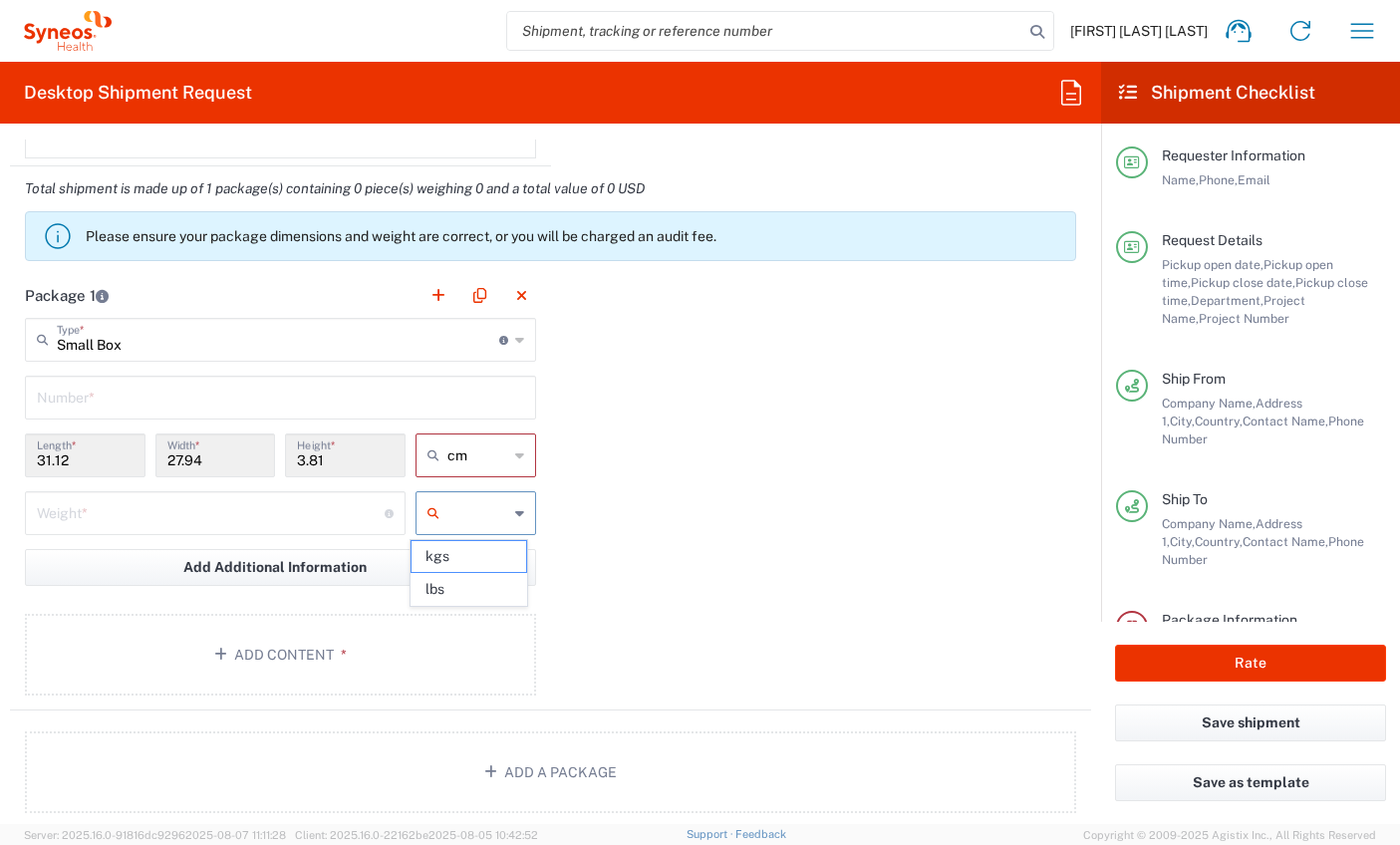 click at bounding box center (477, 513) 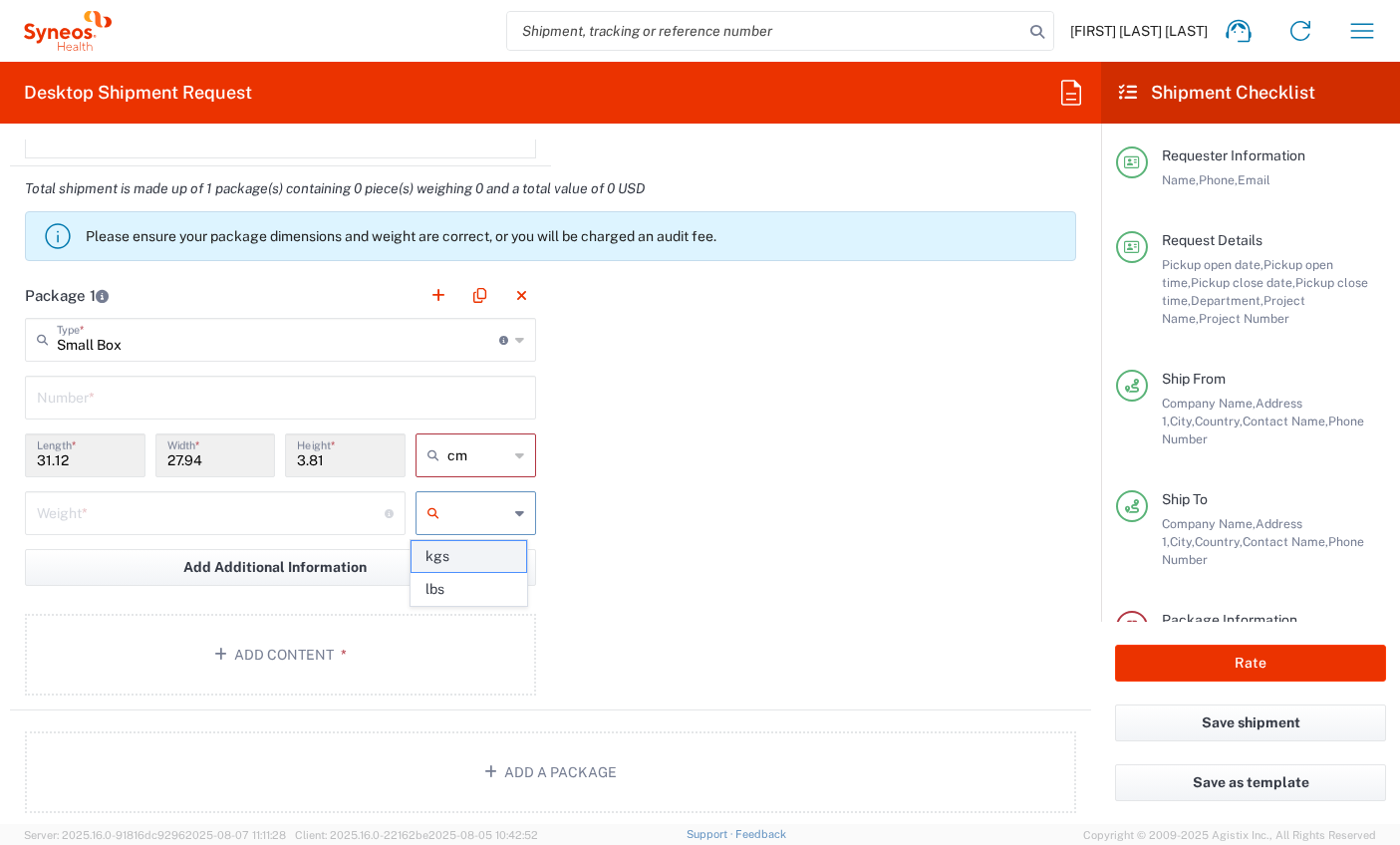 click on "kgs" 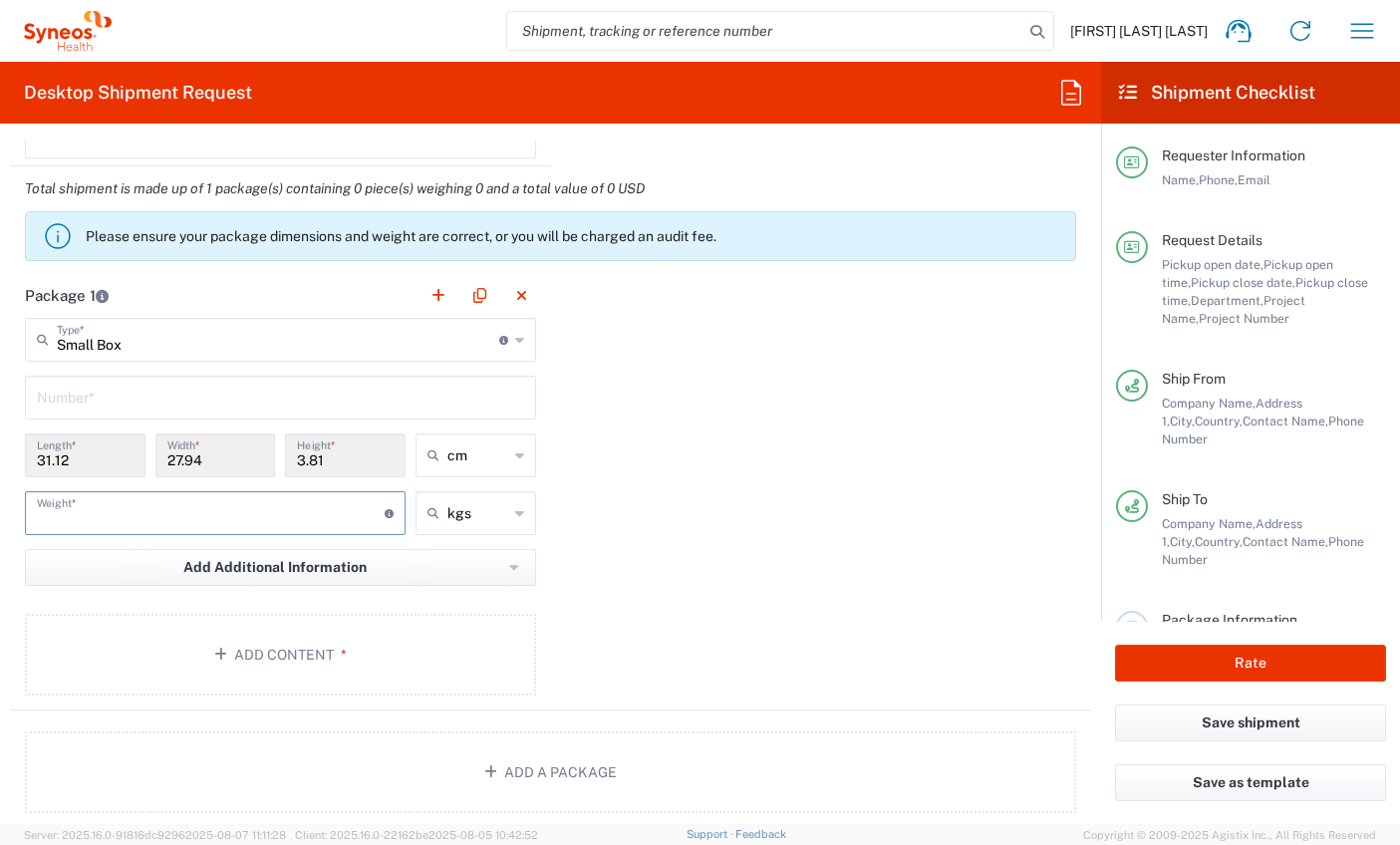 click at bounding box center [210, 511] 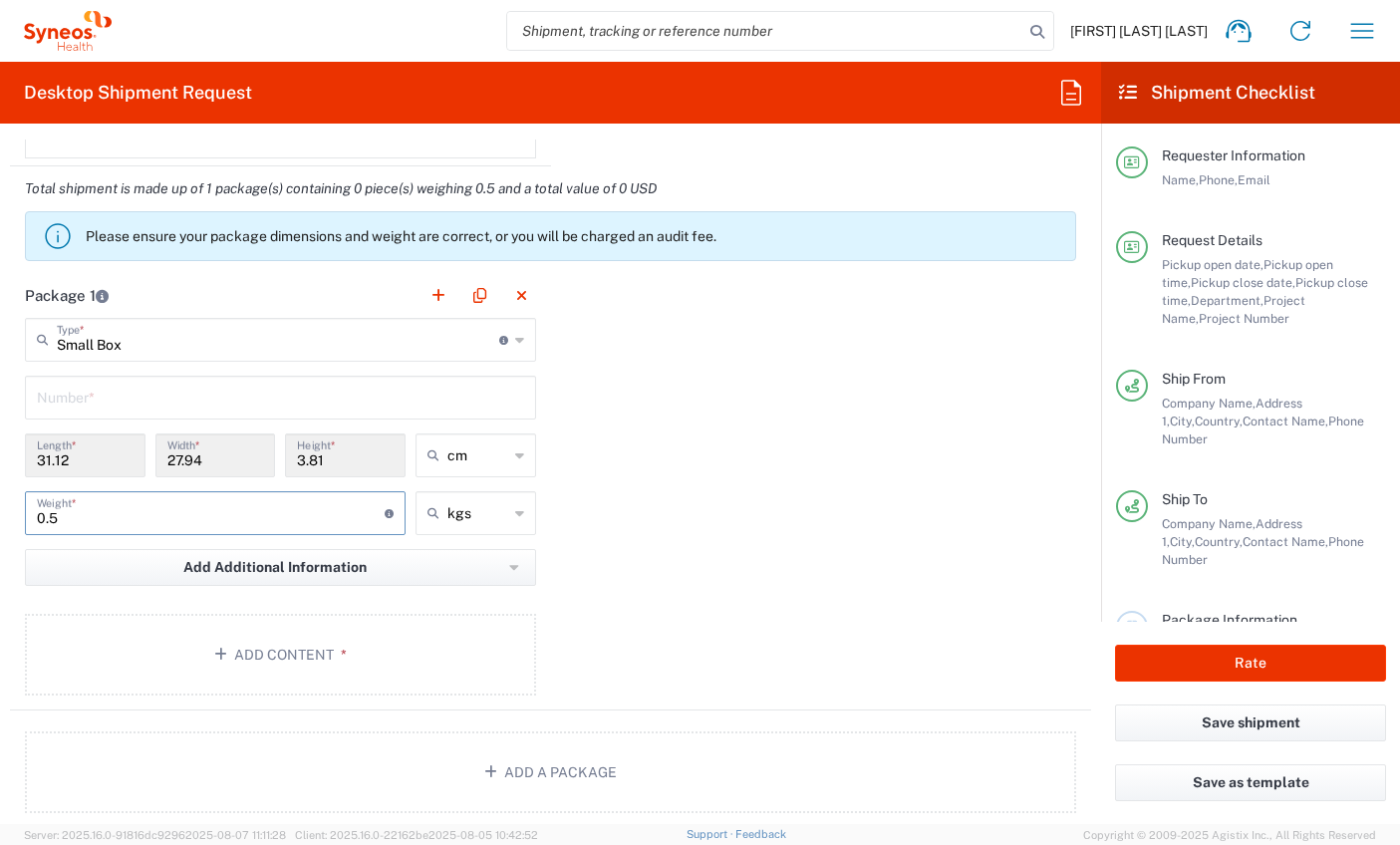 scroll, scrollTop: 1836, scrollLeft: 0, axis: vertical 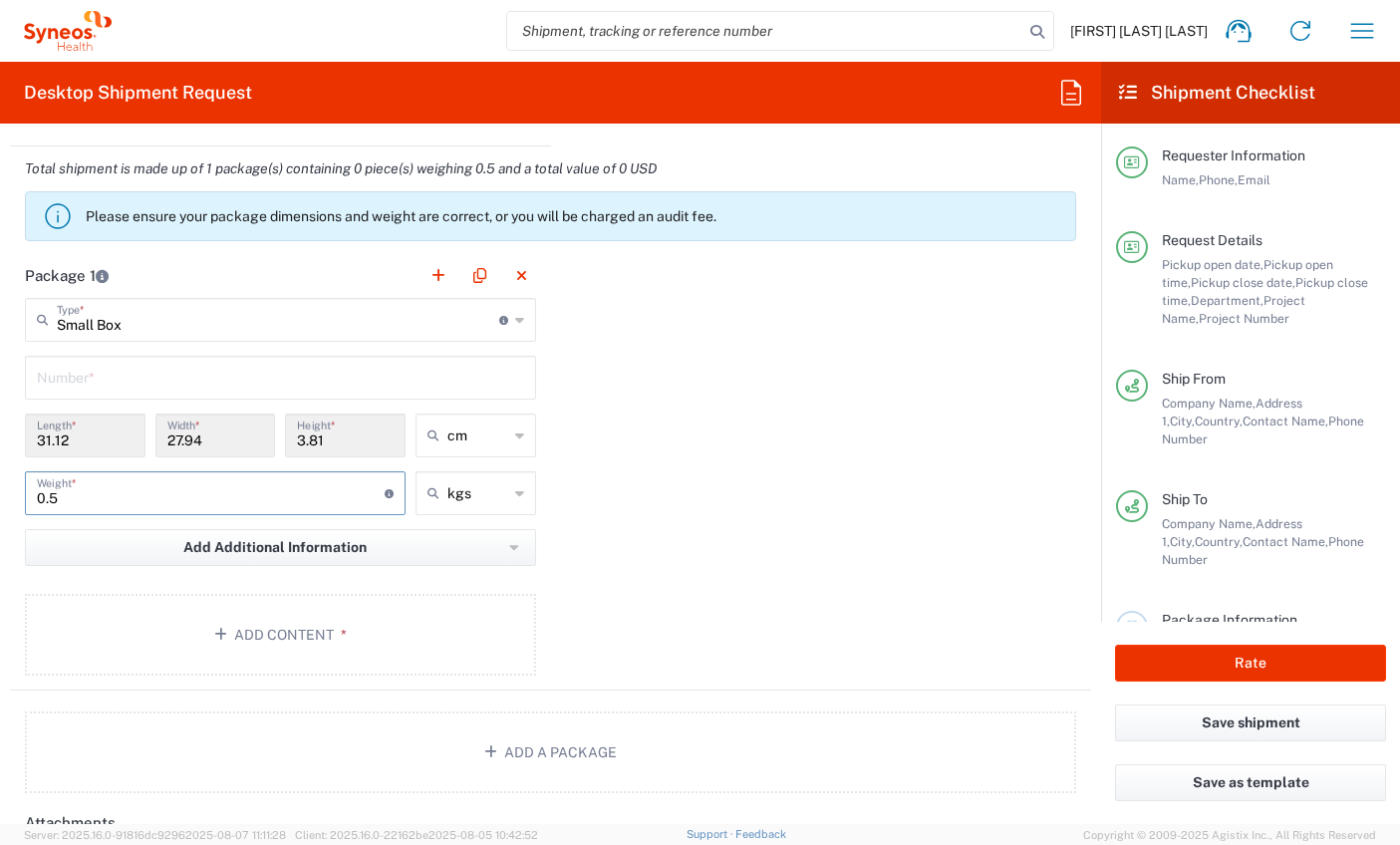 type on "0.5" 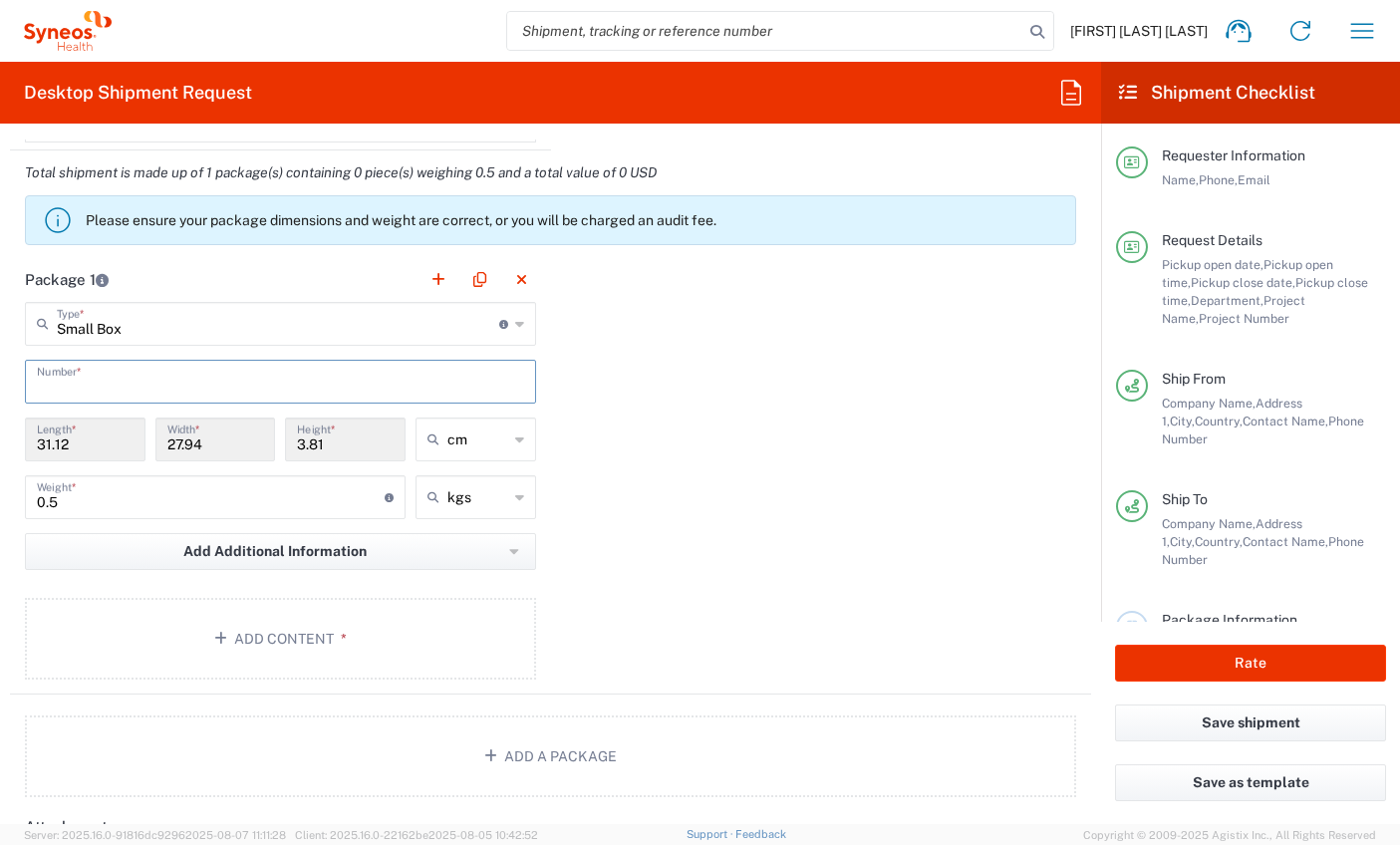click at bounding box center [280, 380] 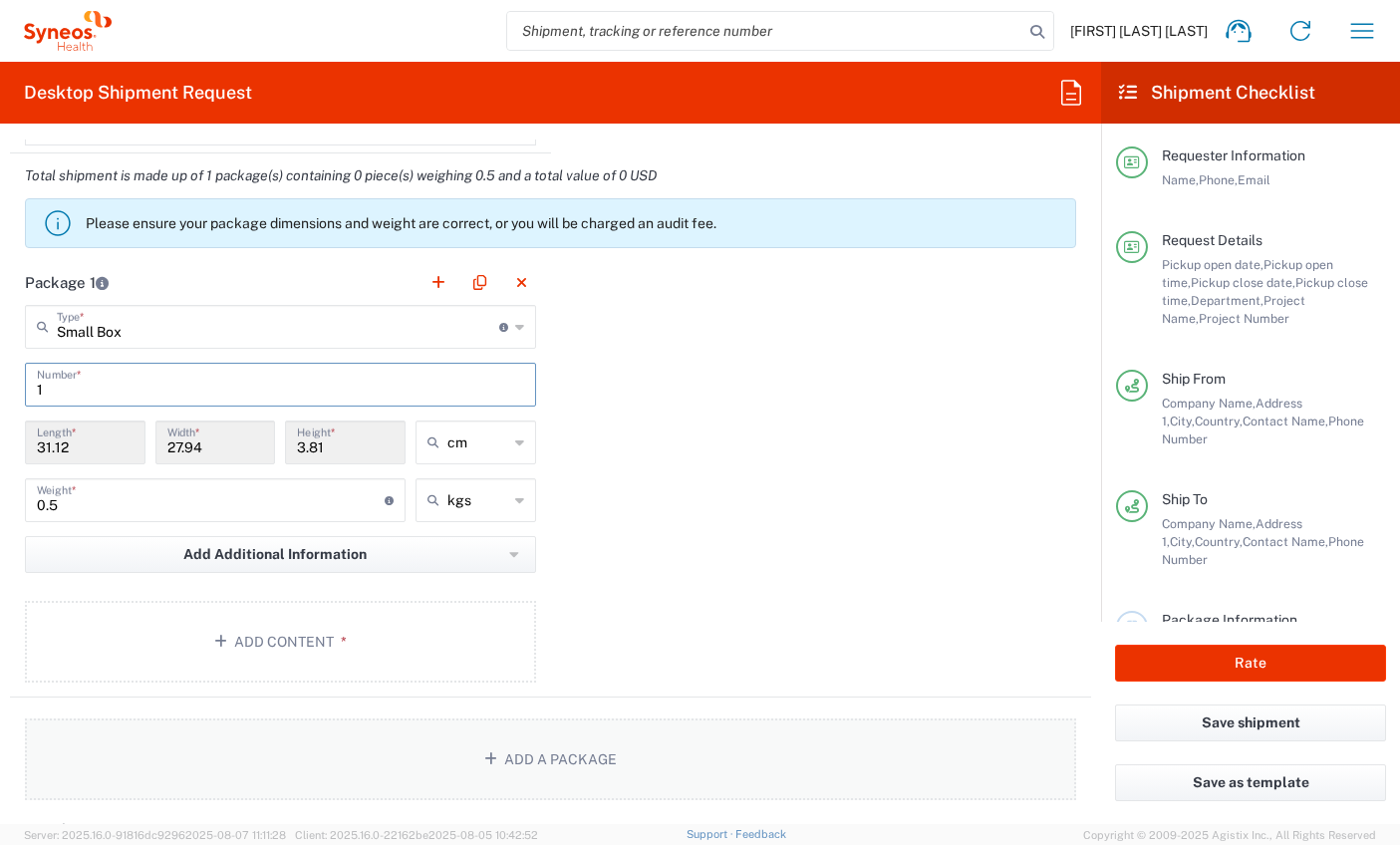 scroll, scrollTop: 1840, scrollLeft: 0, axis: vertical 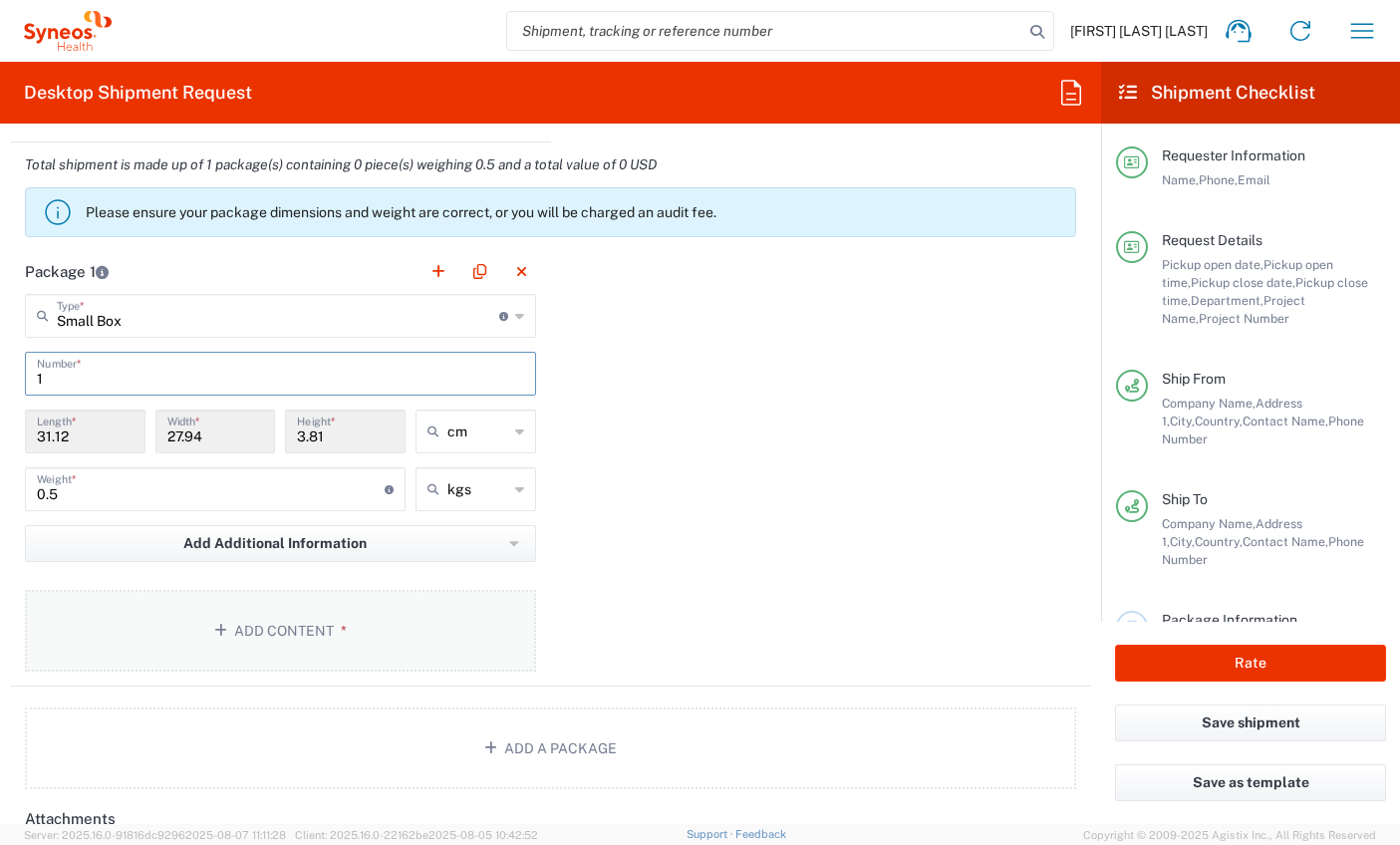type on "1" 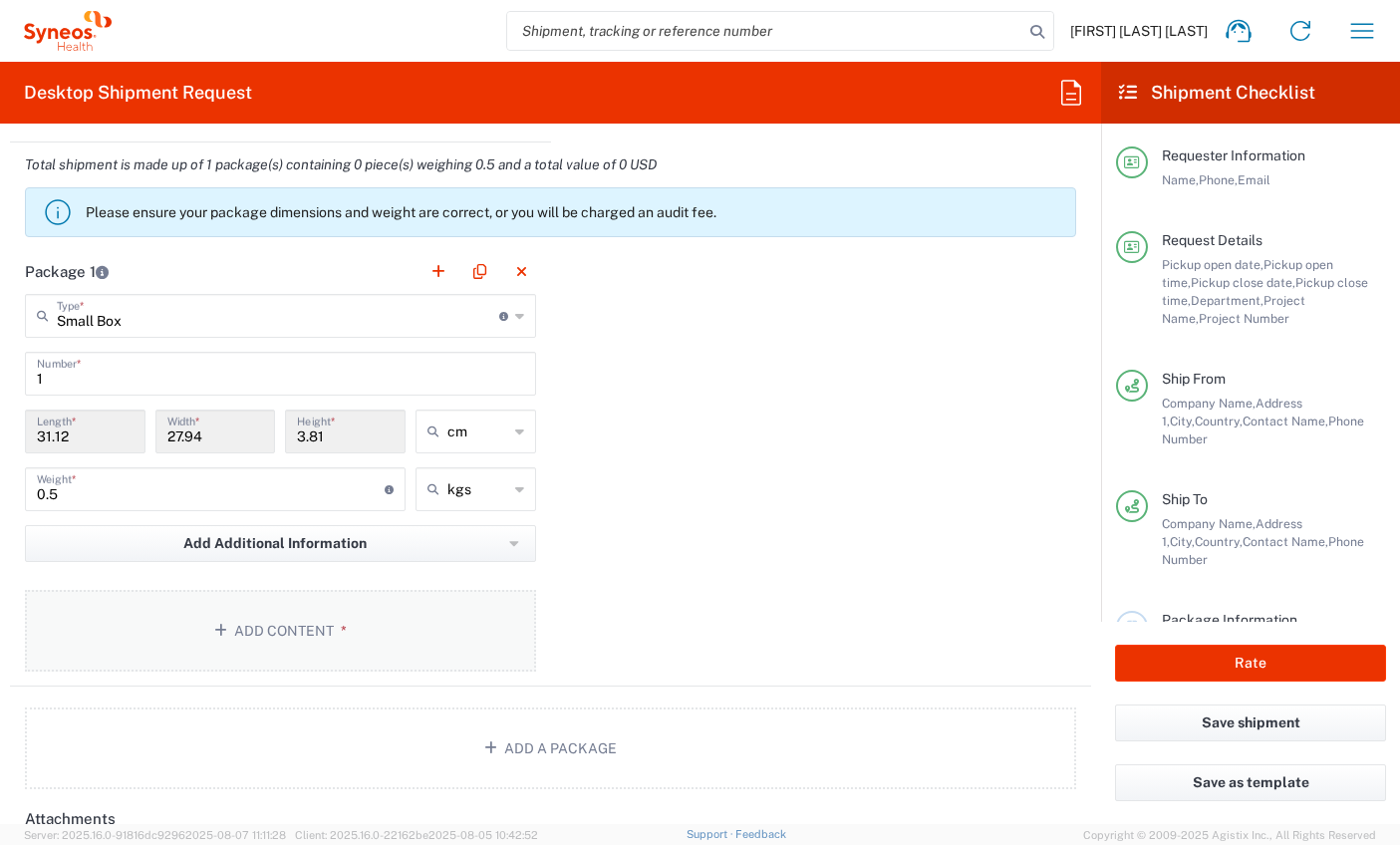click on "Add Content *" 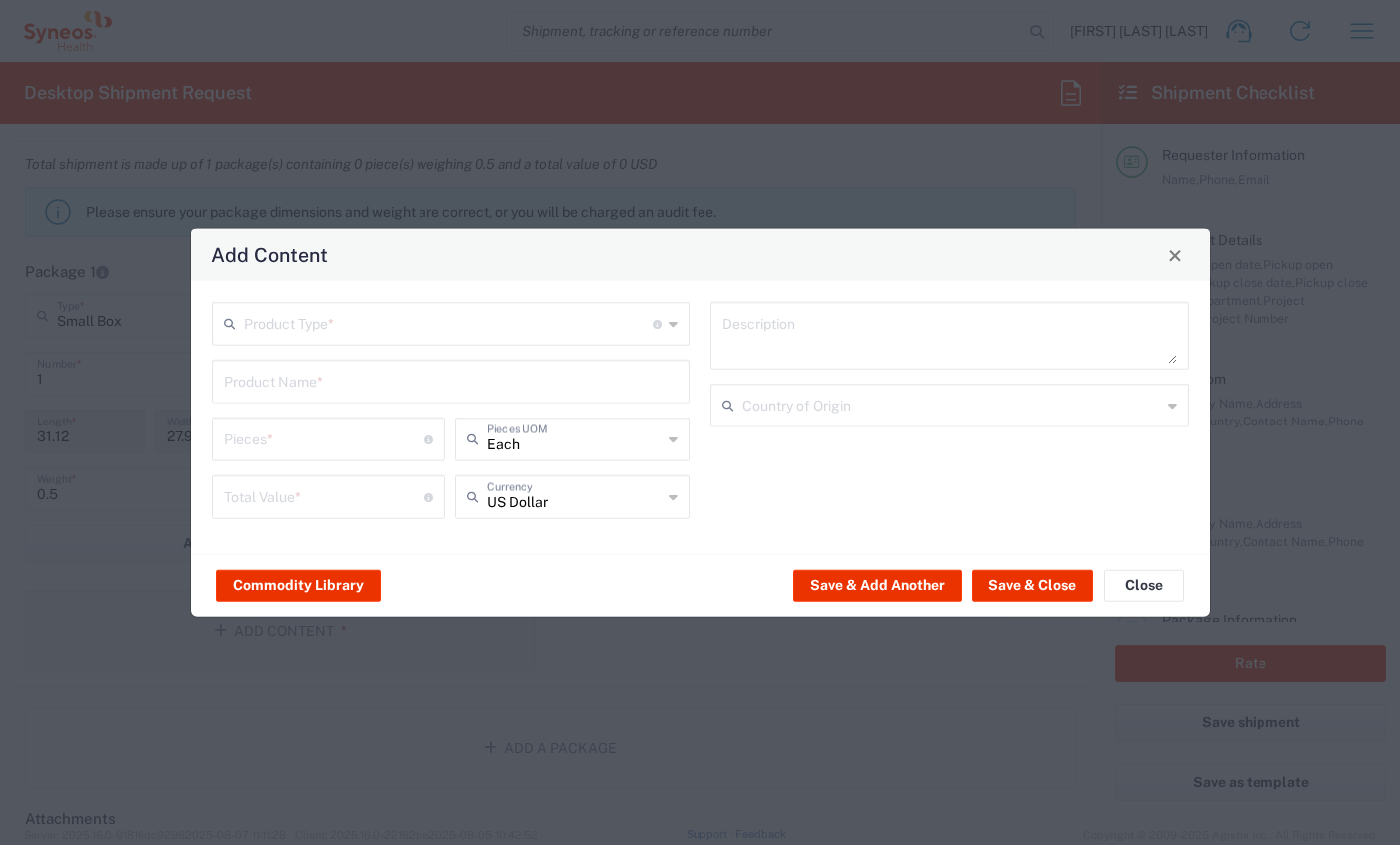 scroll, scrollTop: 1842, scrollLeft: 0, axis: vertical 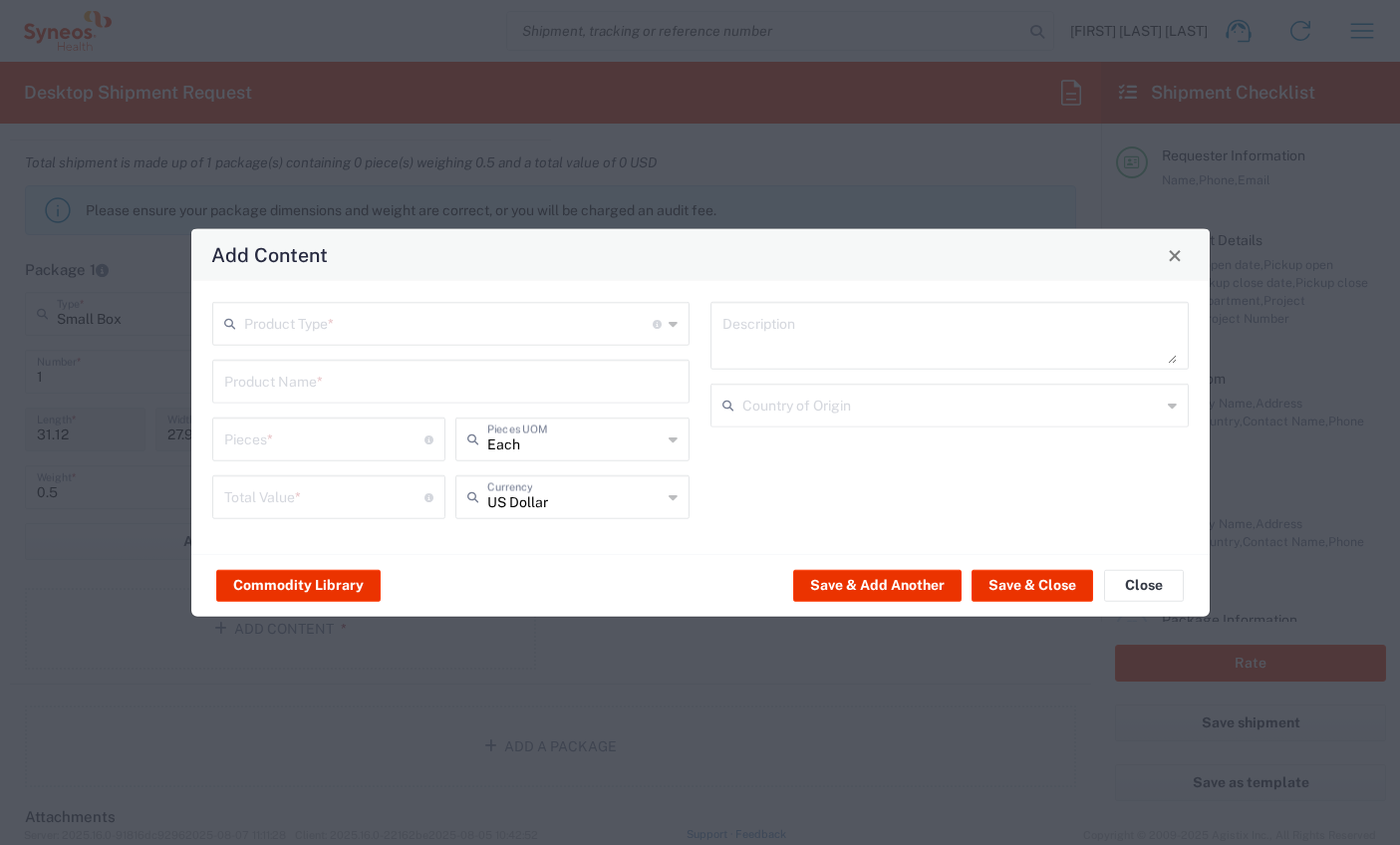 click at bounding box center (448, 322) 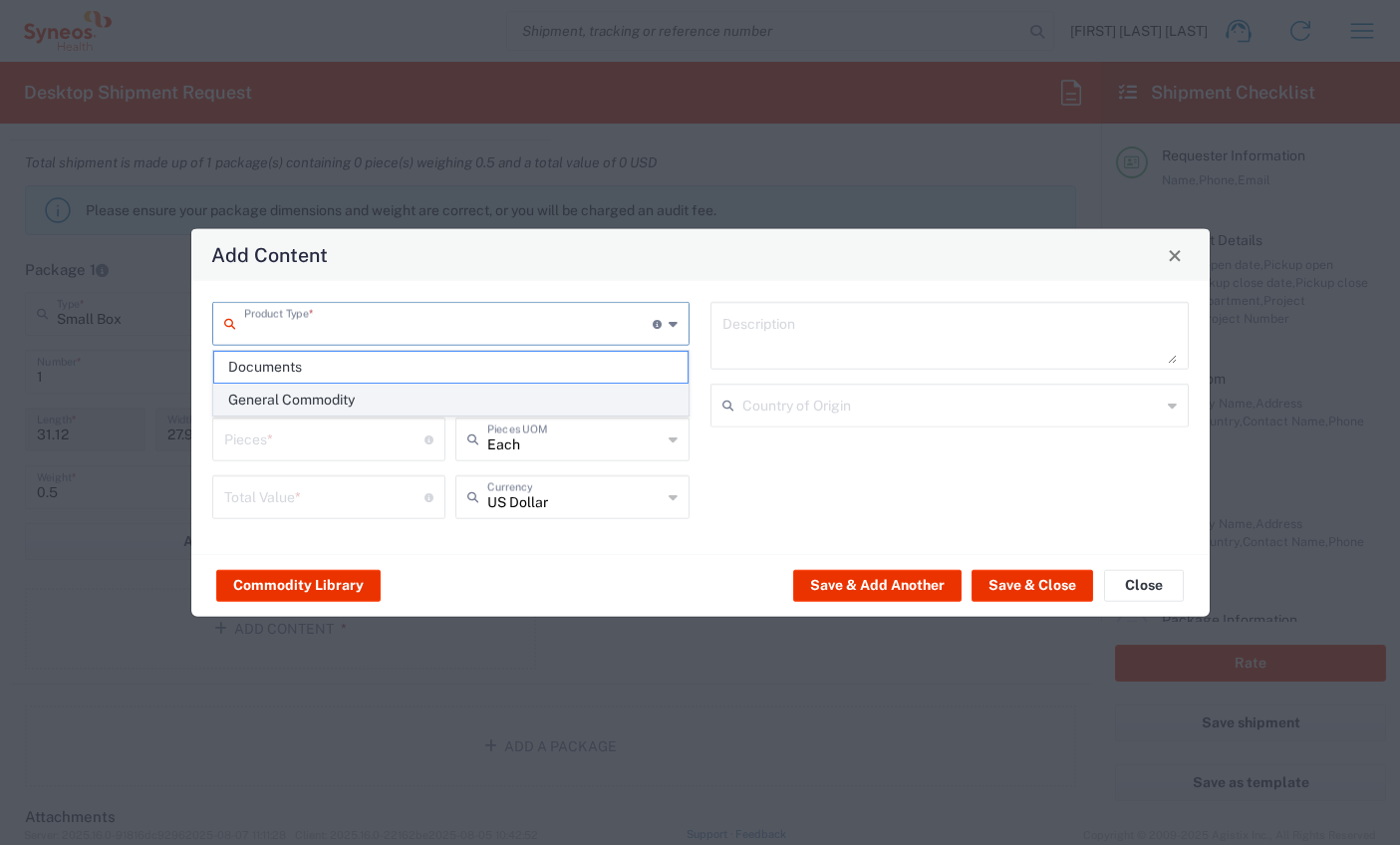 click on "General Commodity" 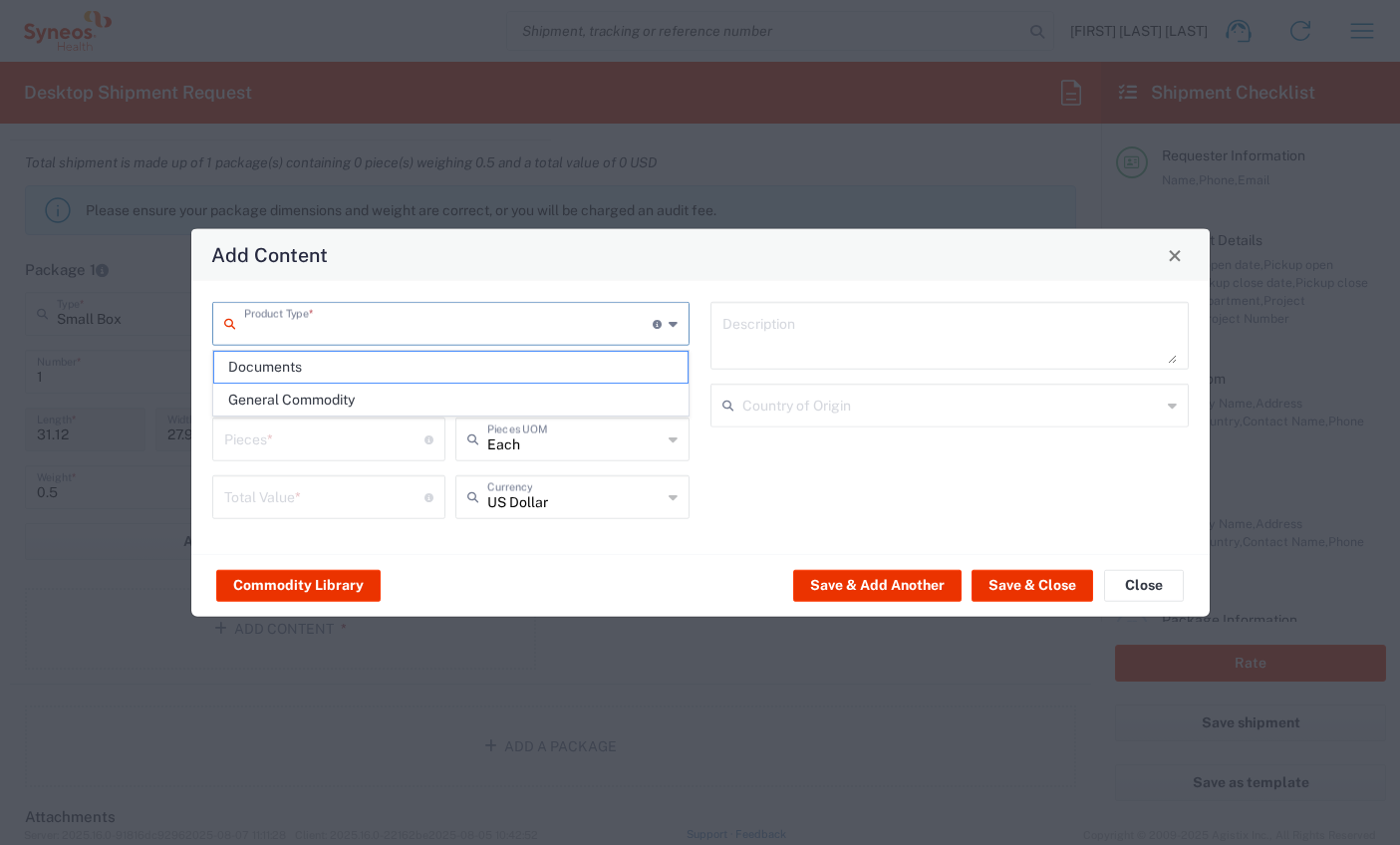 type on "General Commodity" 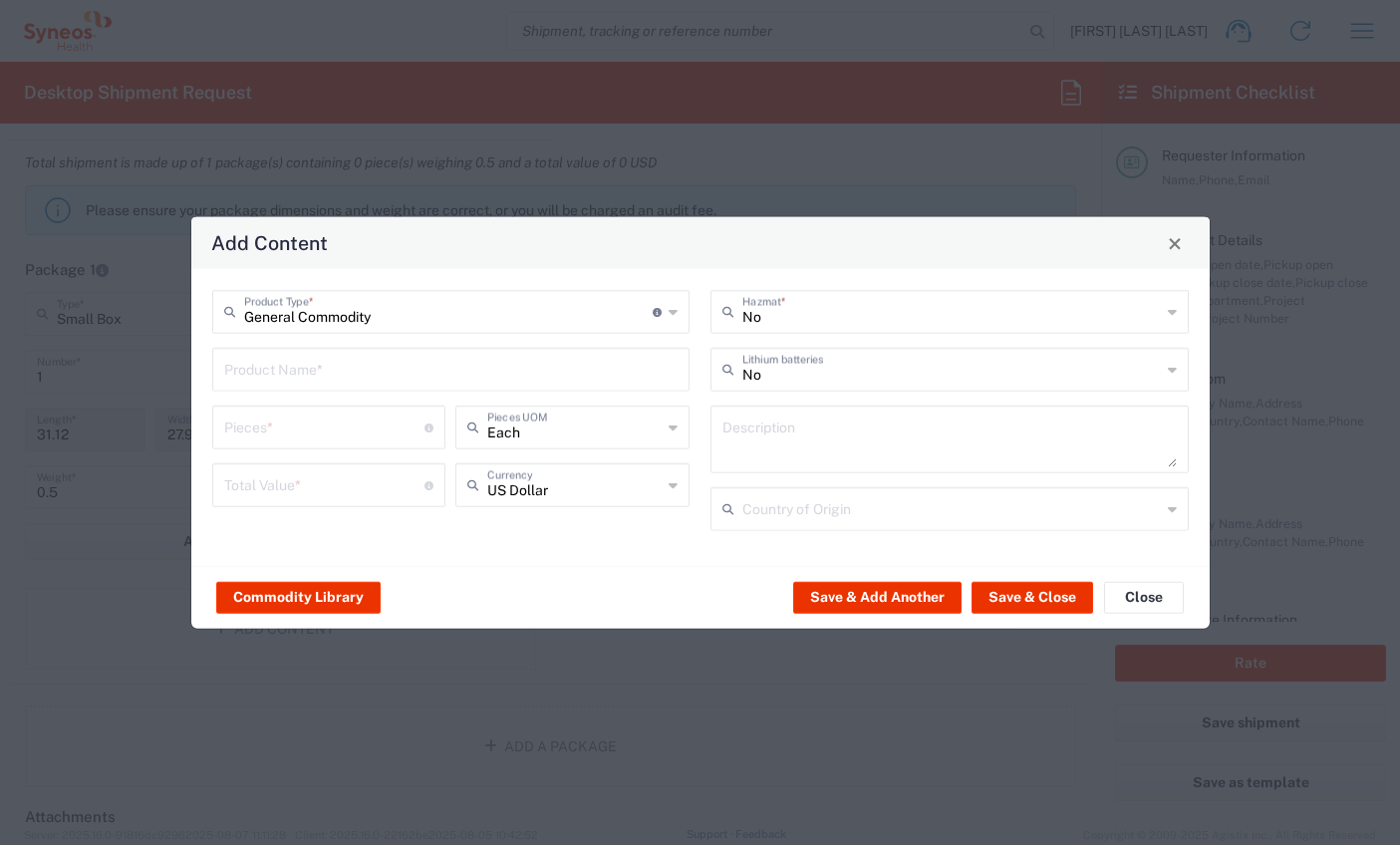 click at bounding box center (451, 368) 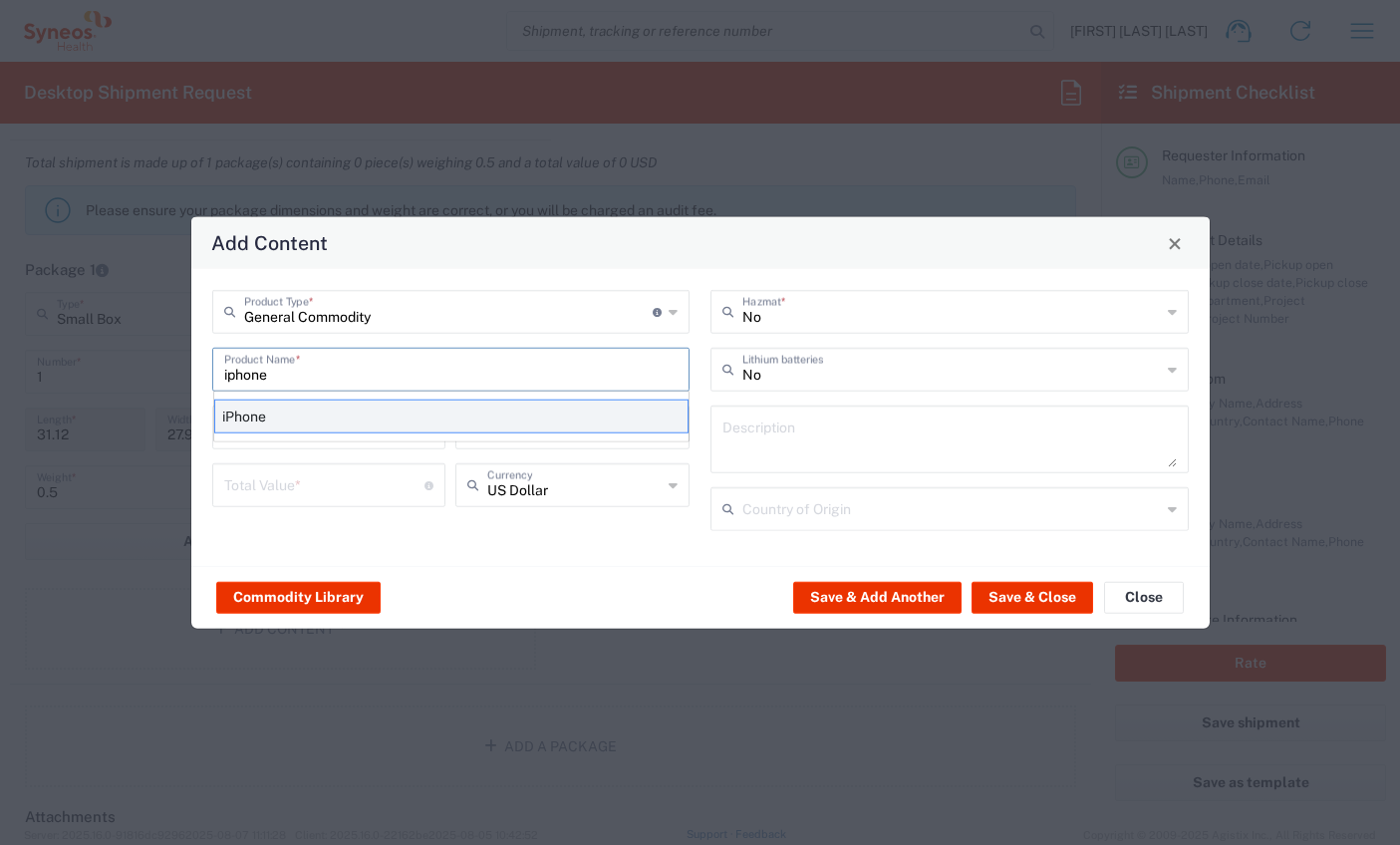 click on "iPhone" at bounding box center (451, 417) 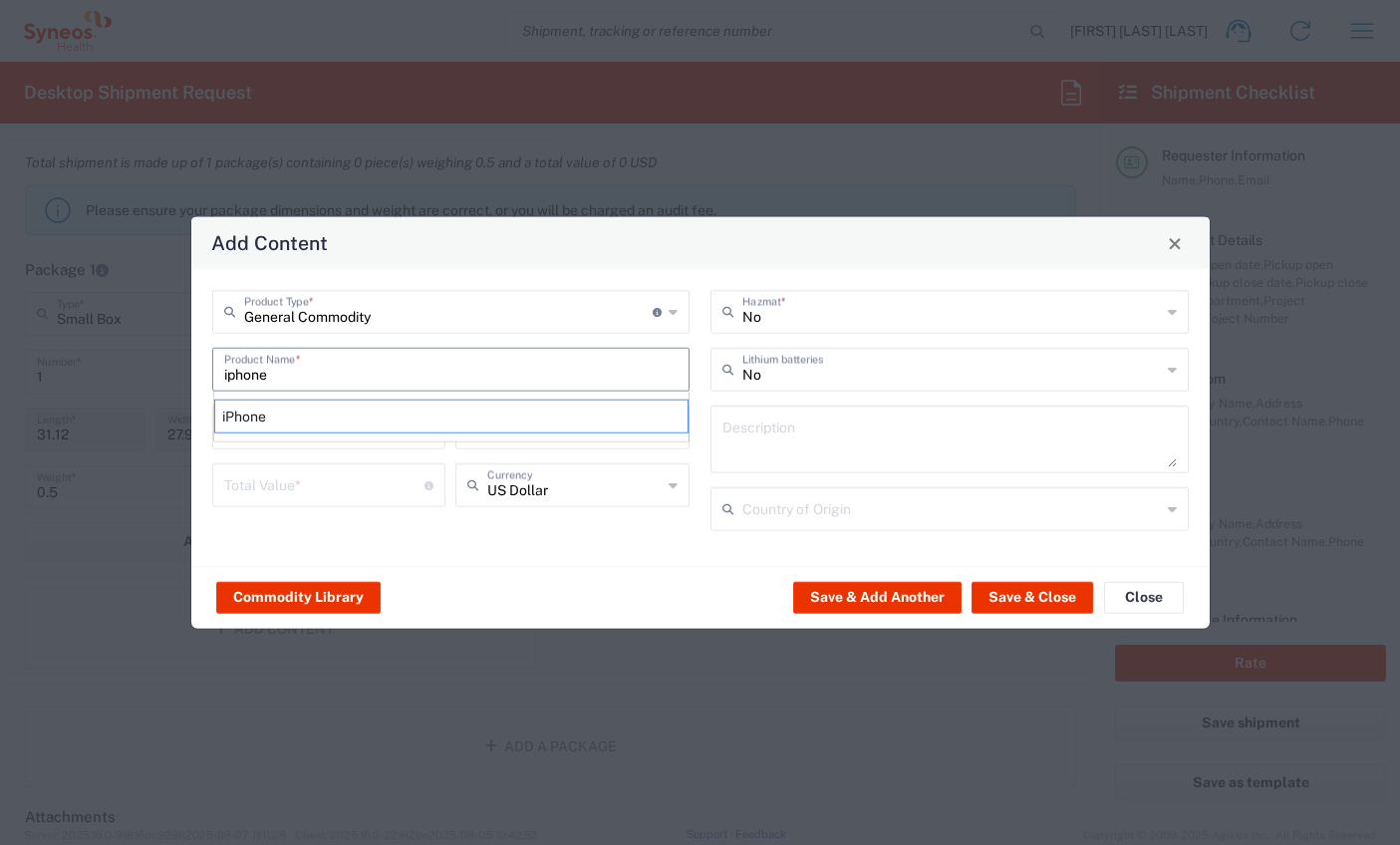 type on "iPhone" 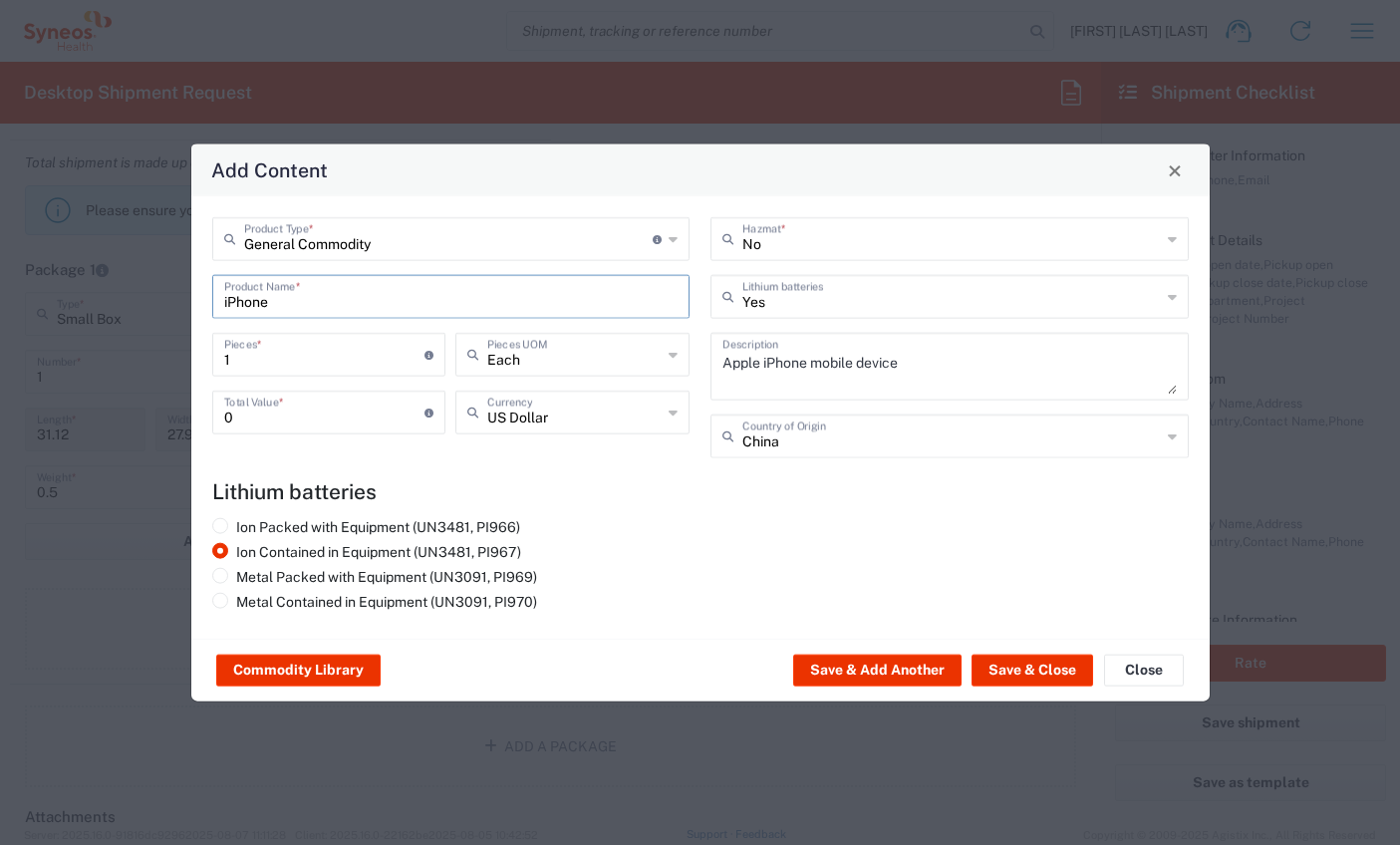 click on "0" at bounding box center (325, 411) 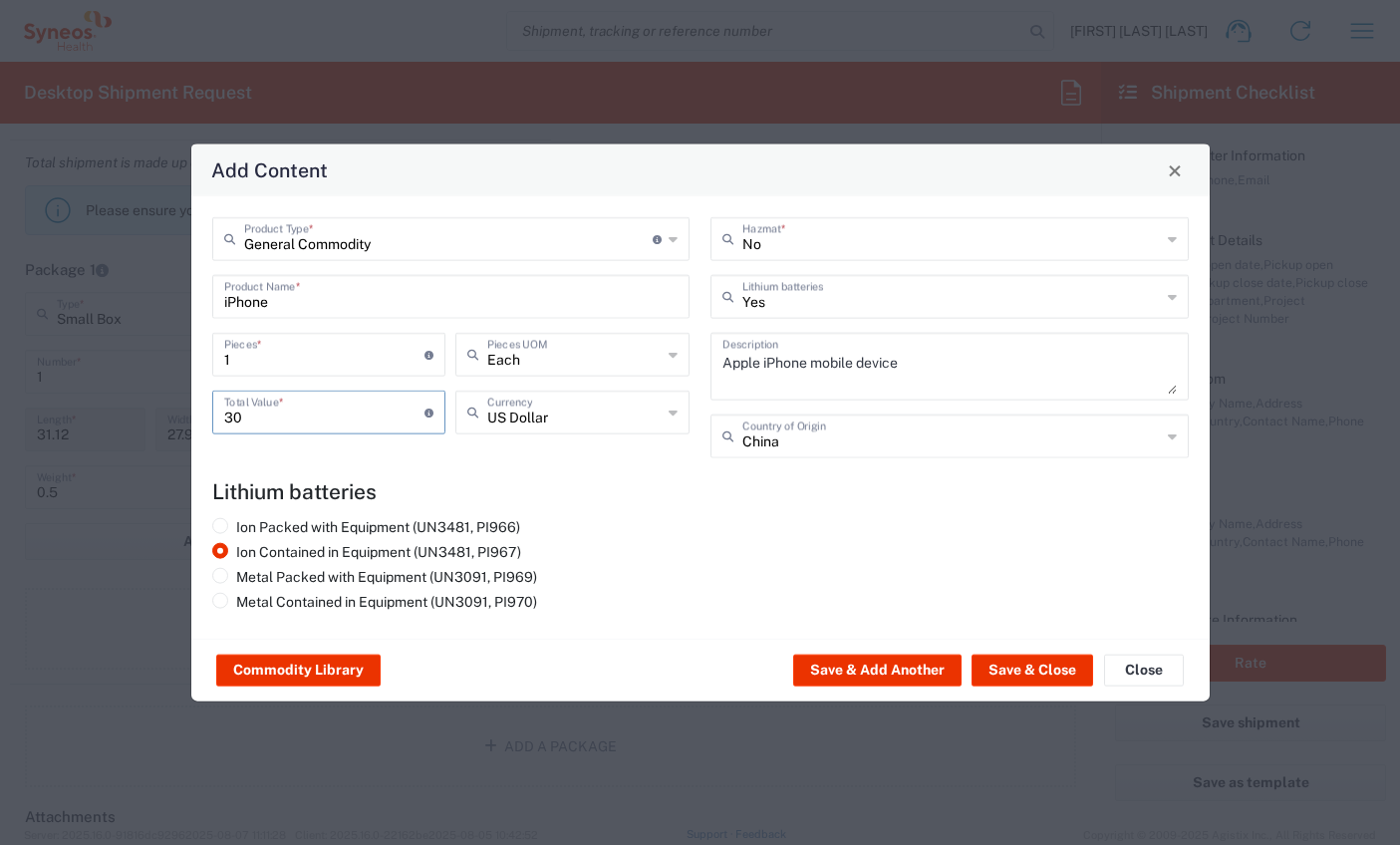 type on "3" 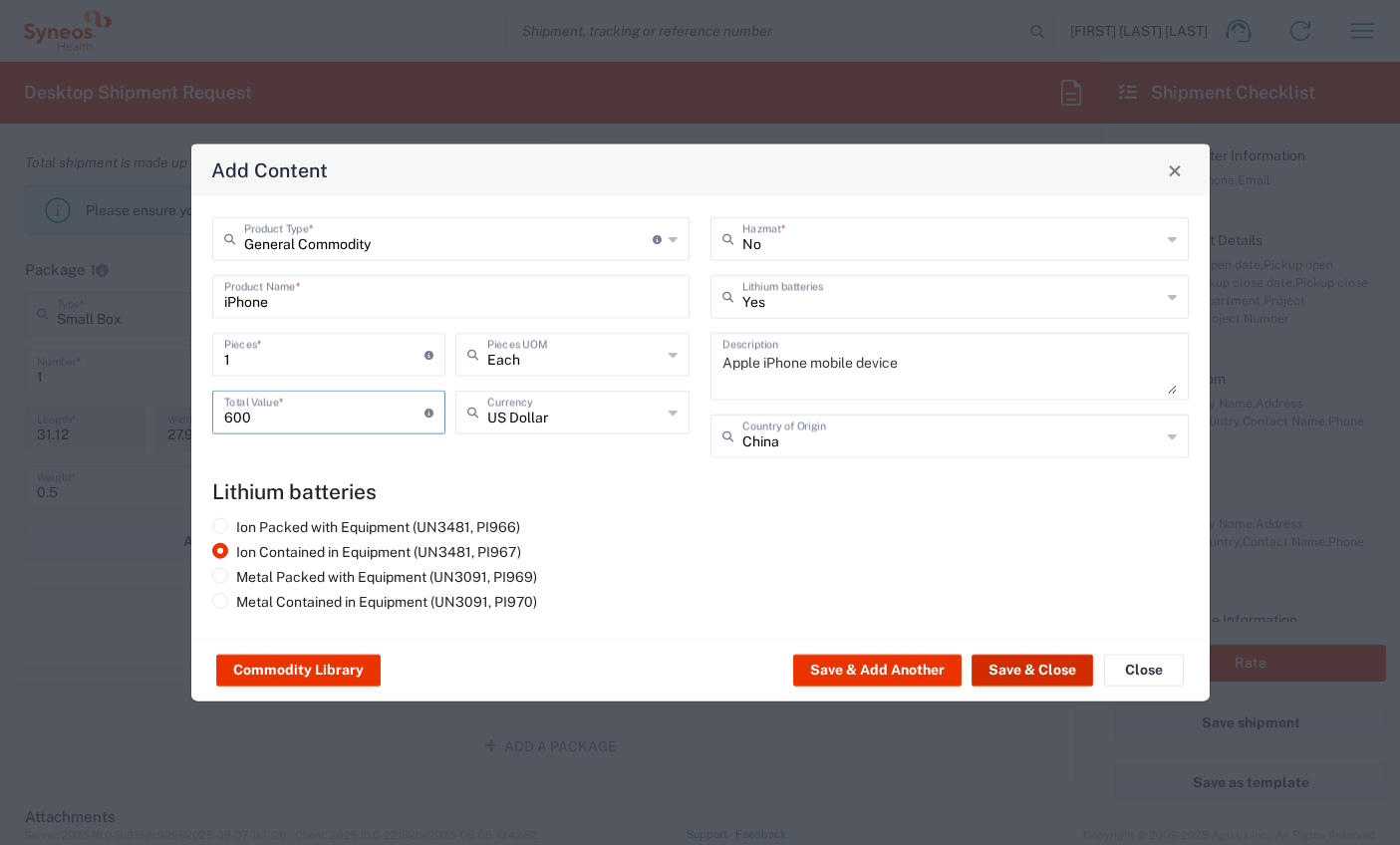 type on "600" 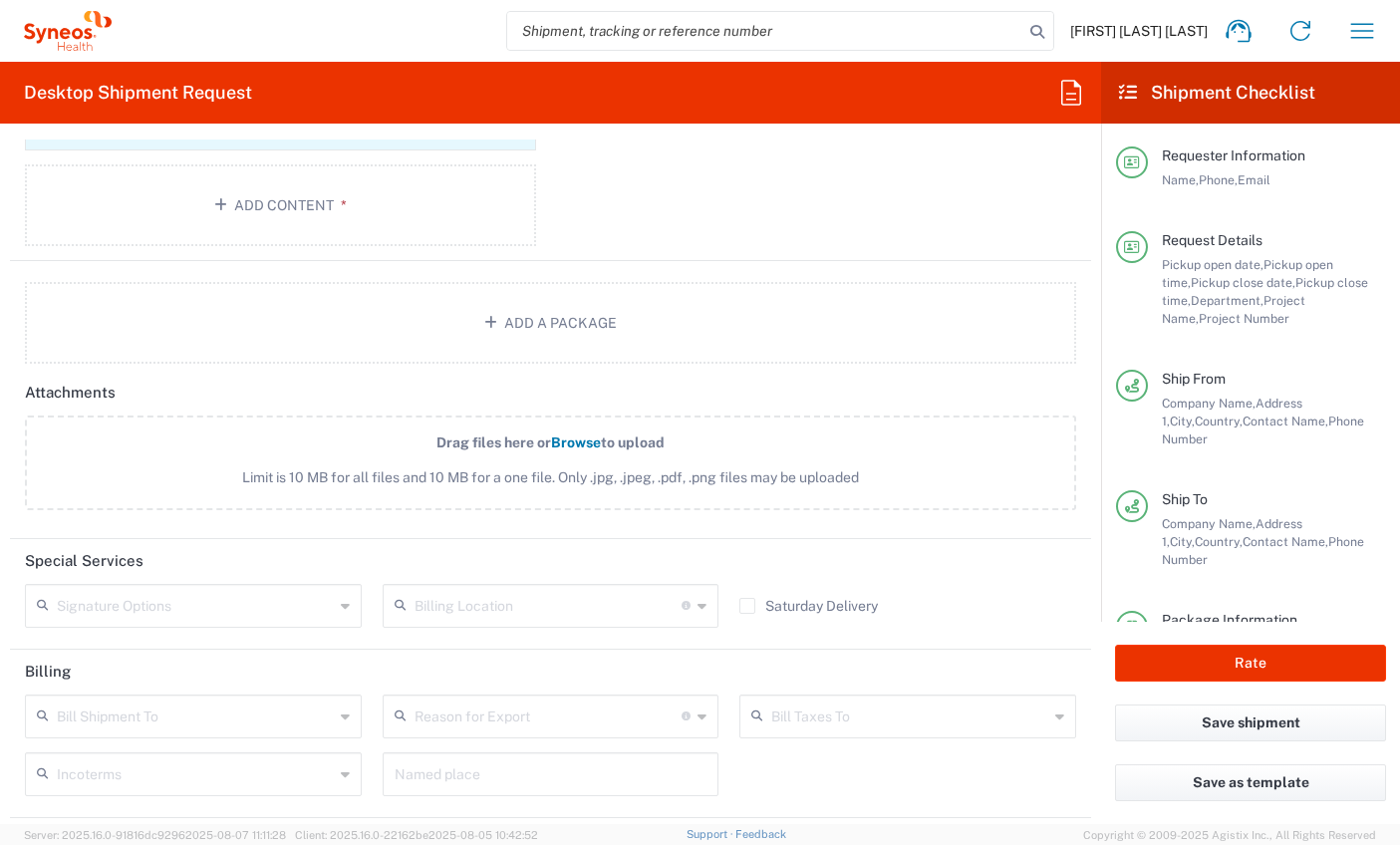 scroll, scrollTop: 2506, scrollLeft: 0, axis: vertical 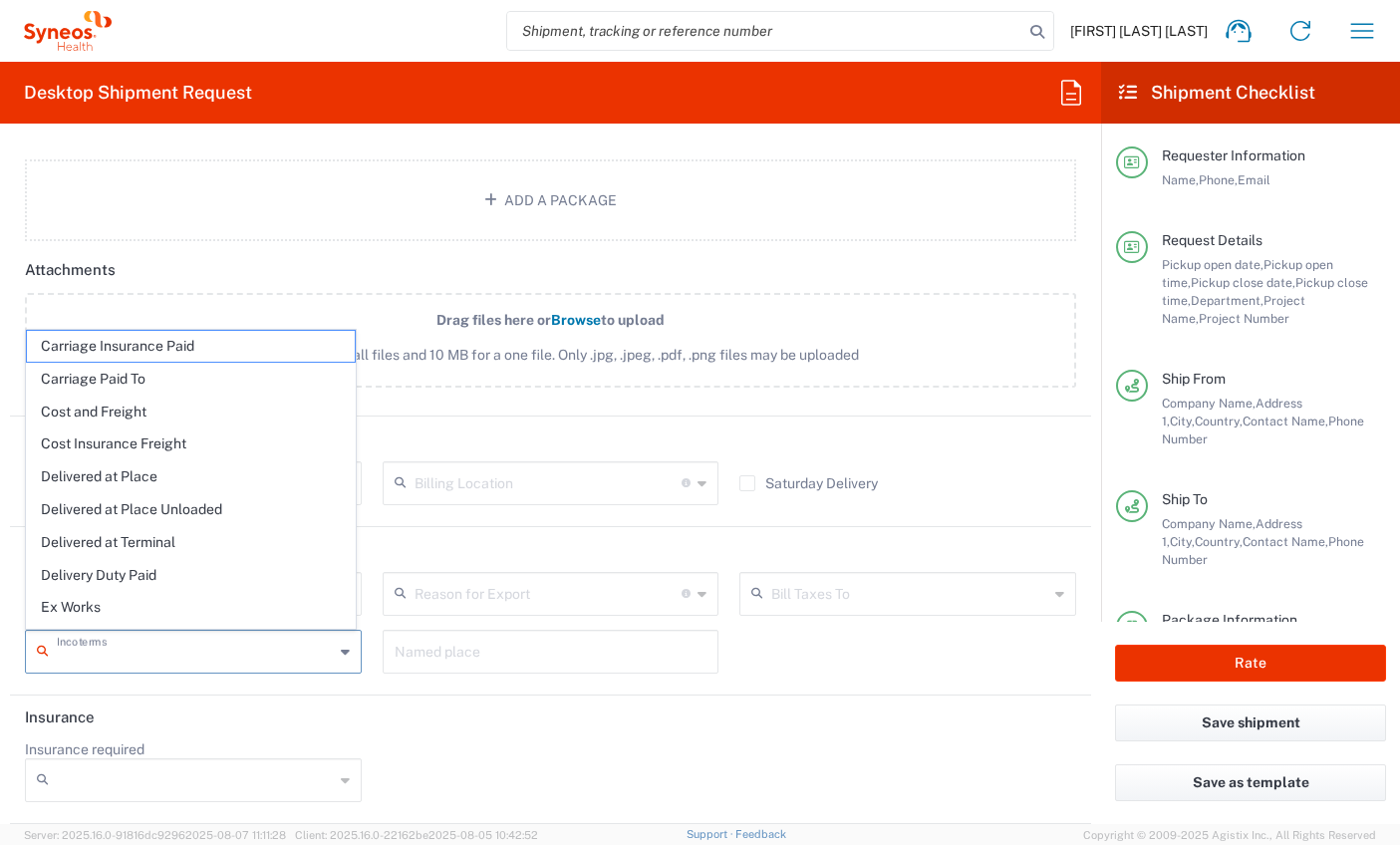 click at bounding box center (195, 650) 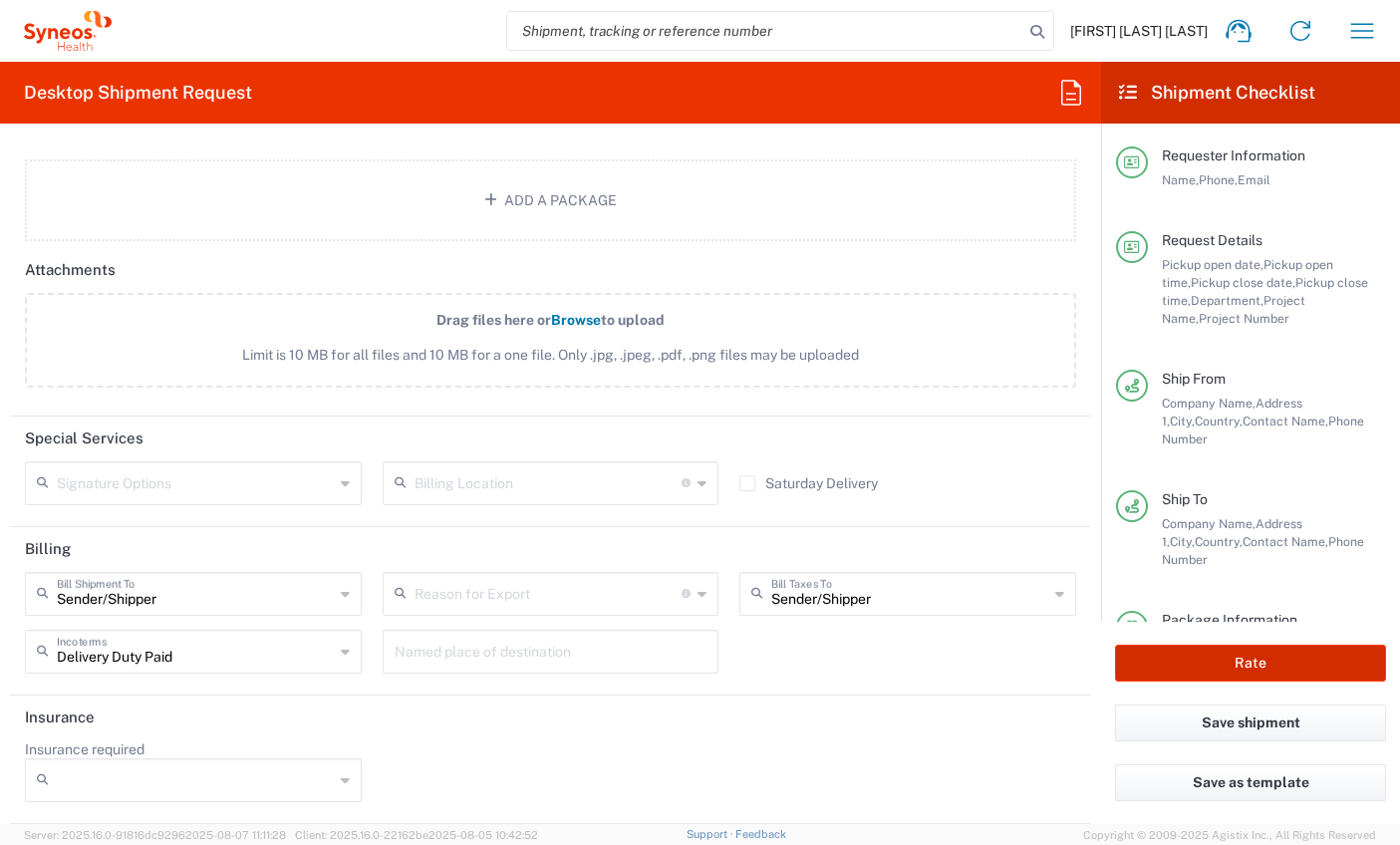 click on "Rate" 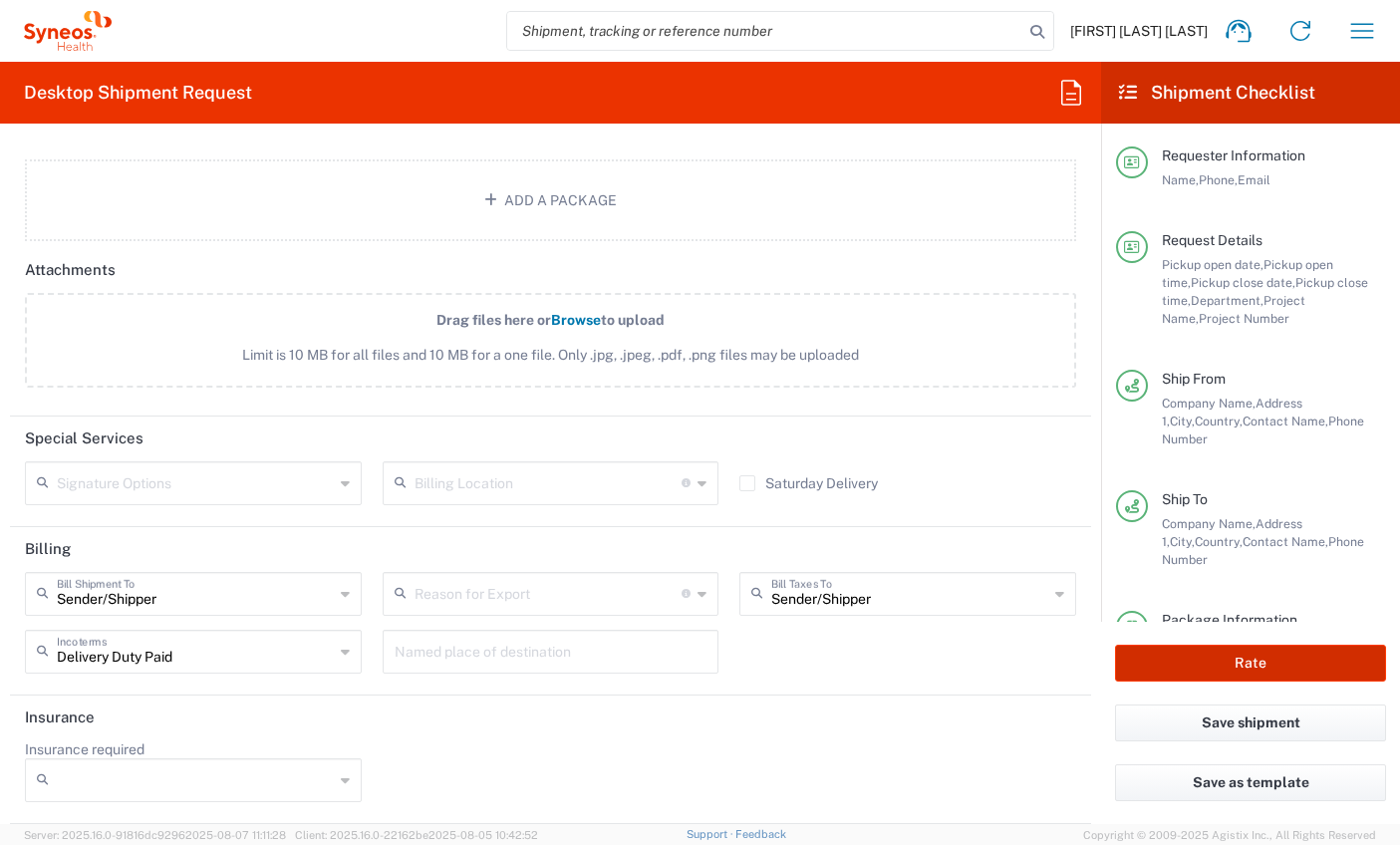 type on "3110 DEPARTMENTAL EXPENSE" 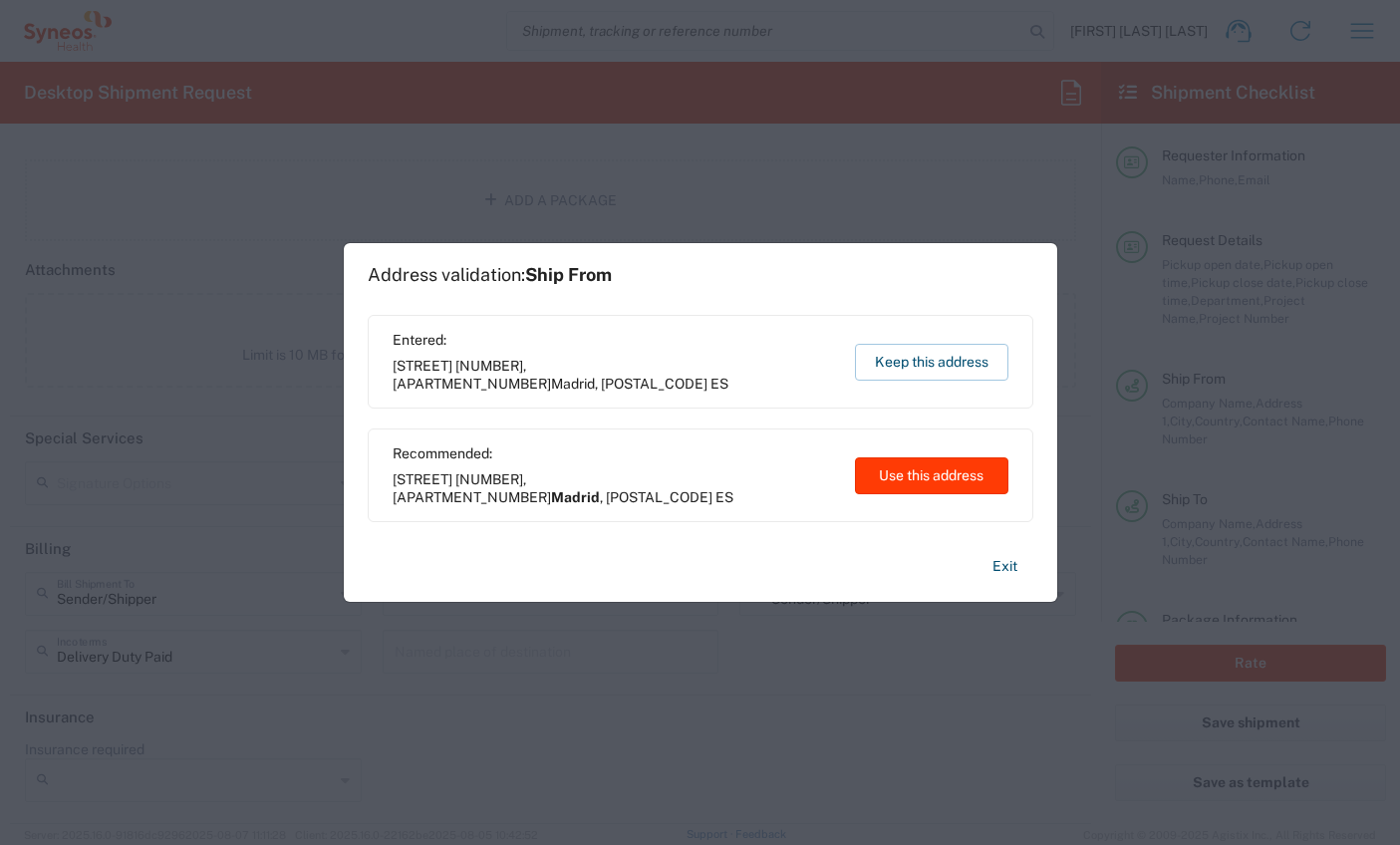 click on "Use this address" 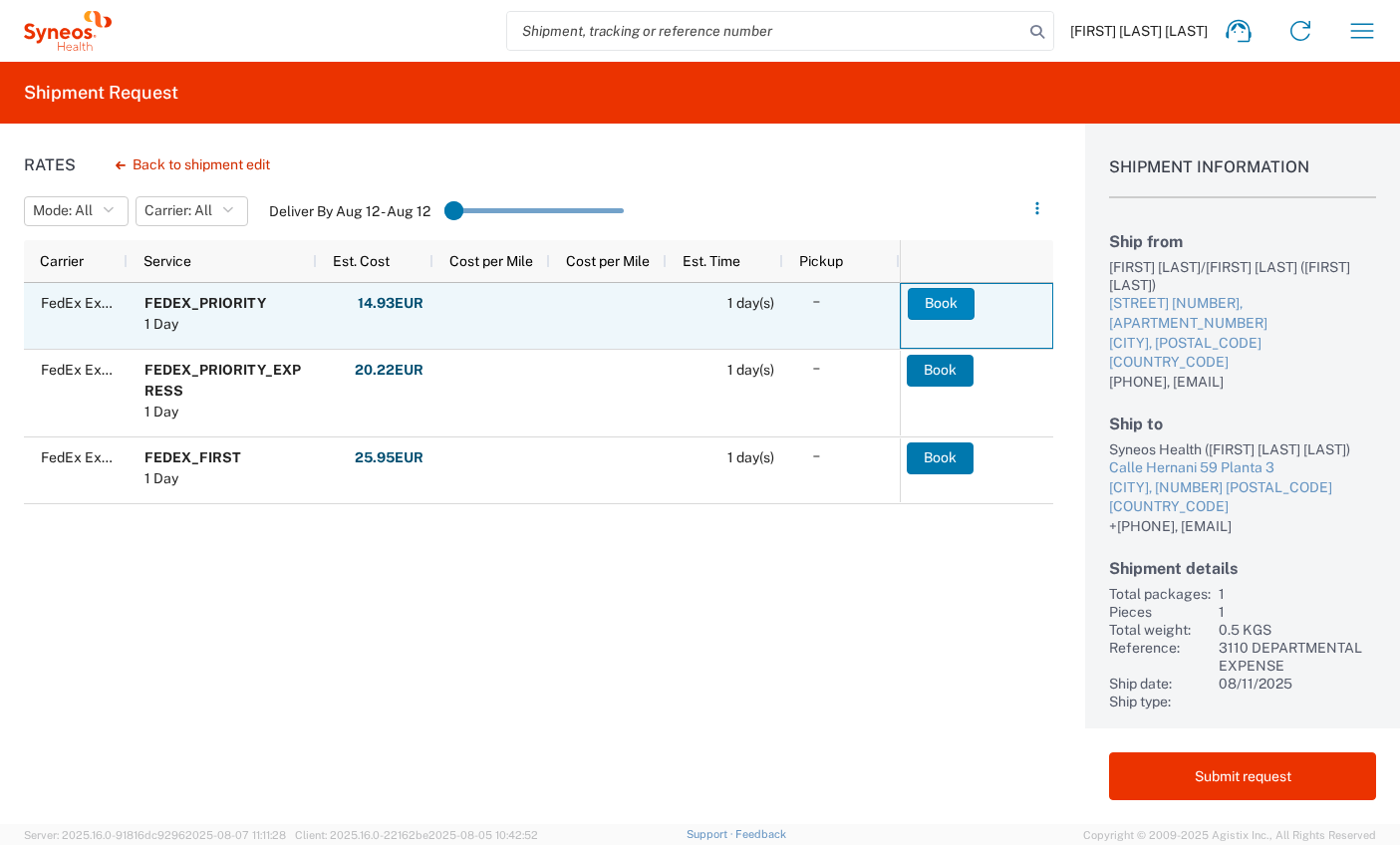 click on "Book" 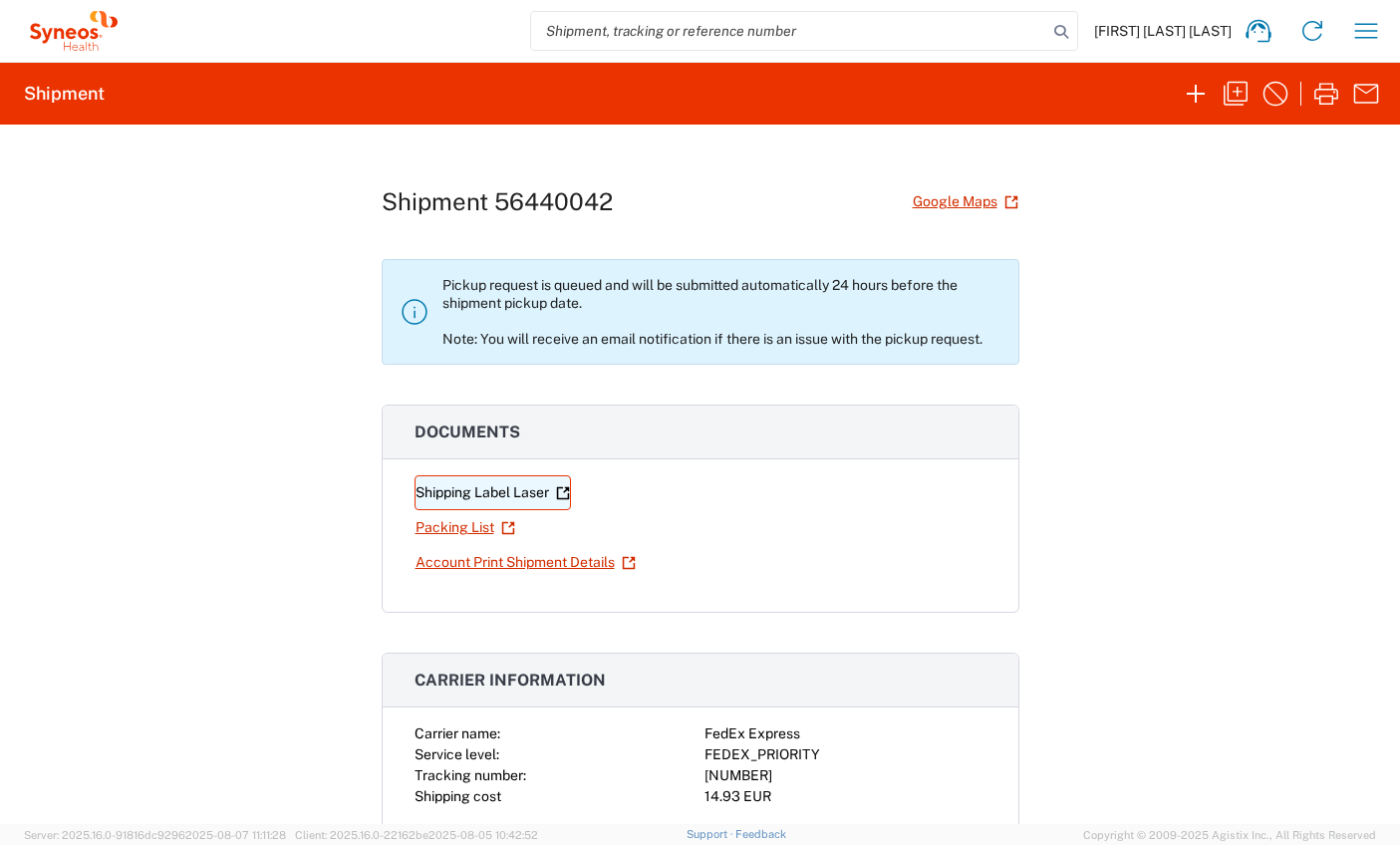 click on "Shipping Label Laser" 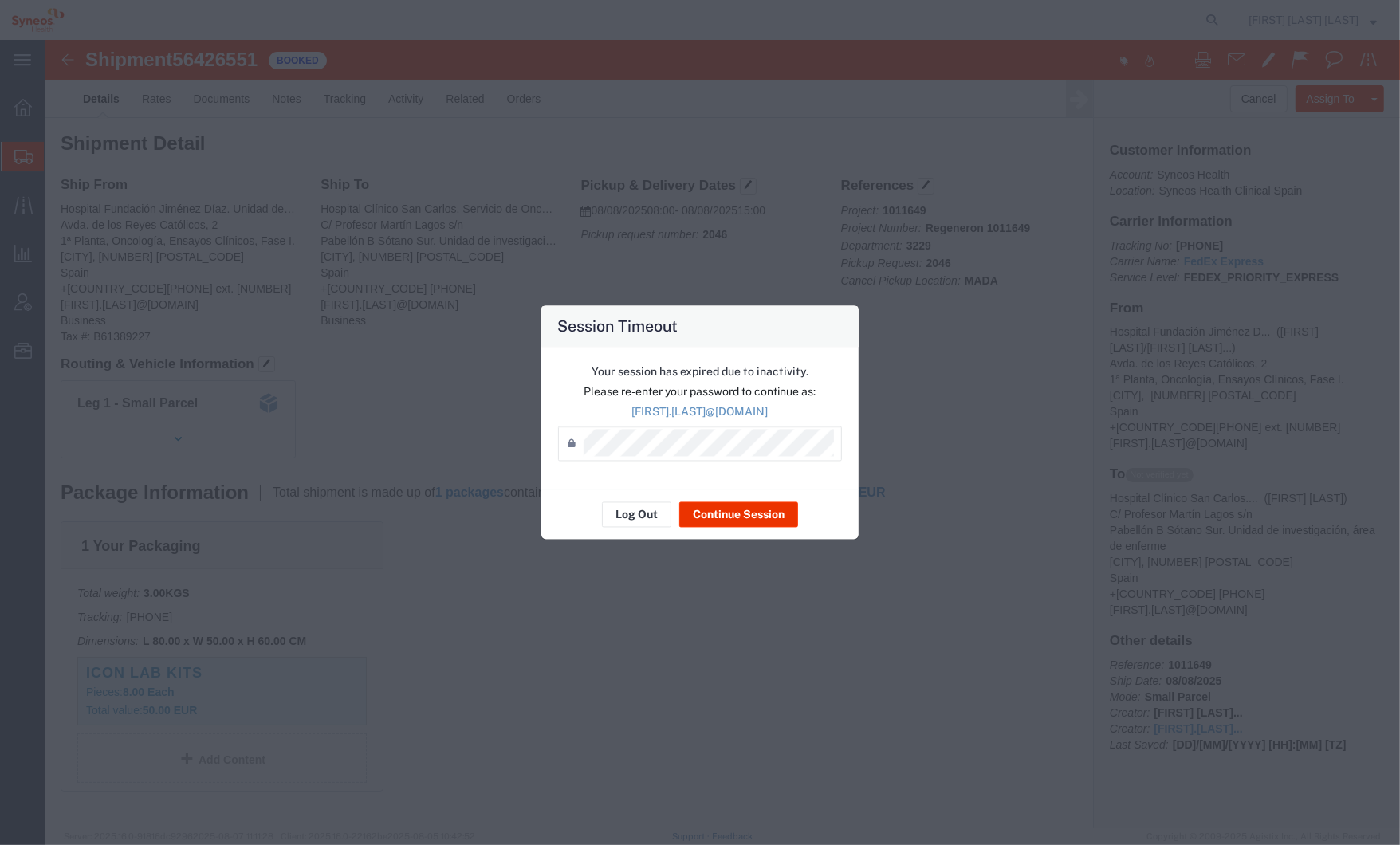 scroll, scrollTop: 0, scrollLeft: 0, axis: both 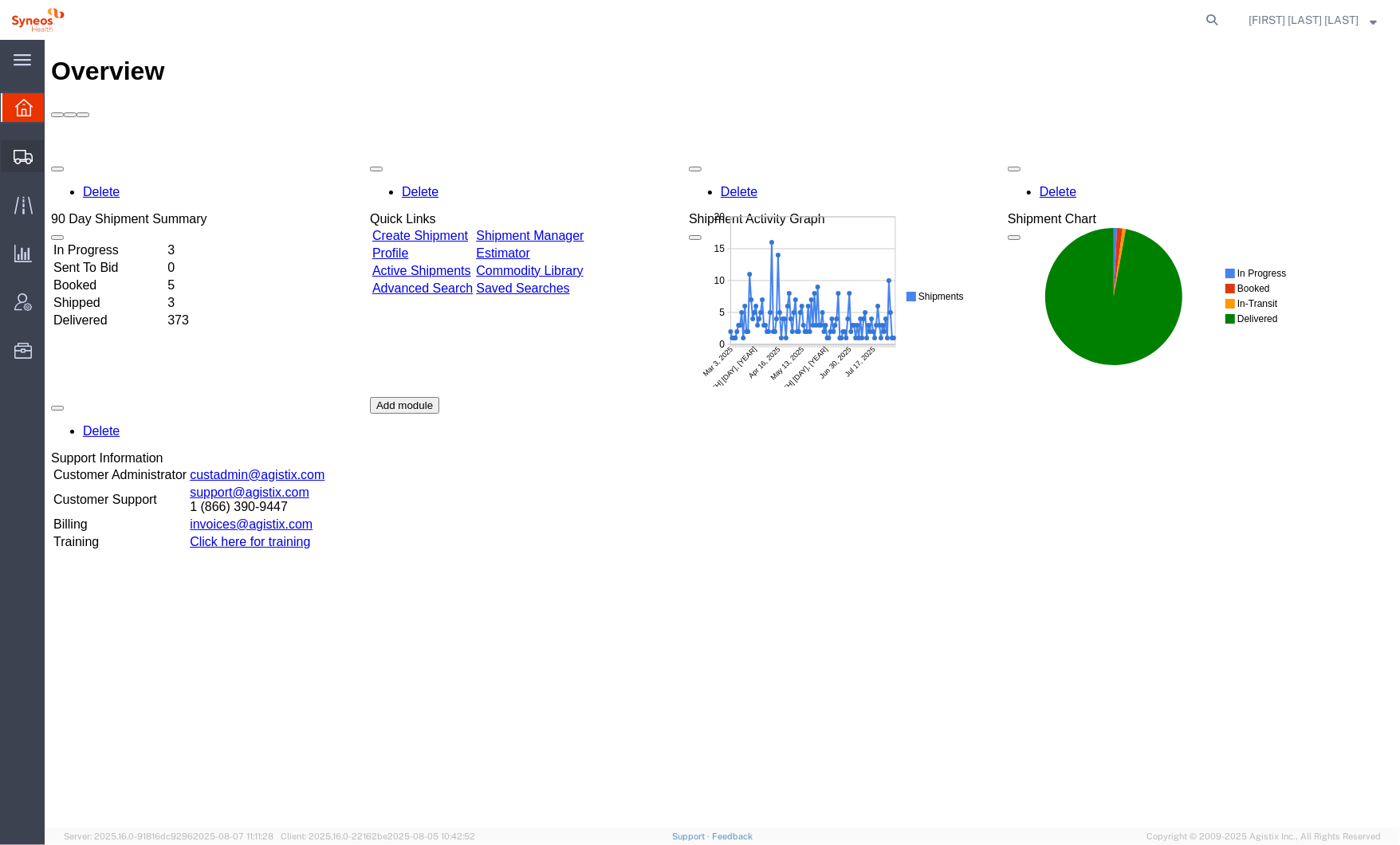 click on "Shipments" 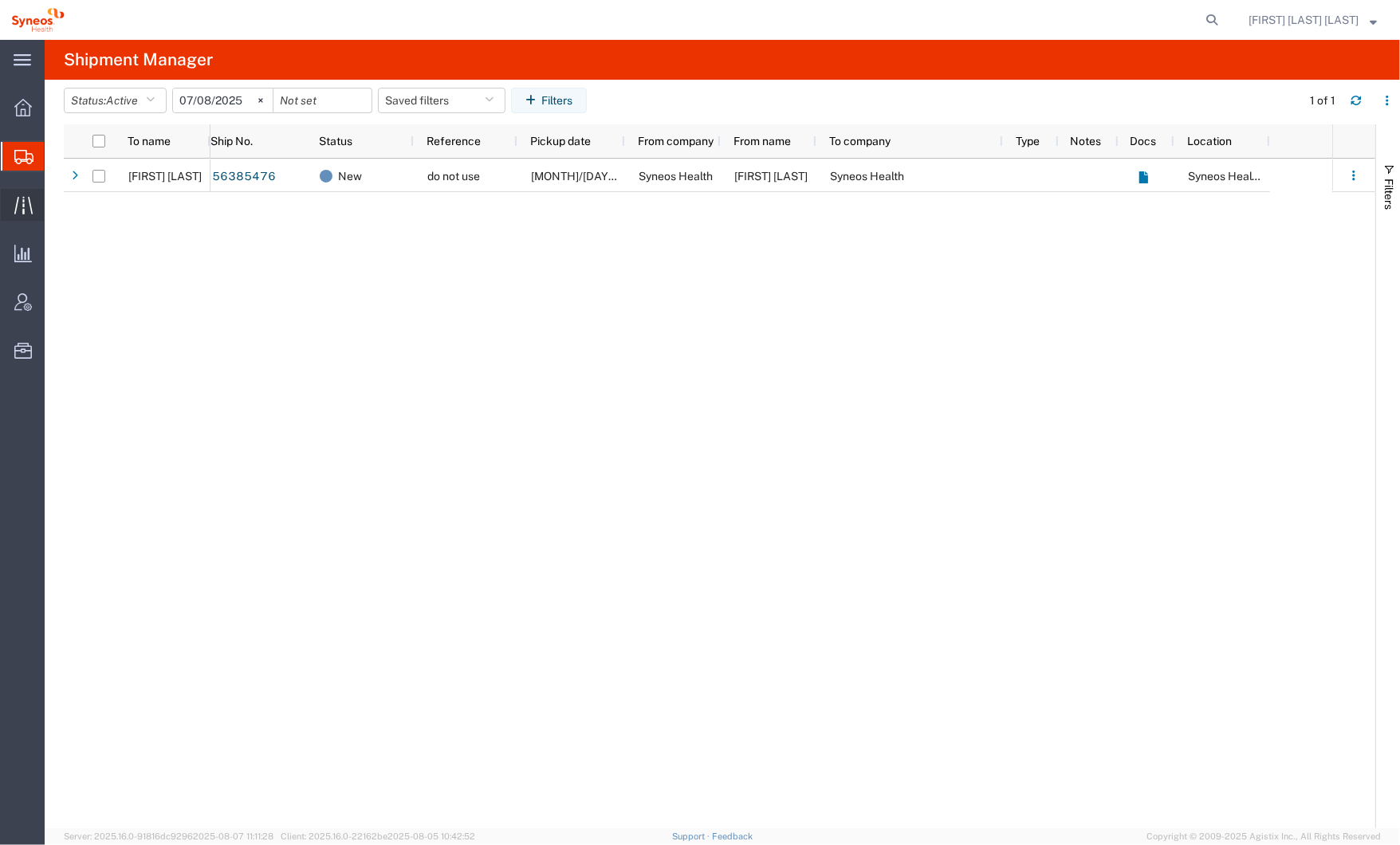 click 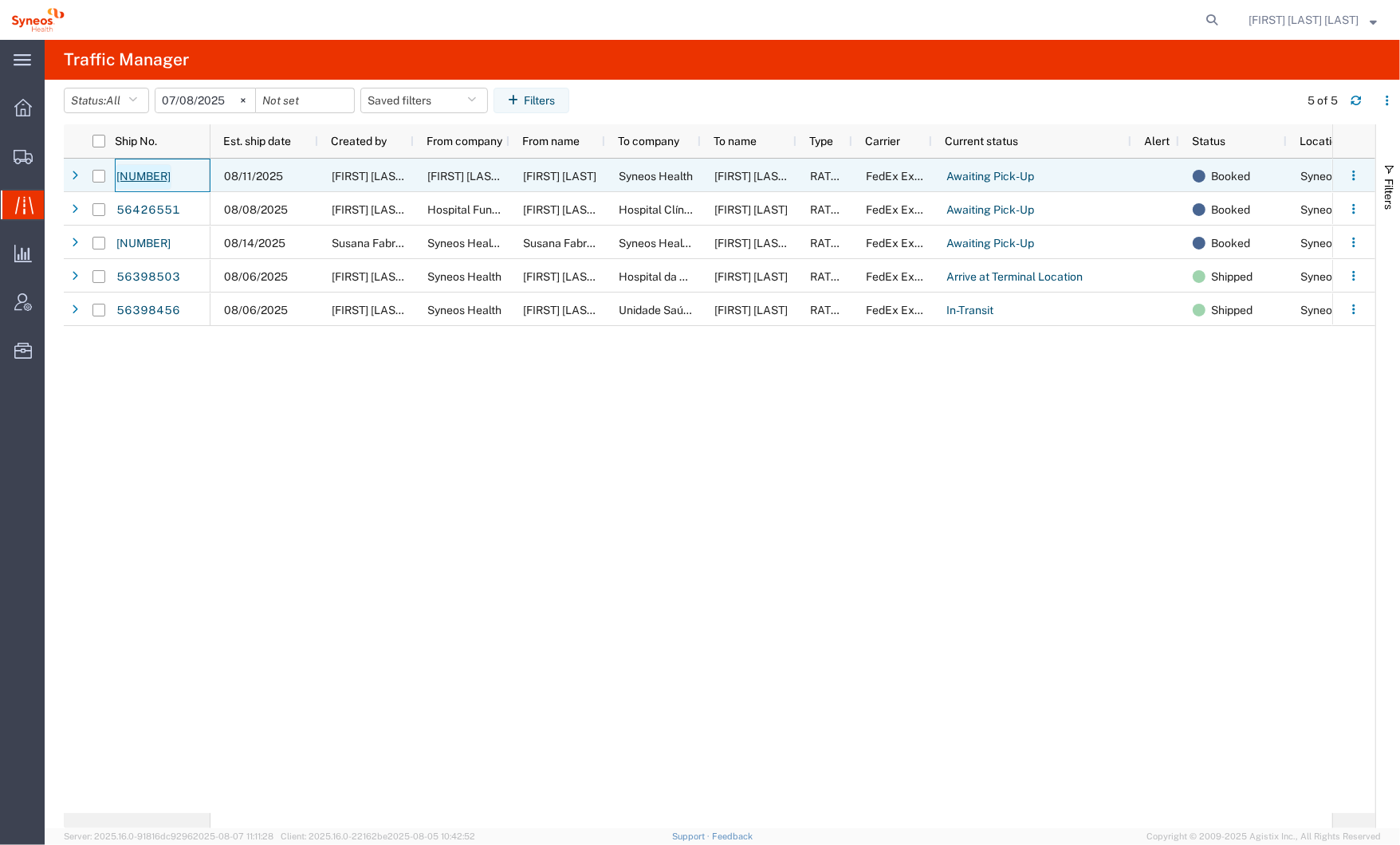 click on "56440042" 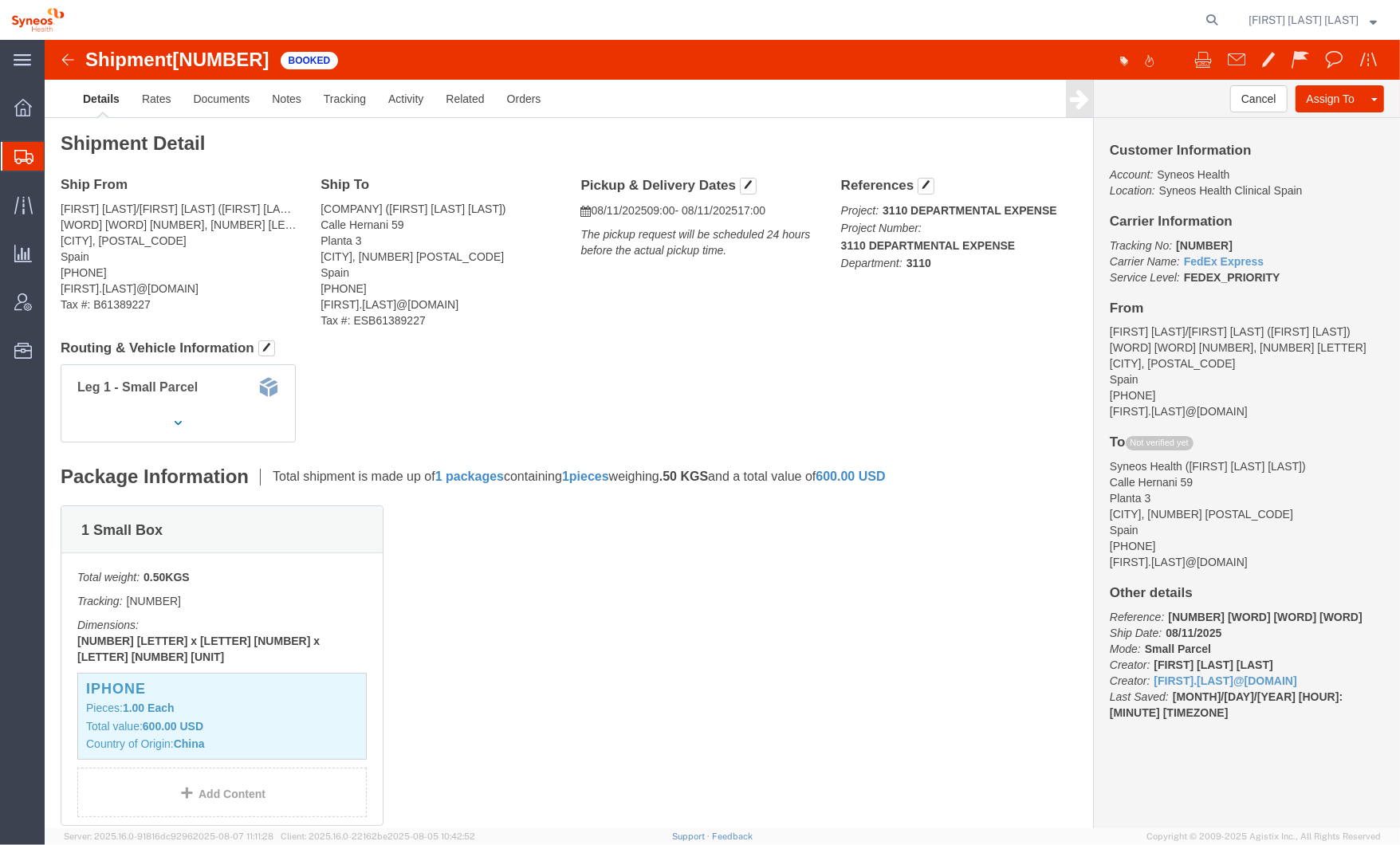 scroll, scrollTop: 2, scrollLeft: 0, axis: vertical 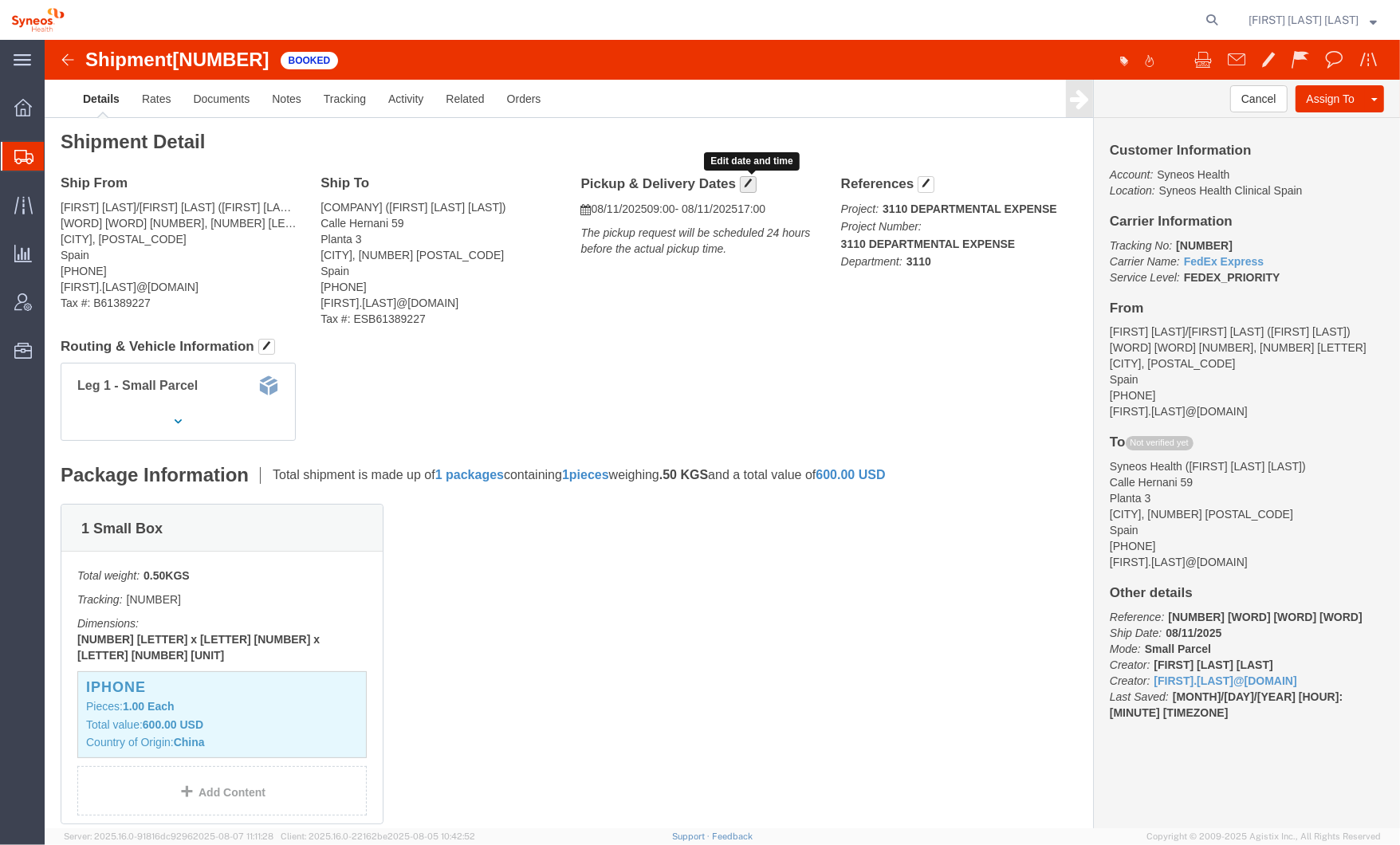 click 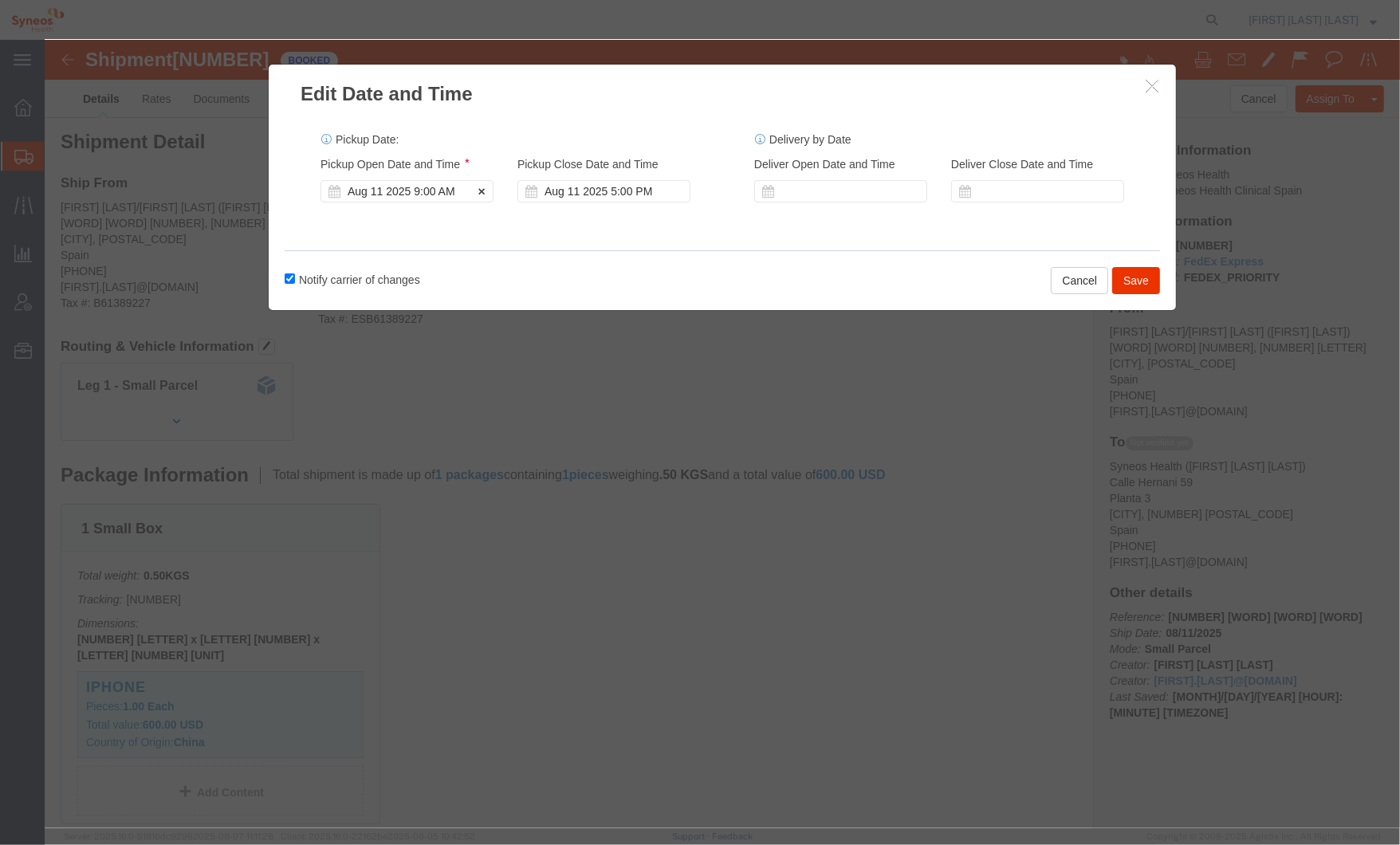 click on "Aug 11 2025 9:00 AM" 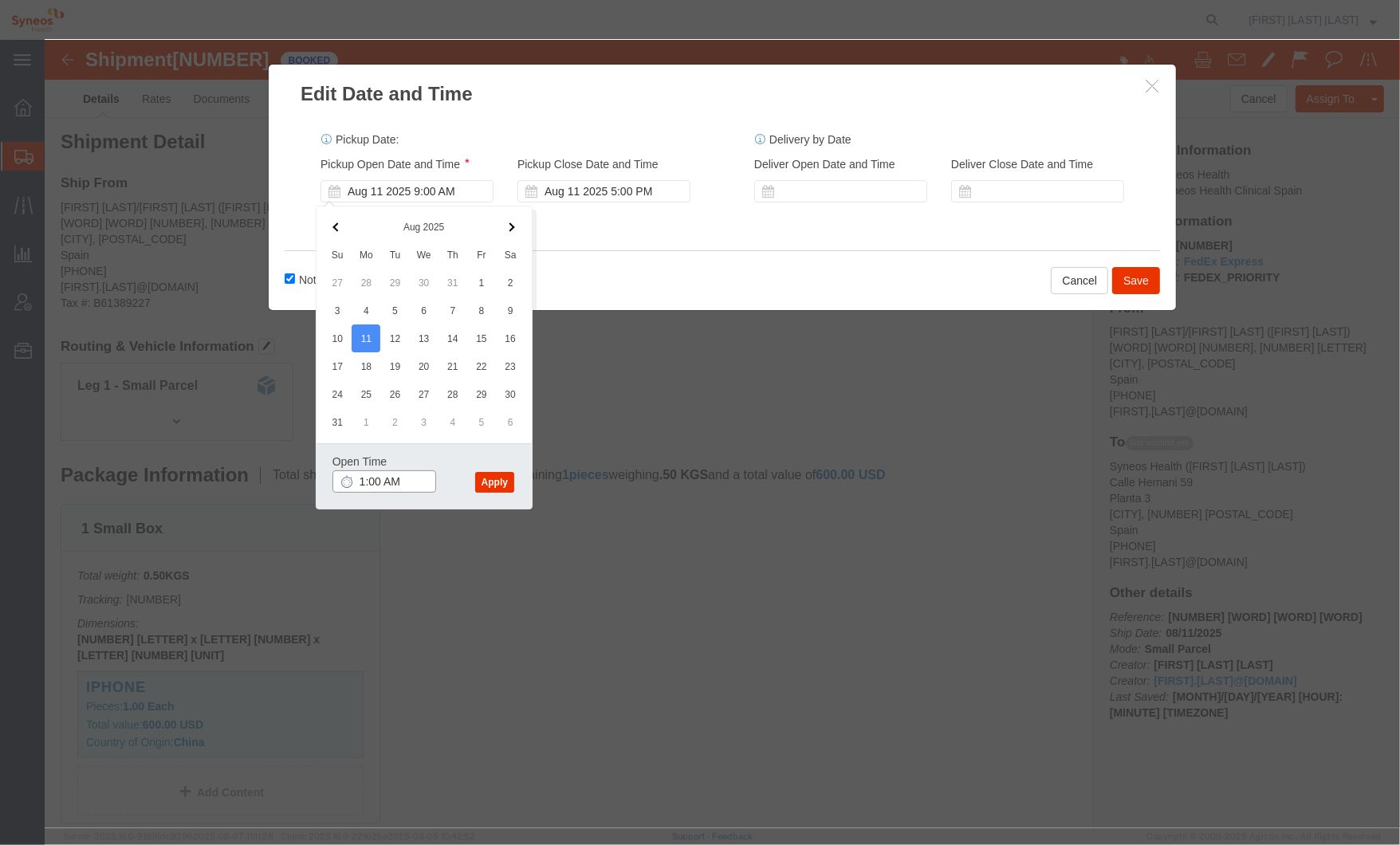 type on "11:00 AM" 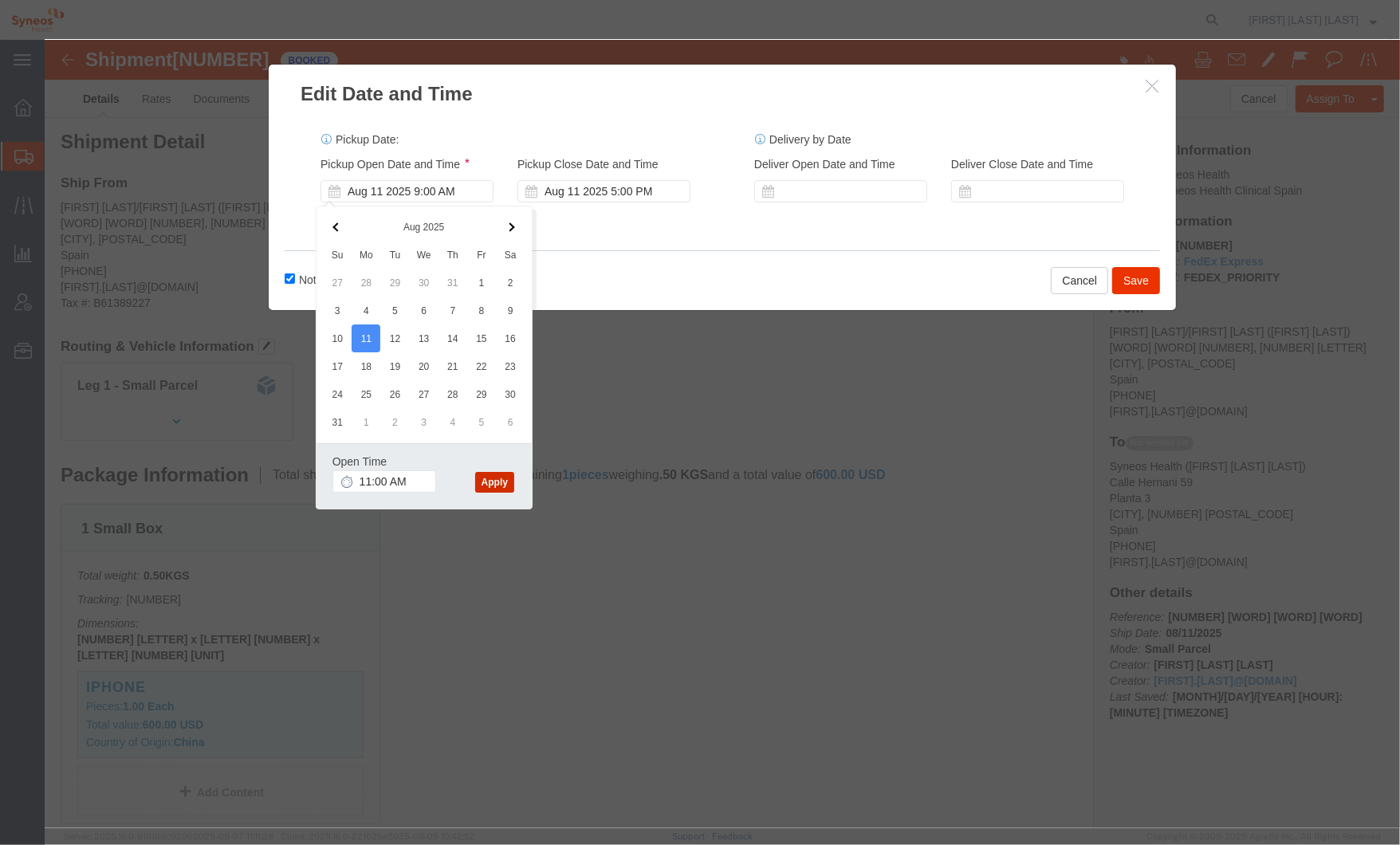 drag, startPoint x: 452, startPoint y: 435, endPoint x: 469, endPoint y: 421, distance: 22.022716 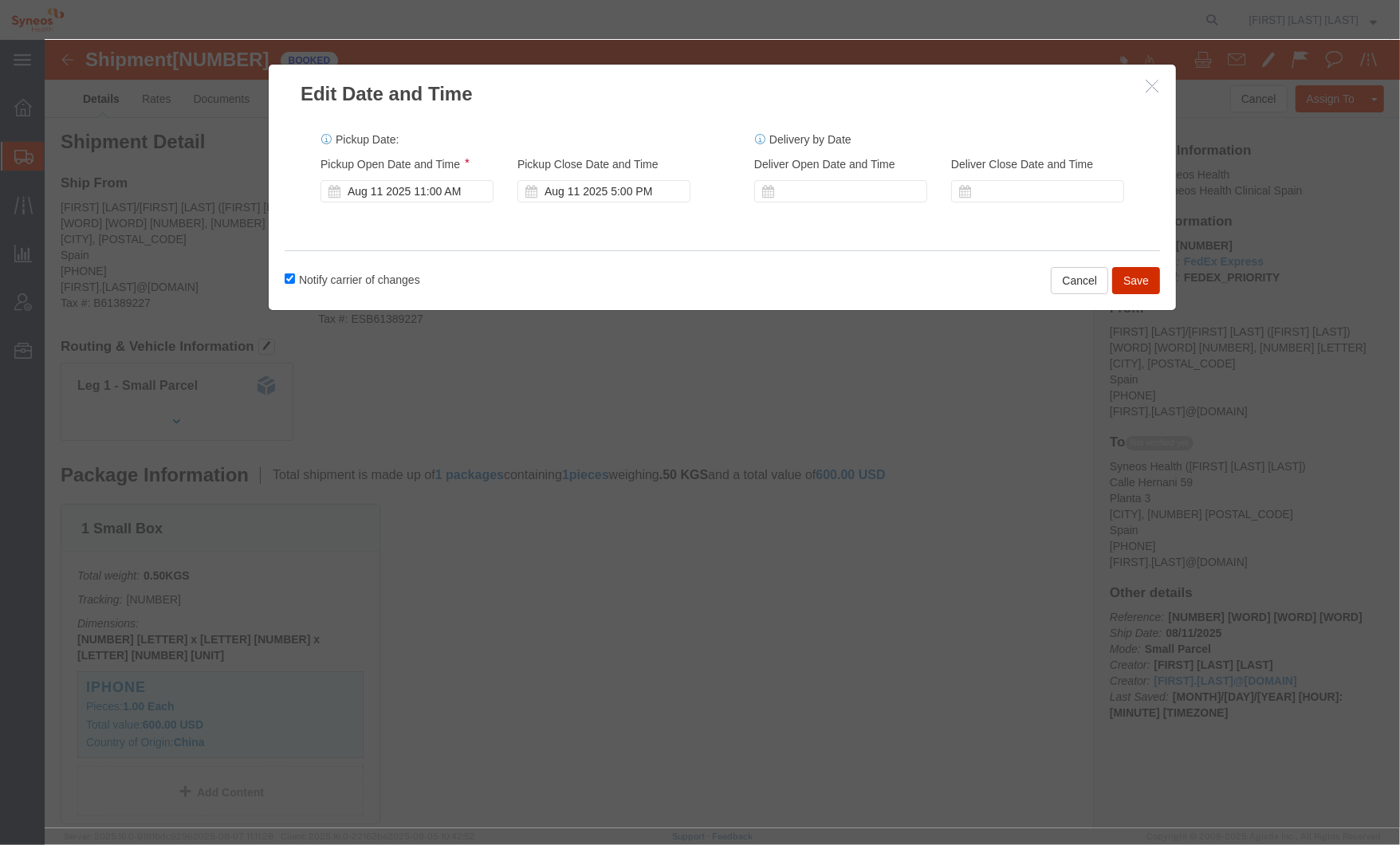 click on "Save" 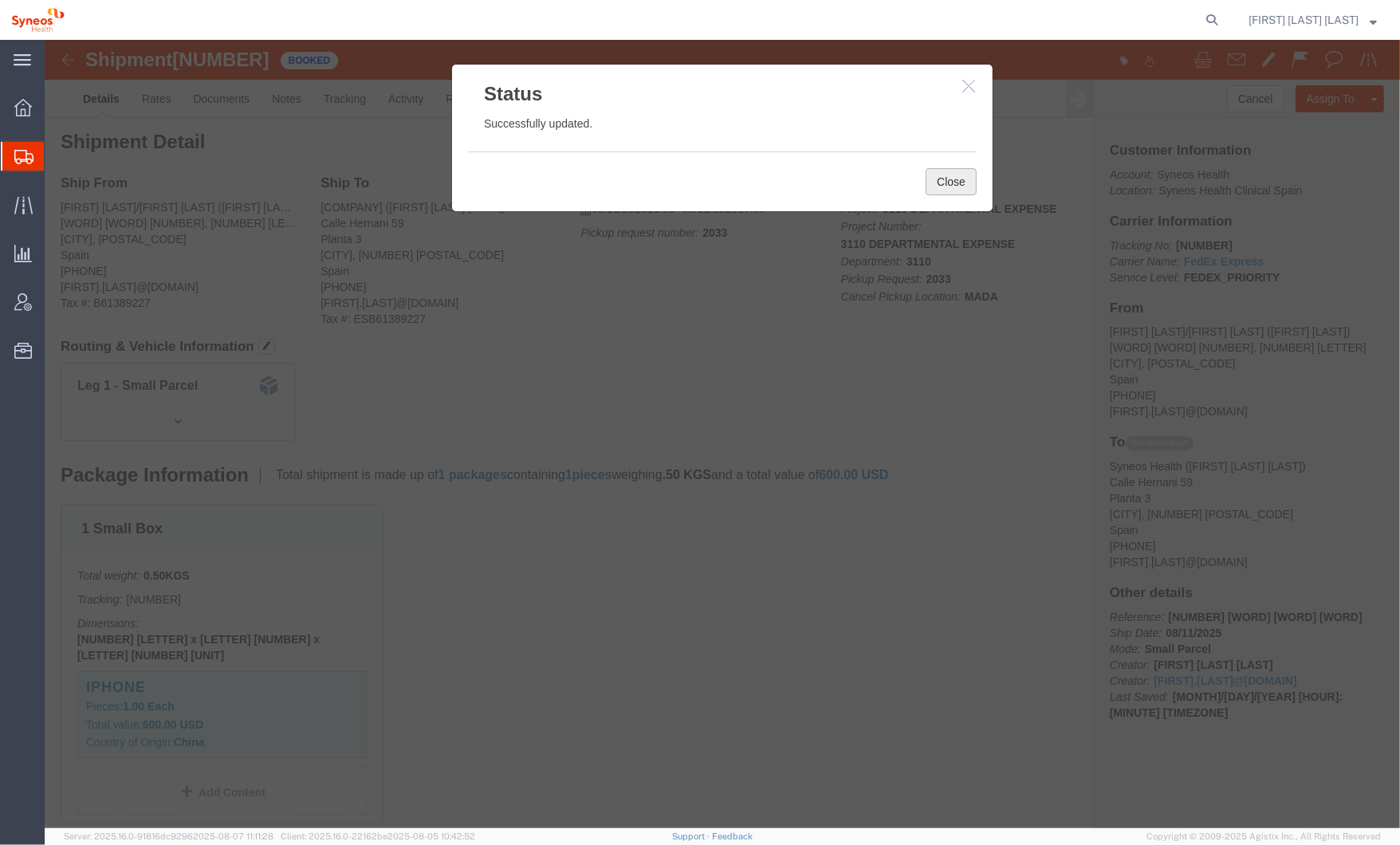 click on "Close" 